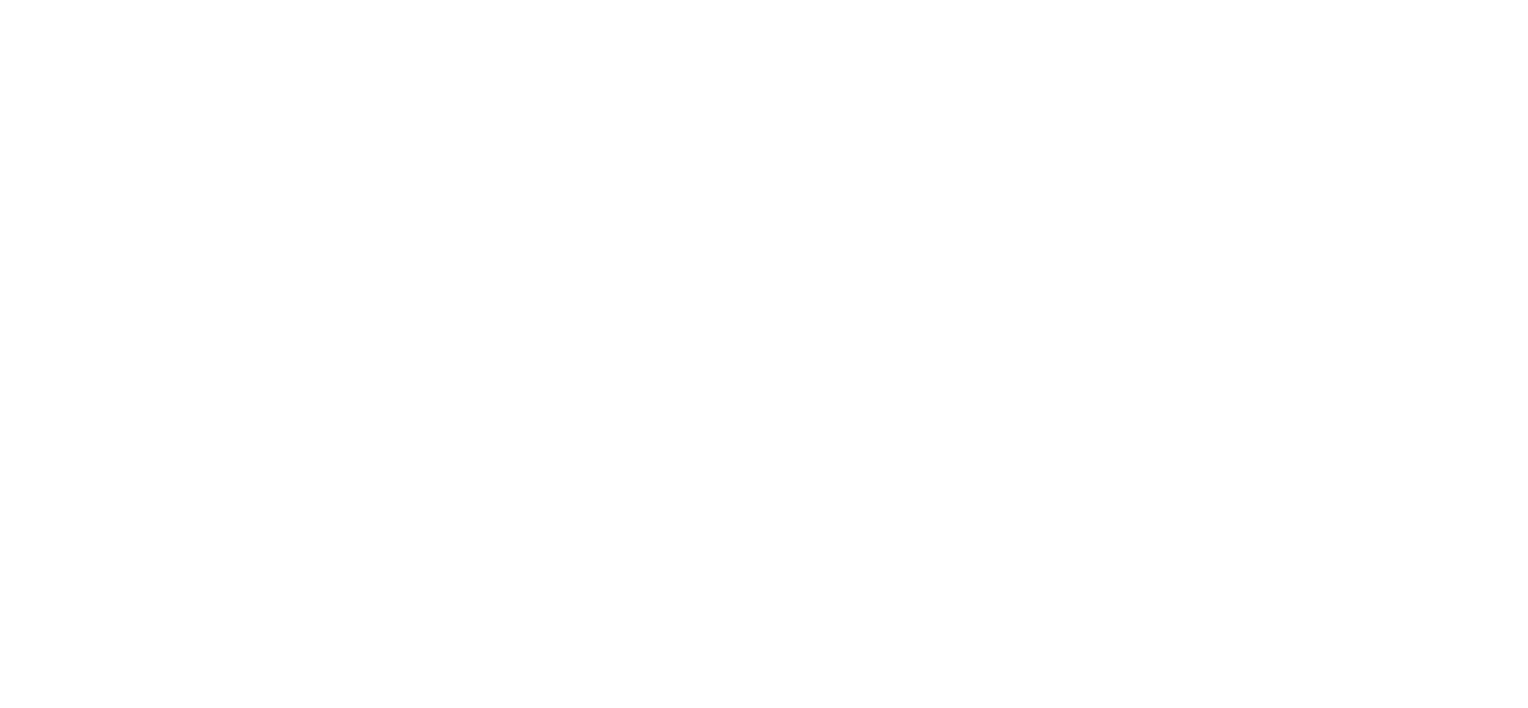 scroll, scrollTop: 0, scrollLeft: 0, axis: both 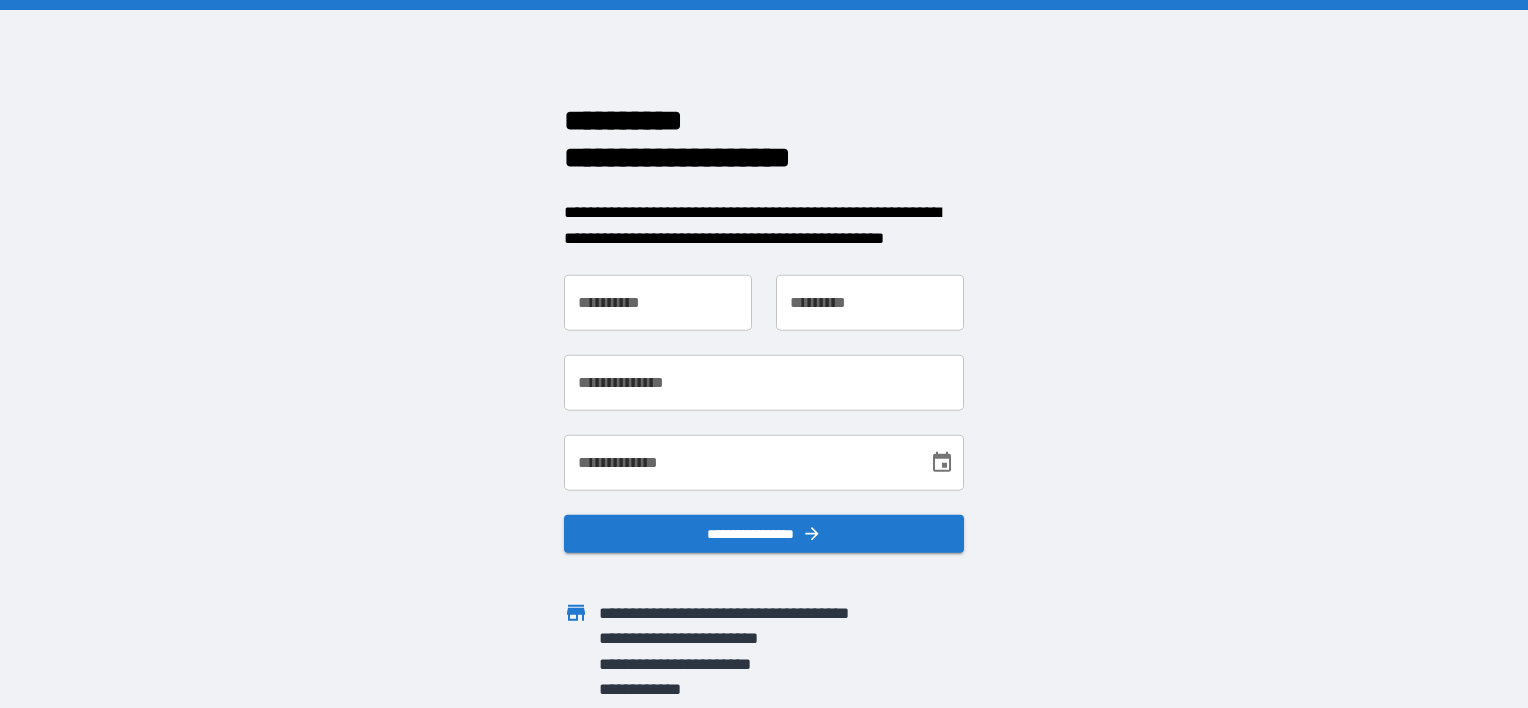 click on "**********" at bounding box center (658, 303) 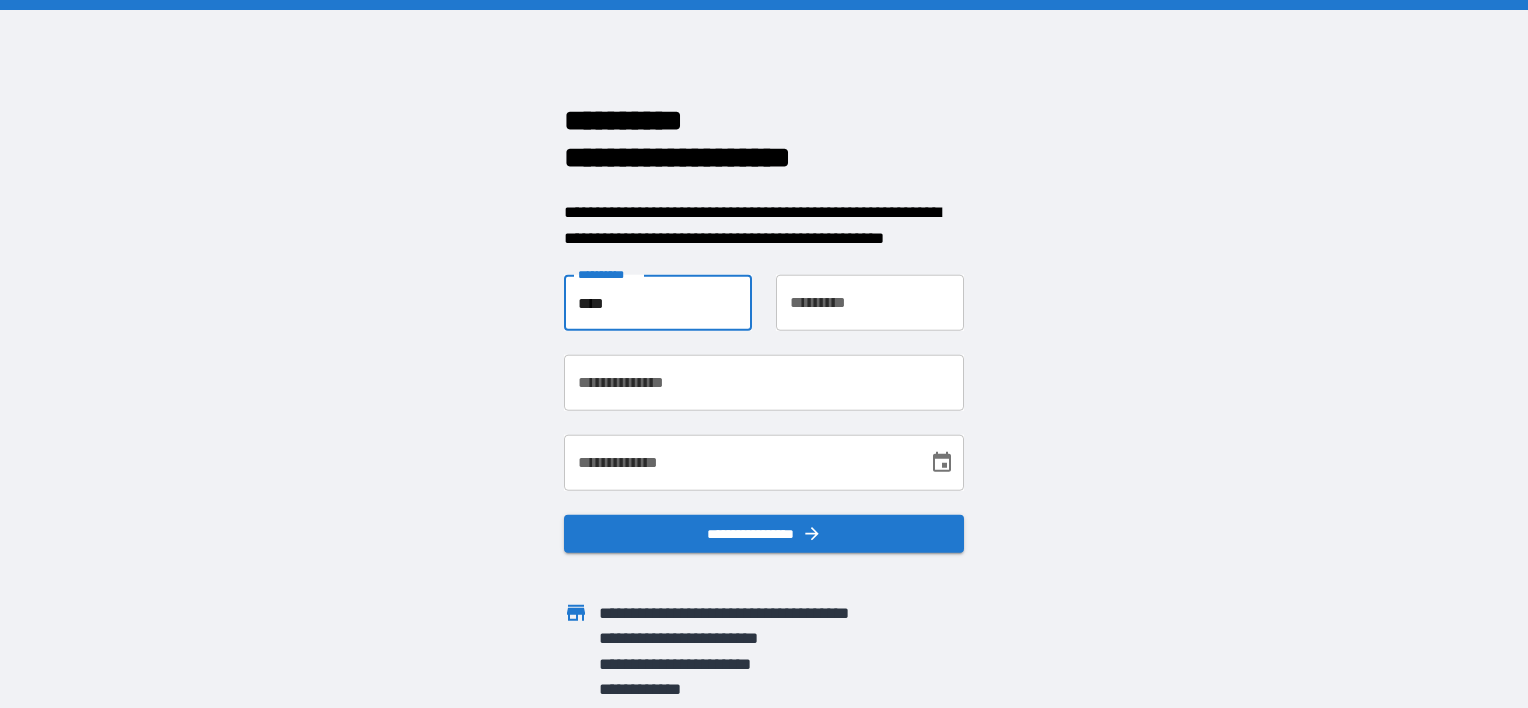 type on "****" 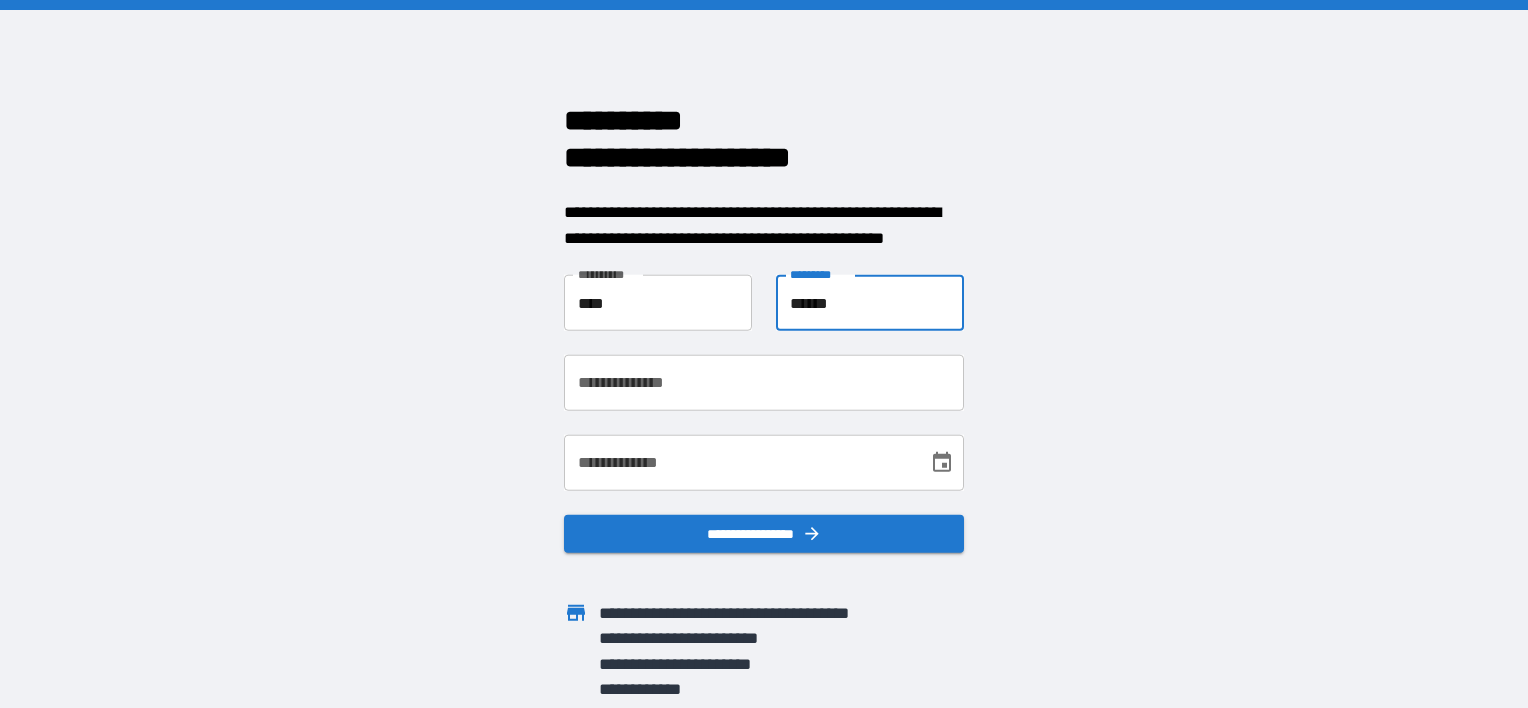 type on "******" 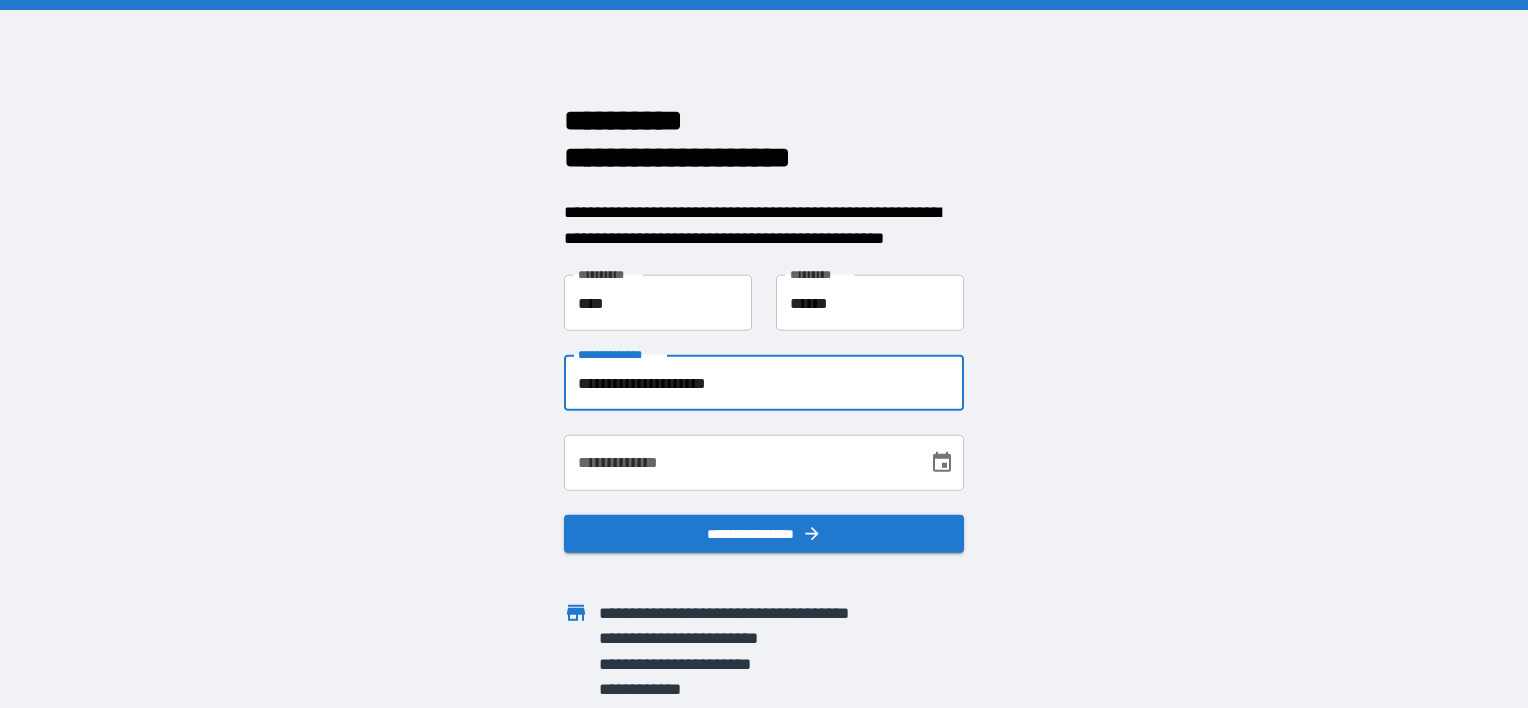 type on "**********" 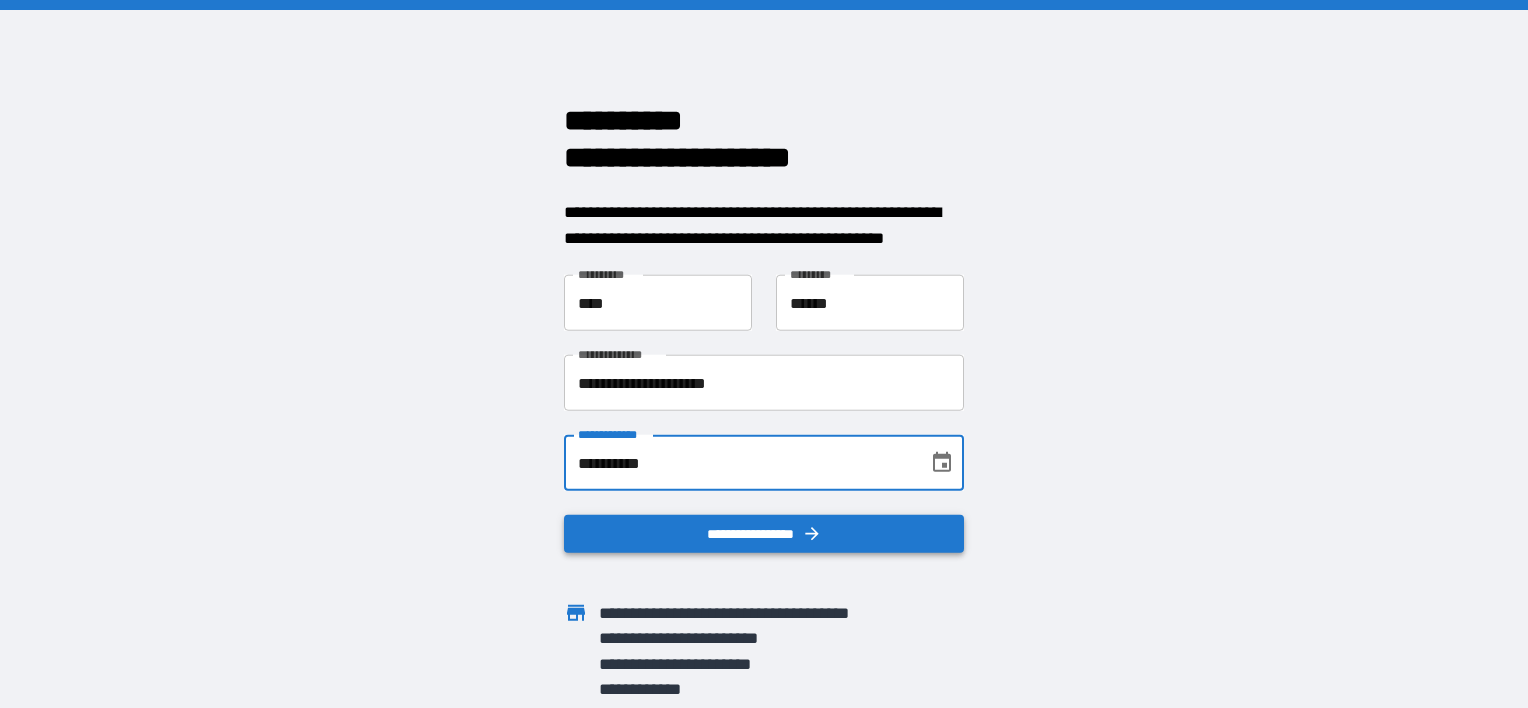 type on "**********" 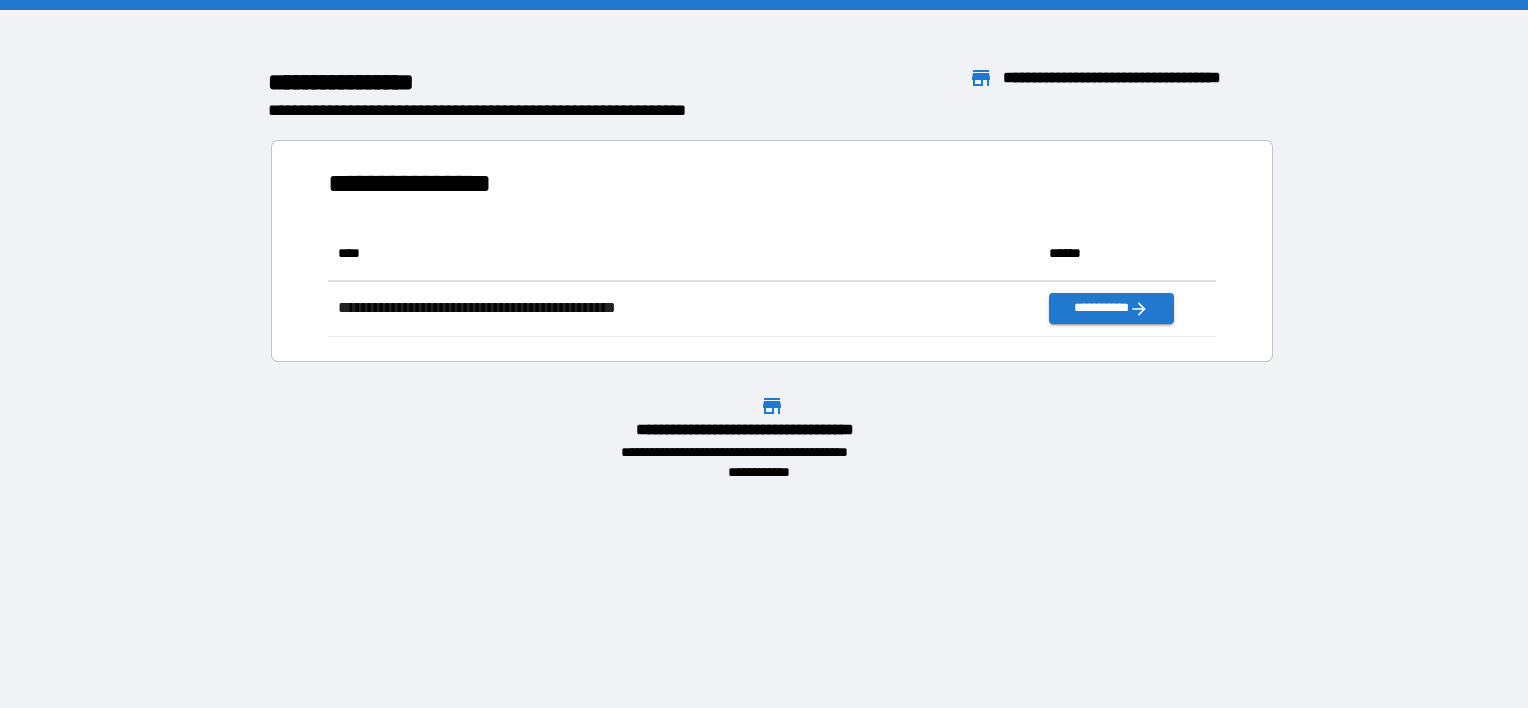 scroll, scrollTop: 16, scrollLeft: 16, axis: both 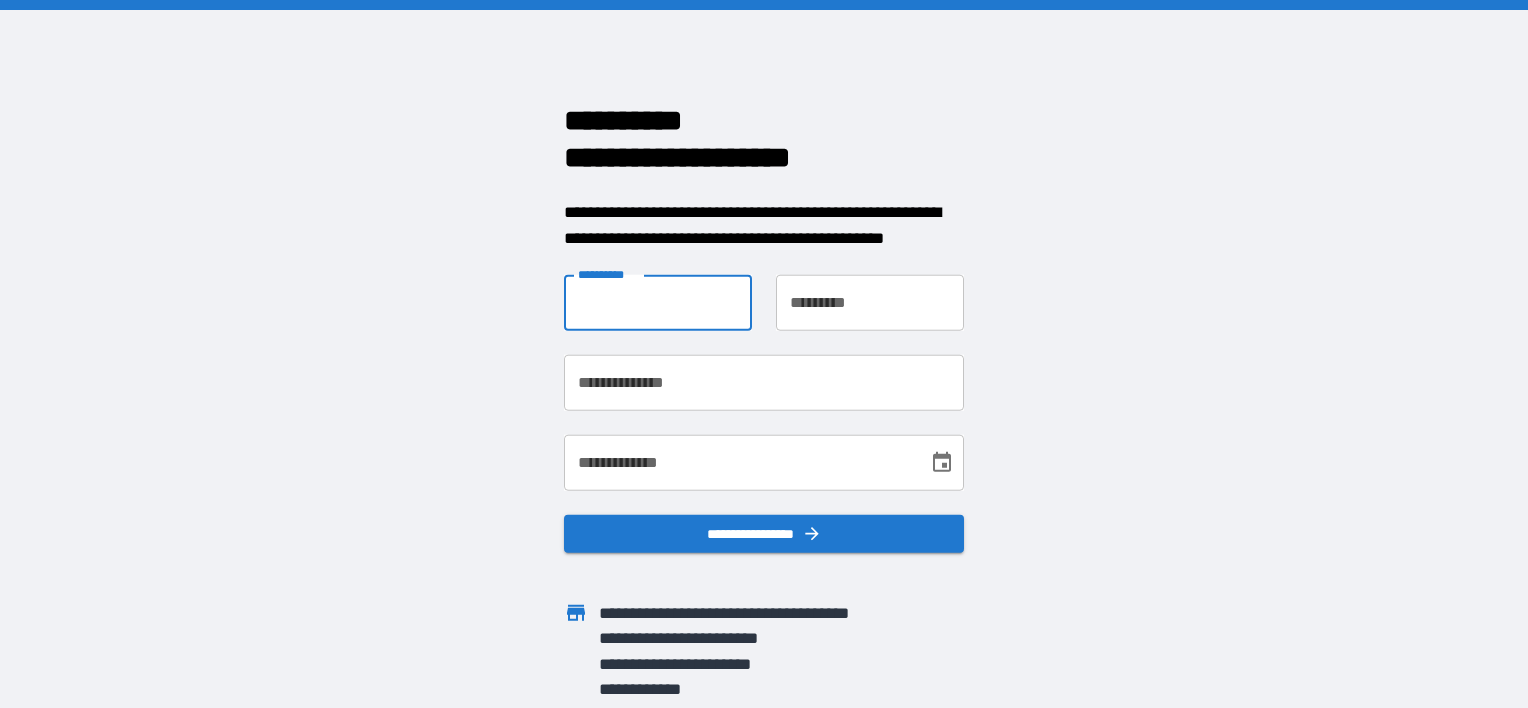 click on "**********" at bounding box center [658, 303] 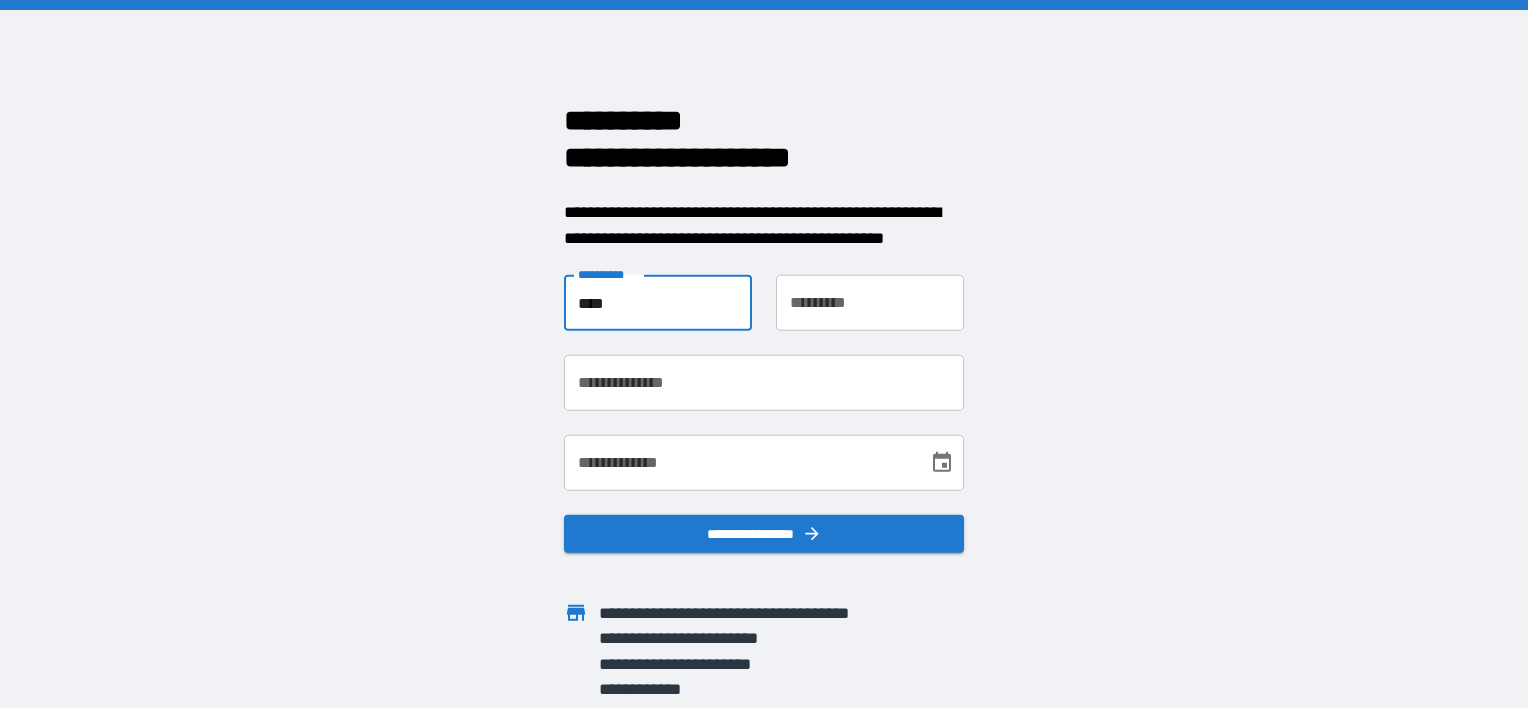 type on "****" 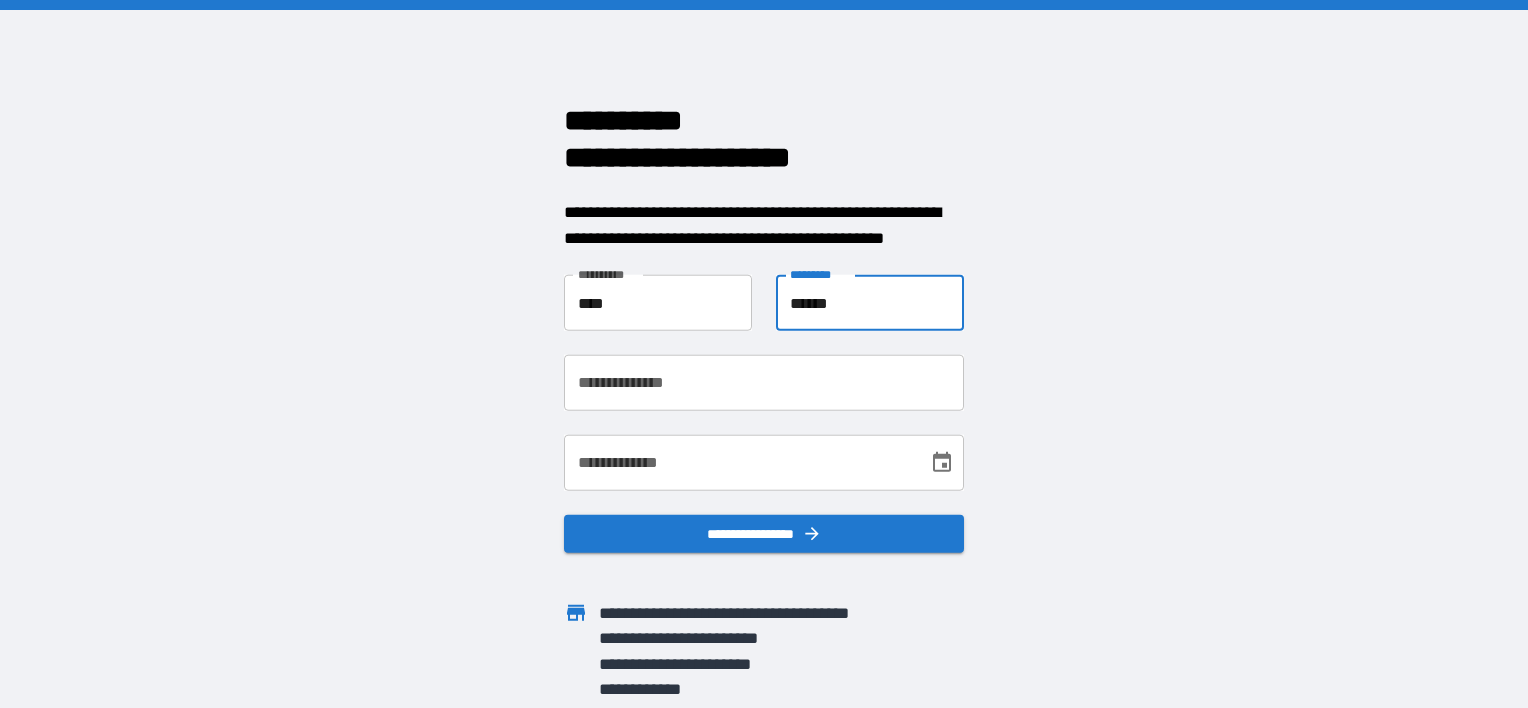 type on "******" 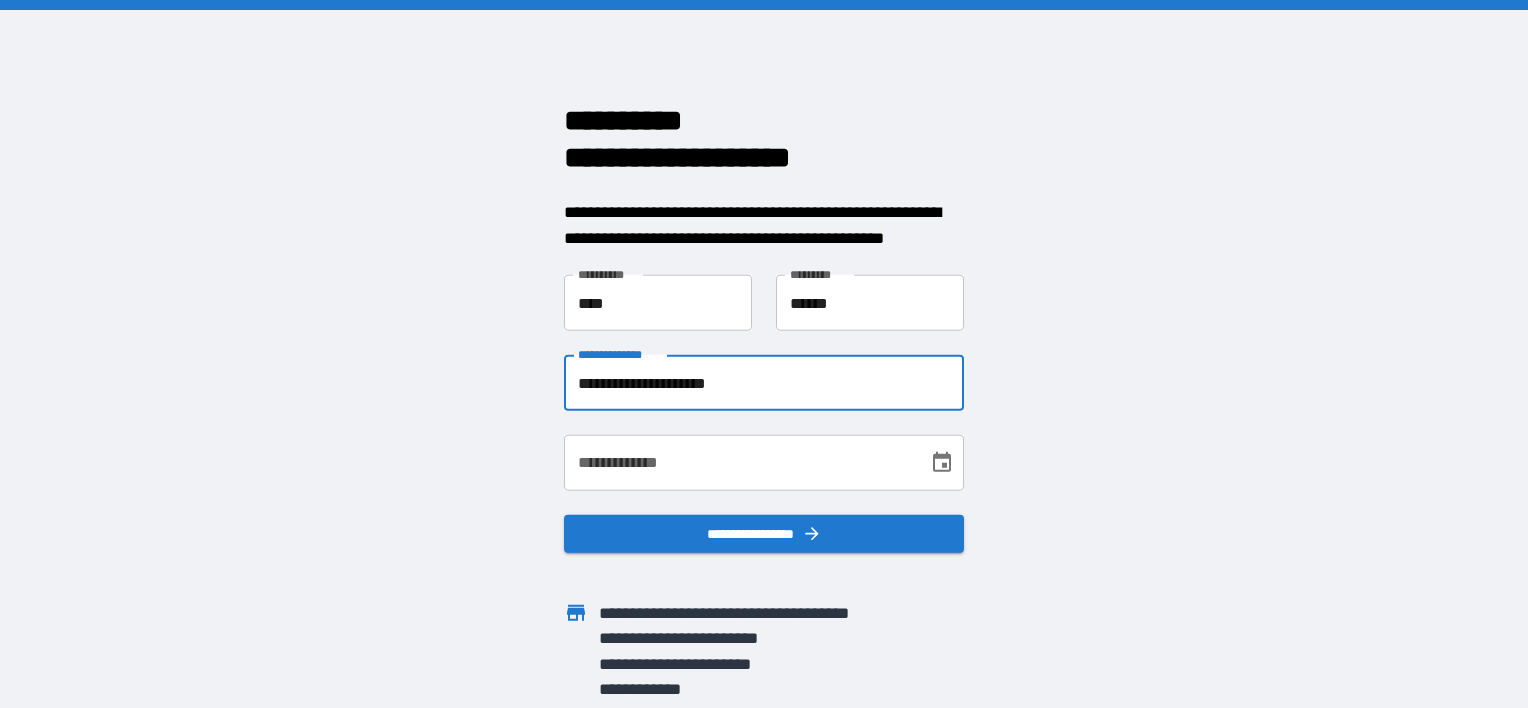 type on "**********" 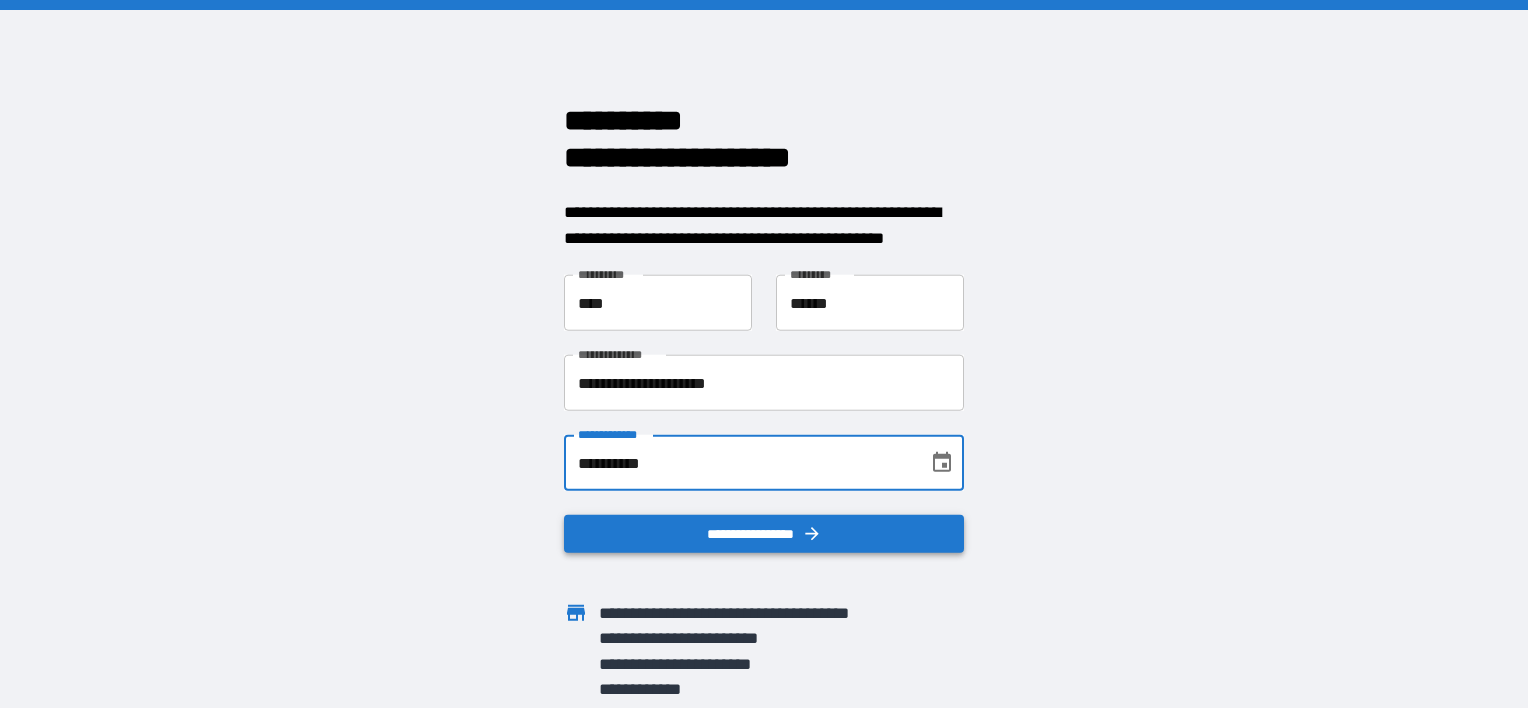 type on "**********" 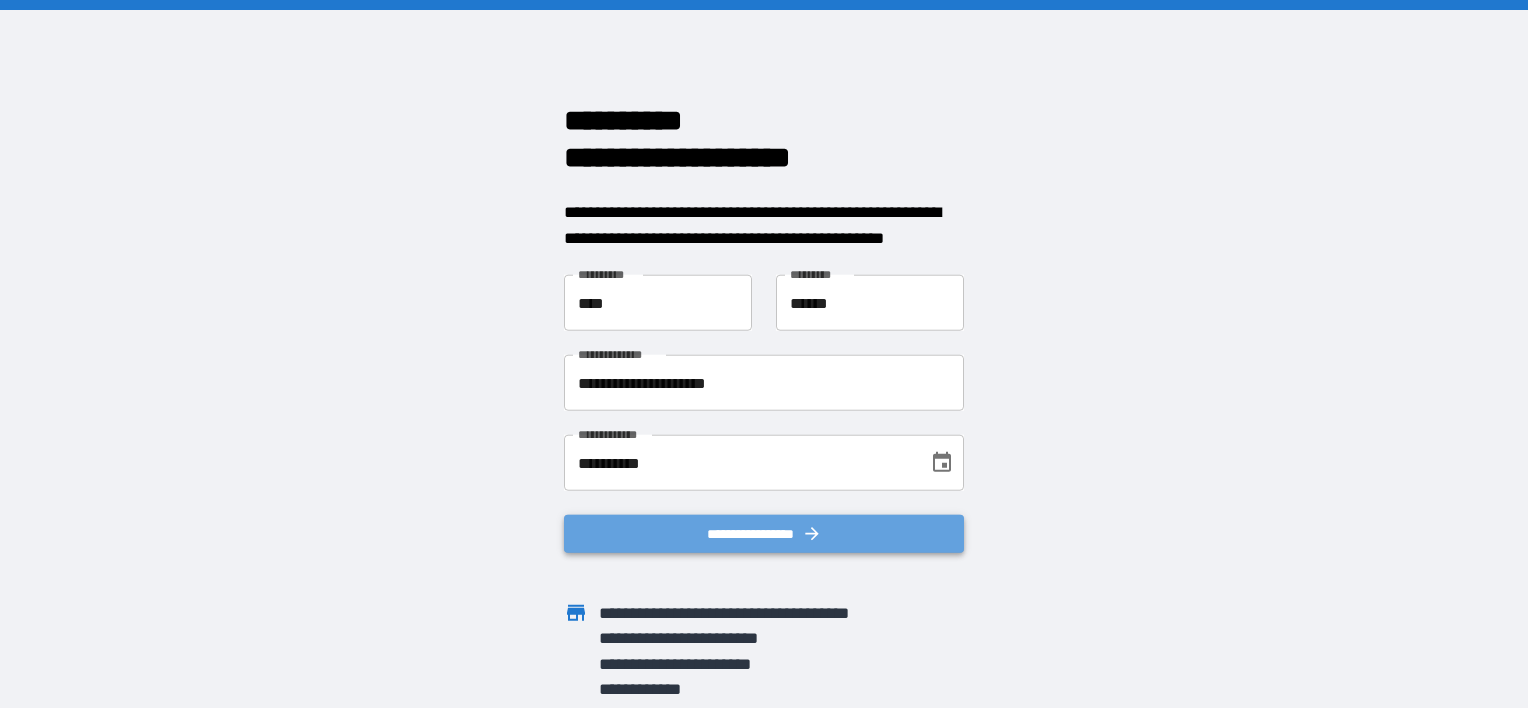 click 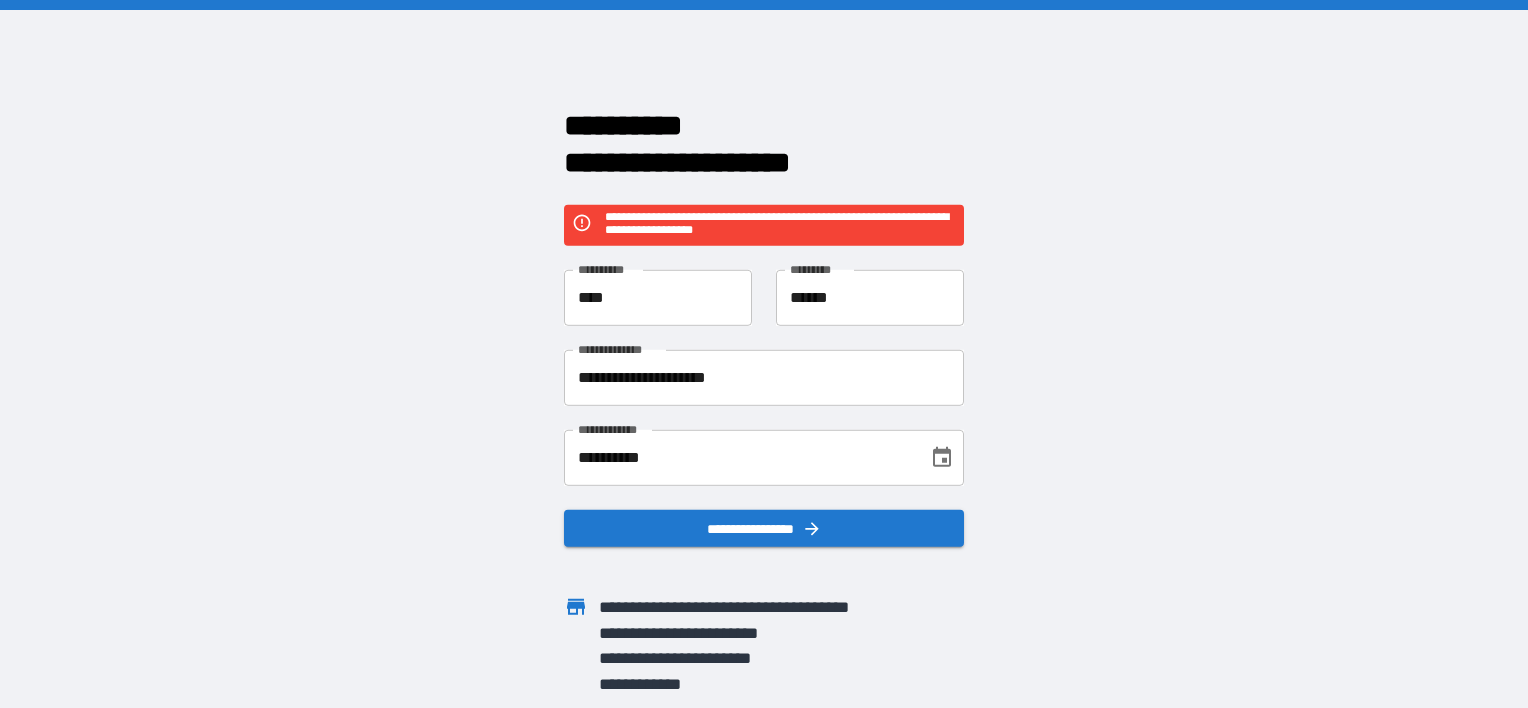 click on "******" at bounding box center (870, 298) 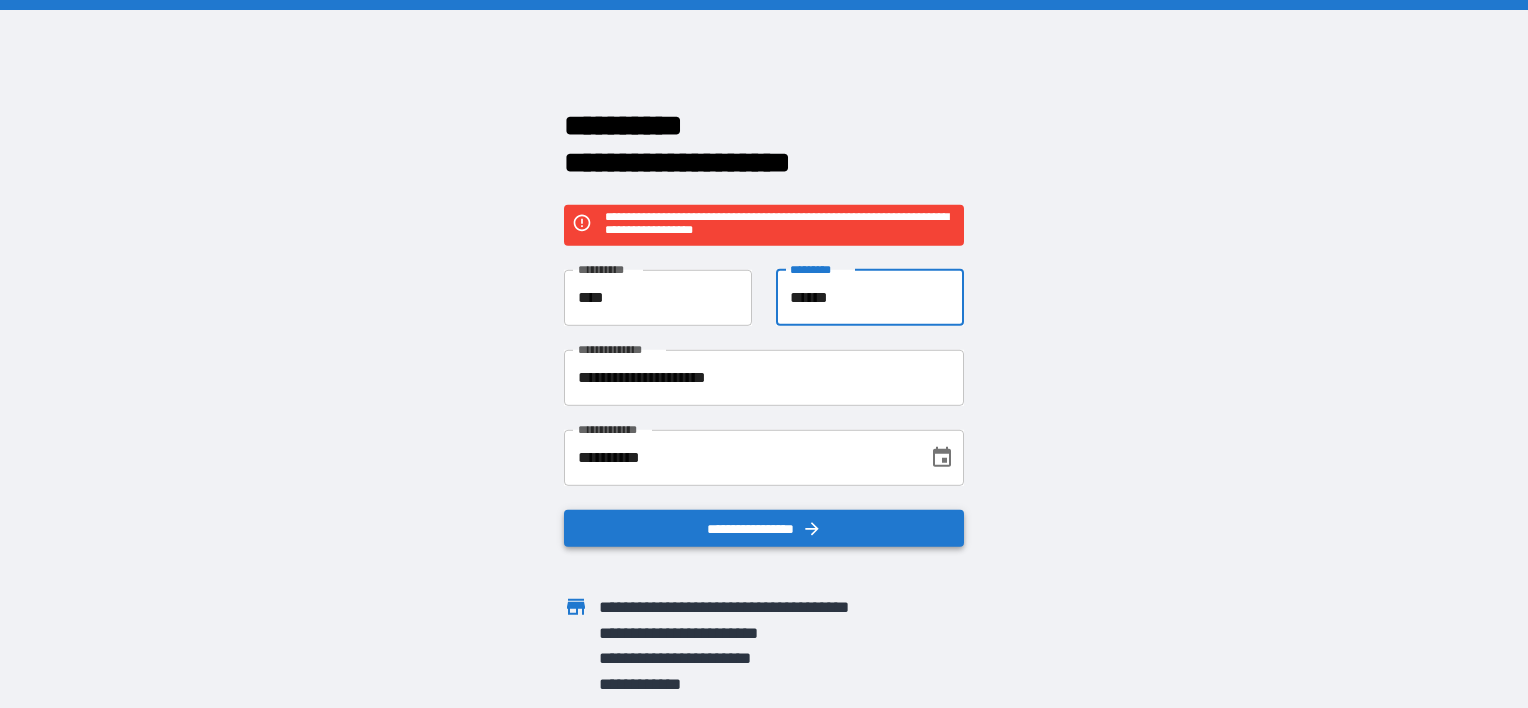 type on "******" 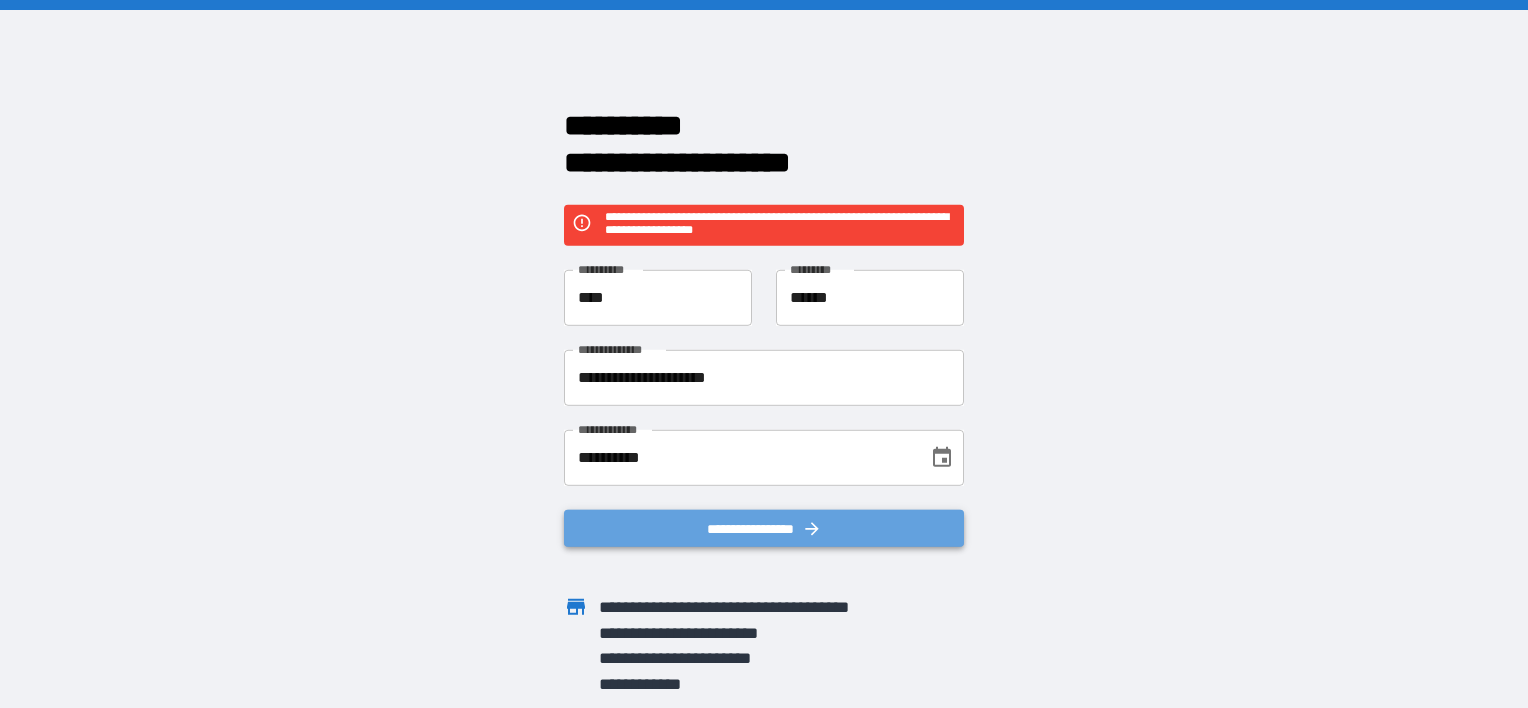 click on "**********" at bounding box center [764, 529] 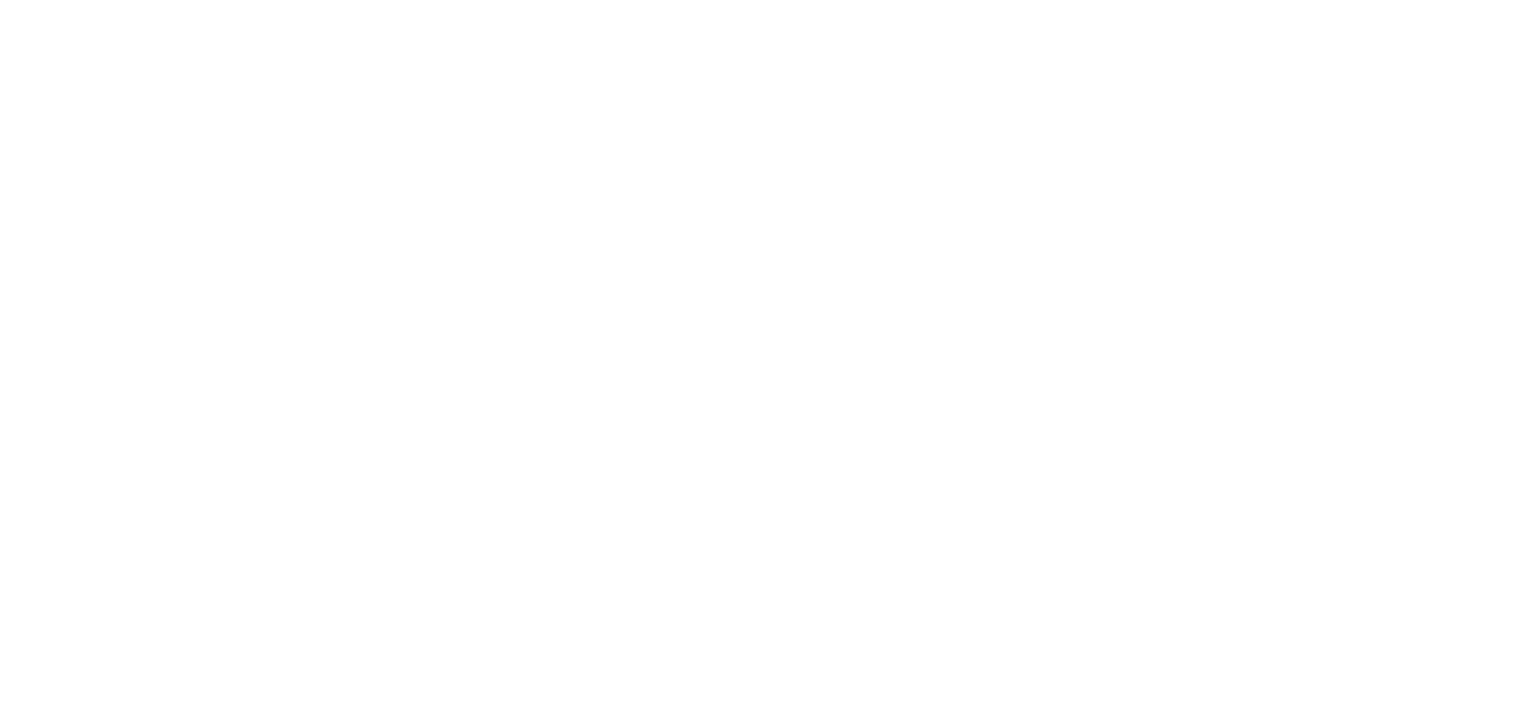 scroll, scrollTop: 0, scrollLeft: 0, axis: both 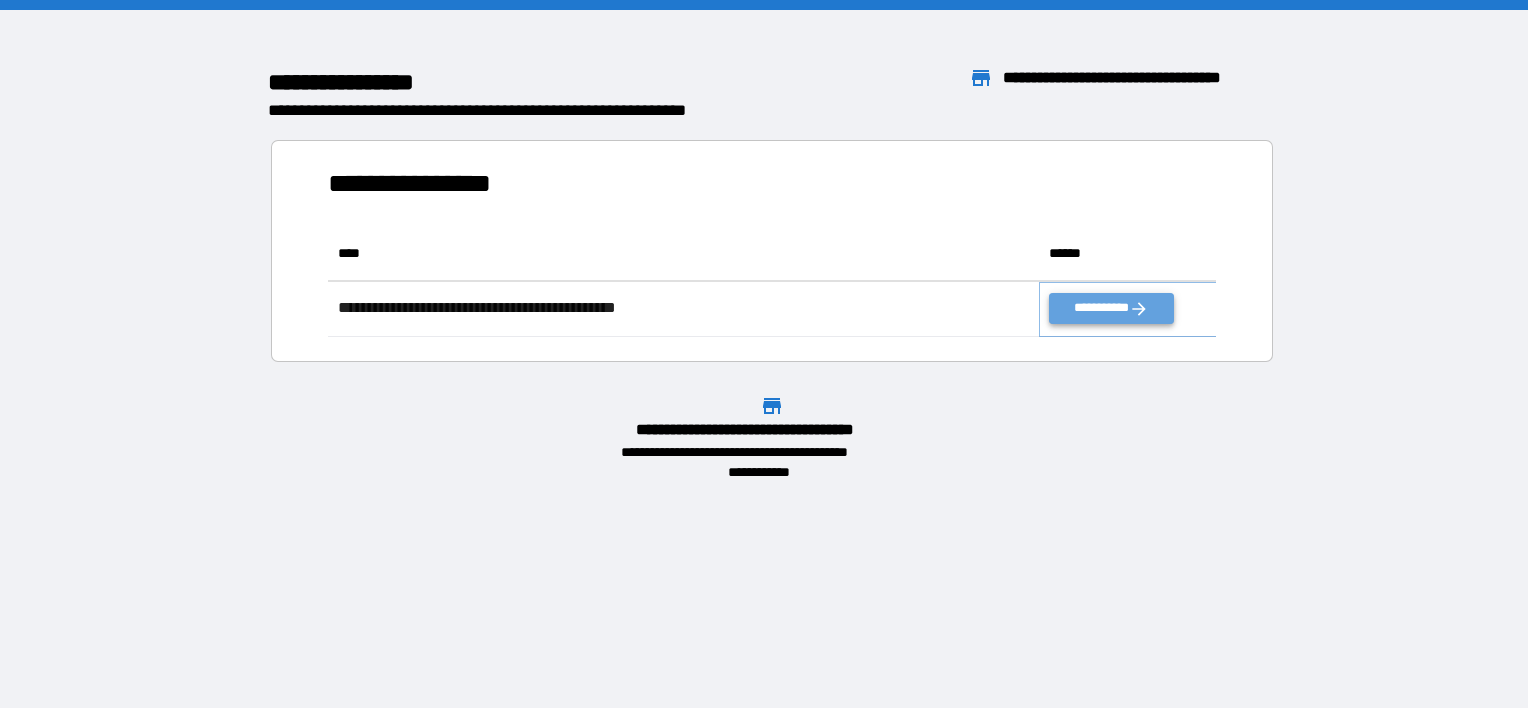 click on "**********" at bounding box center (1111, 308) 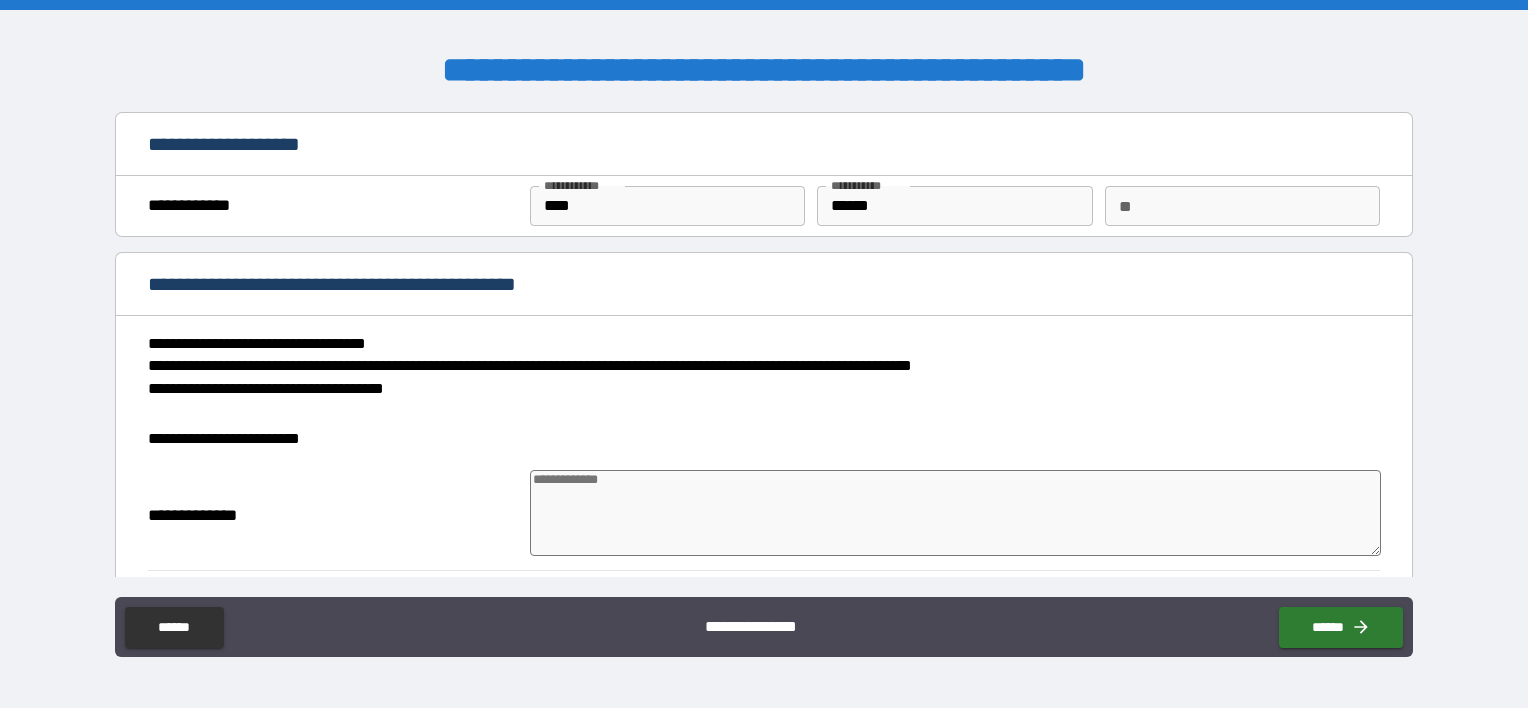 type on "*" 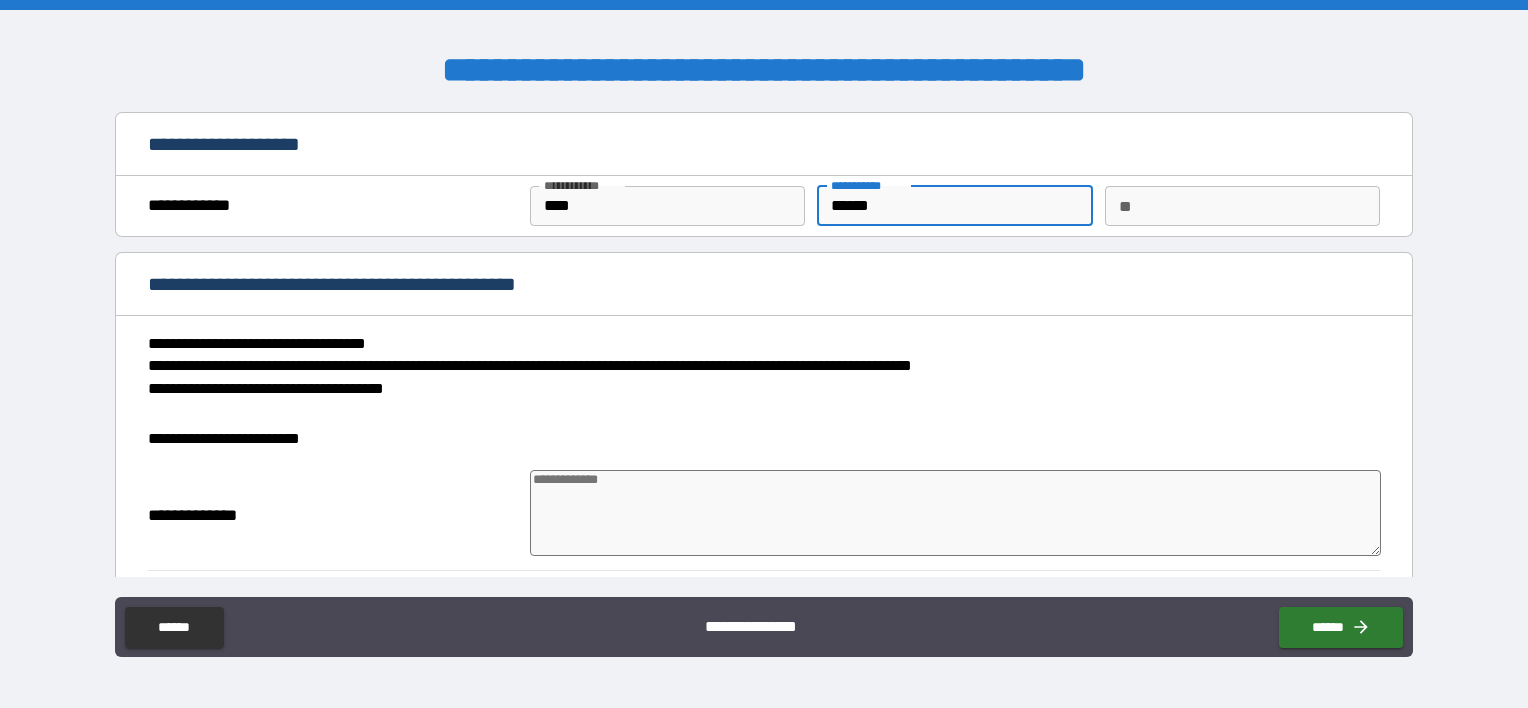 type on "*****" 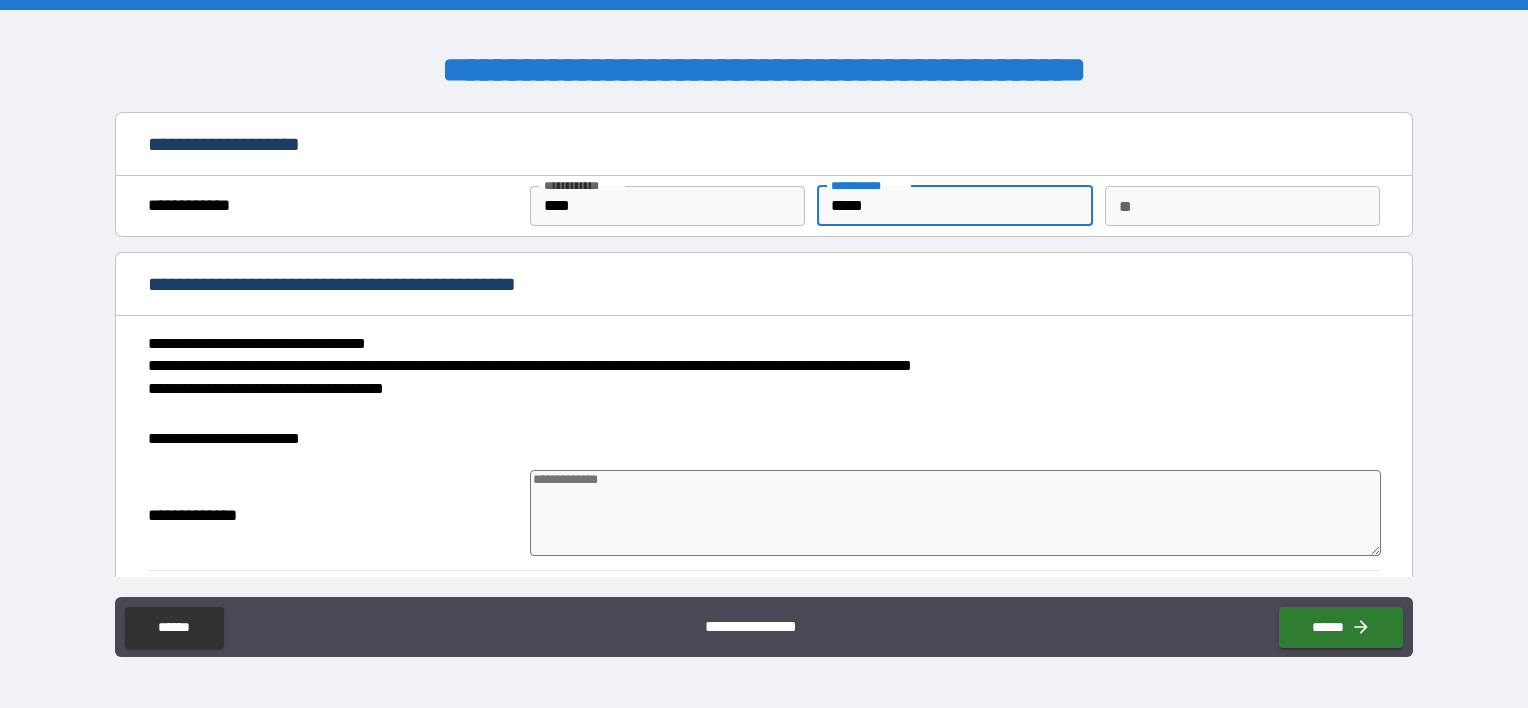 type on "*" 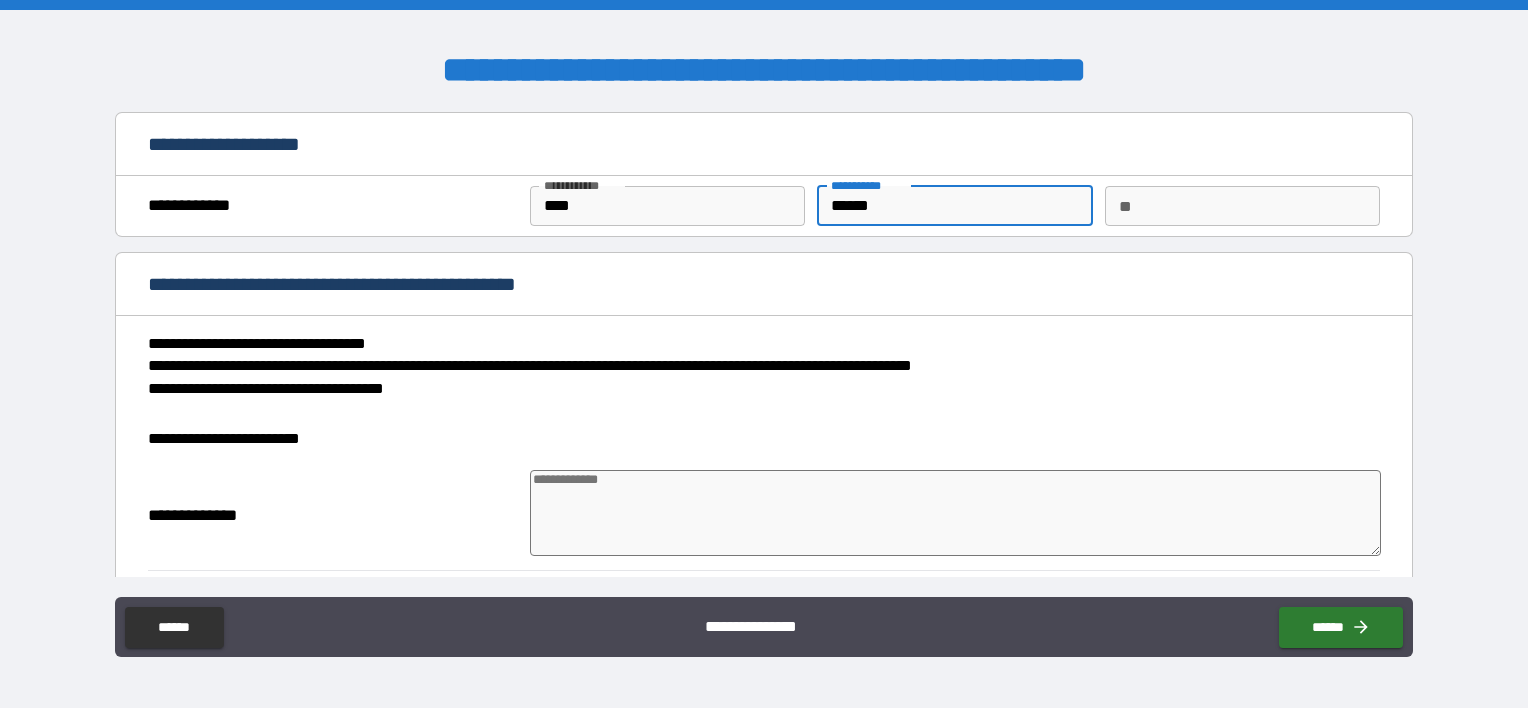 type on "*" 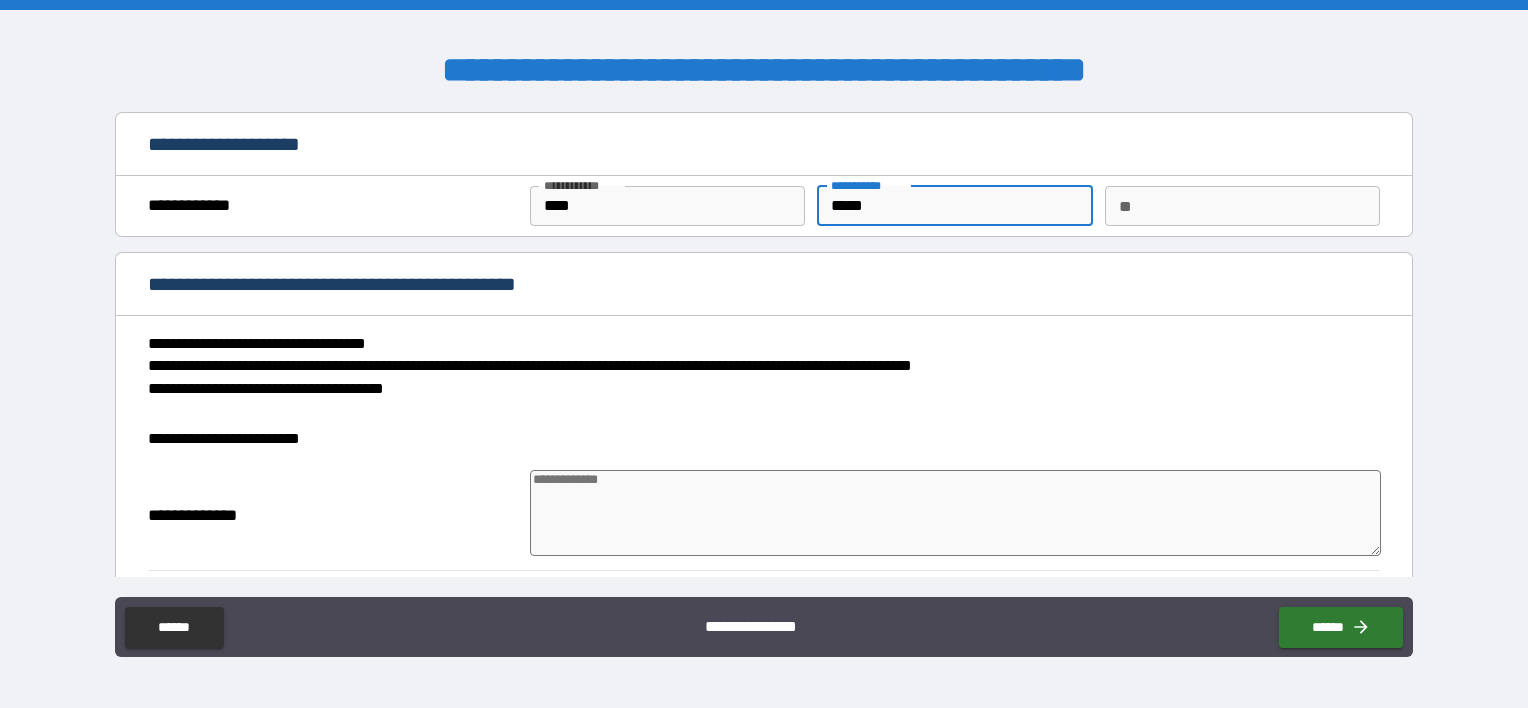 type on "*" 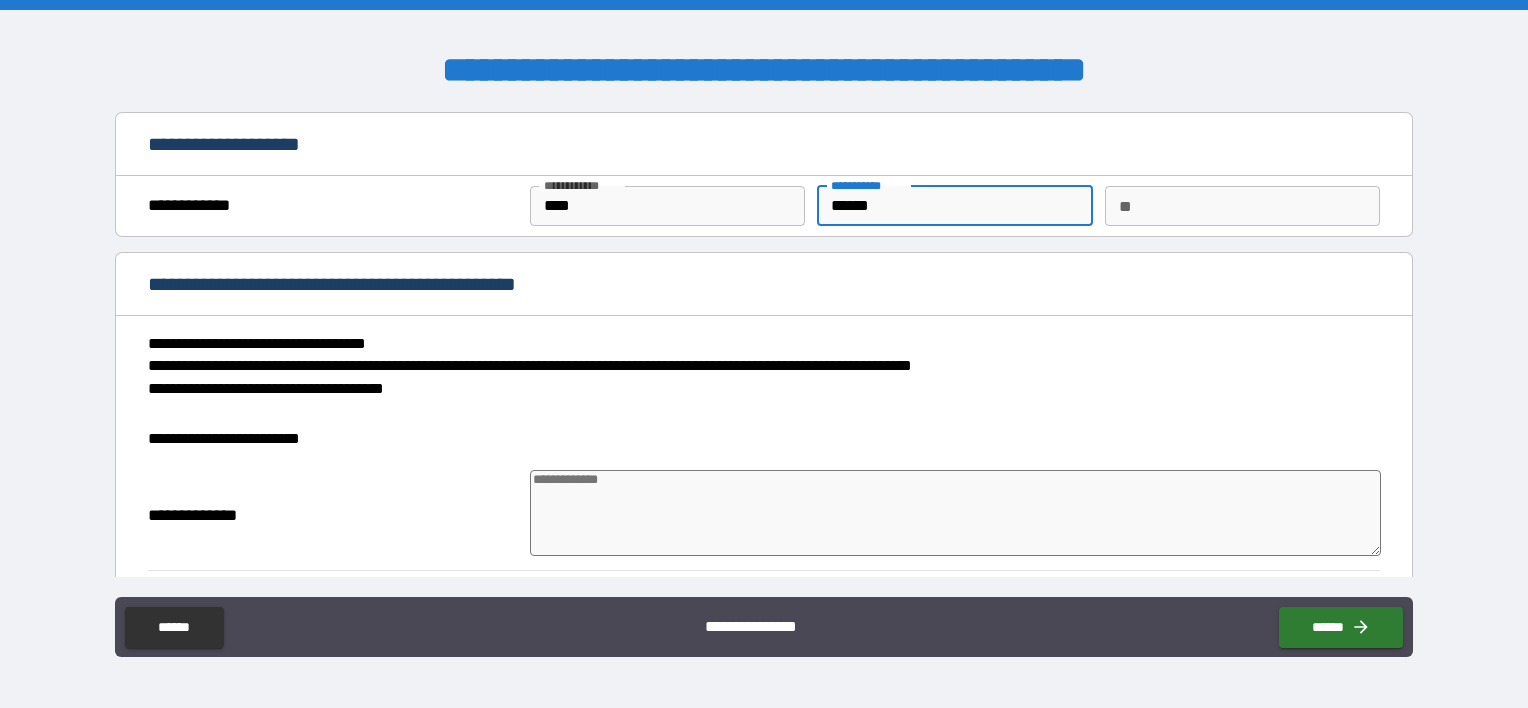 type on "*" 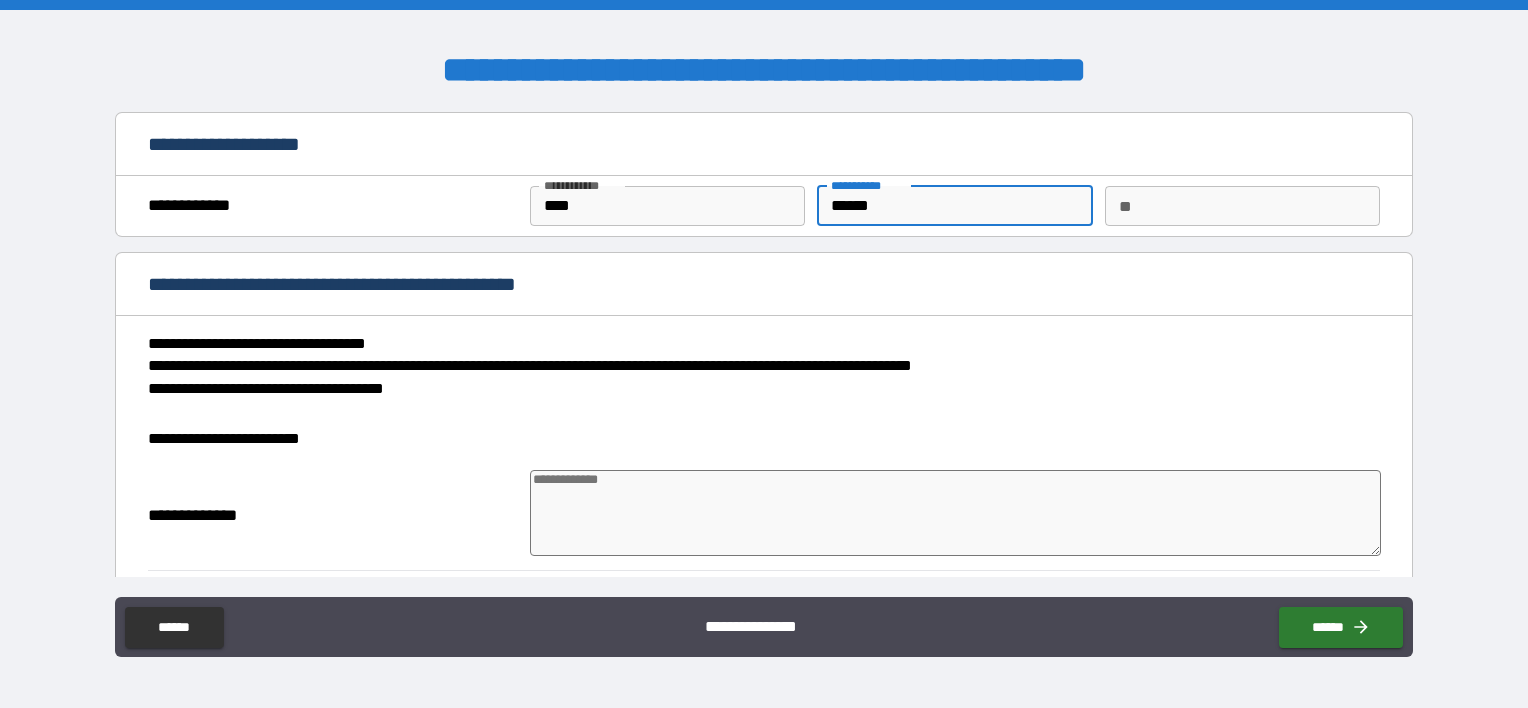 type on "******" 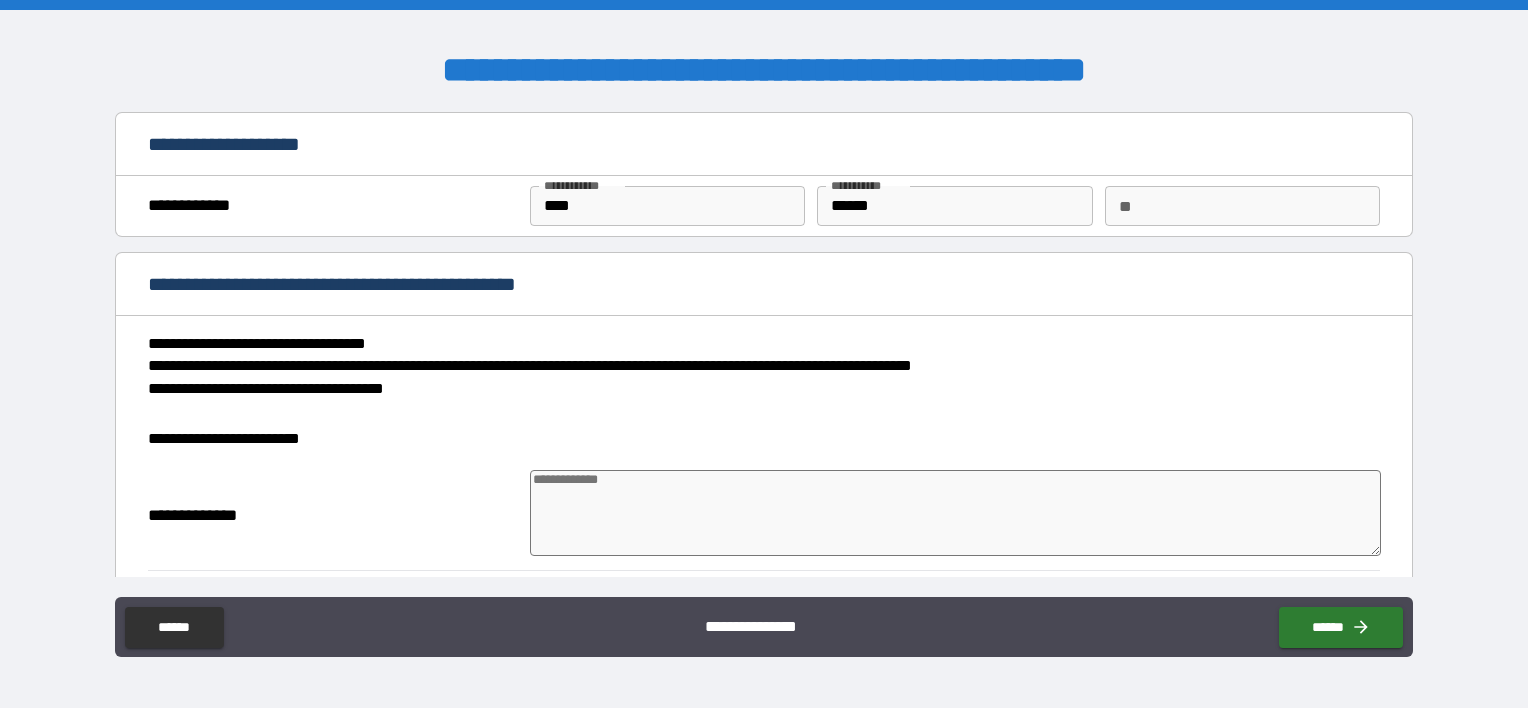 click on "**********" at bounding box center (758, 367) 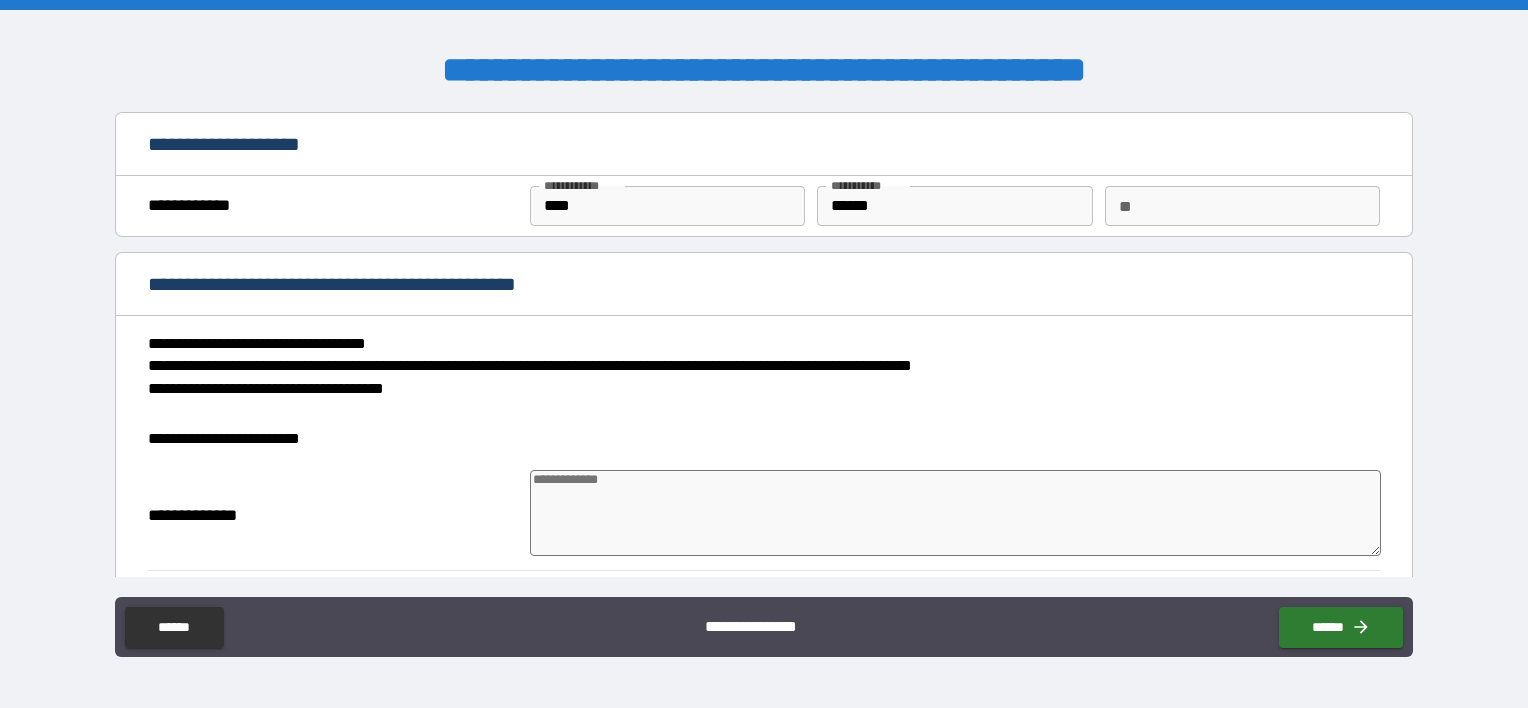 click at bounding box center [955, 513] 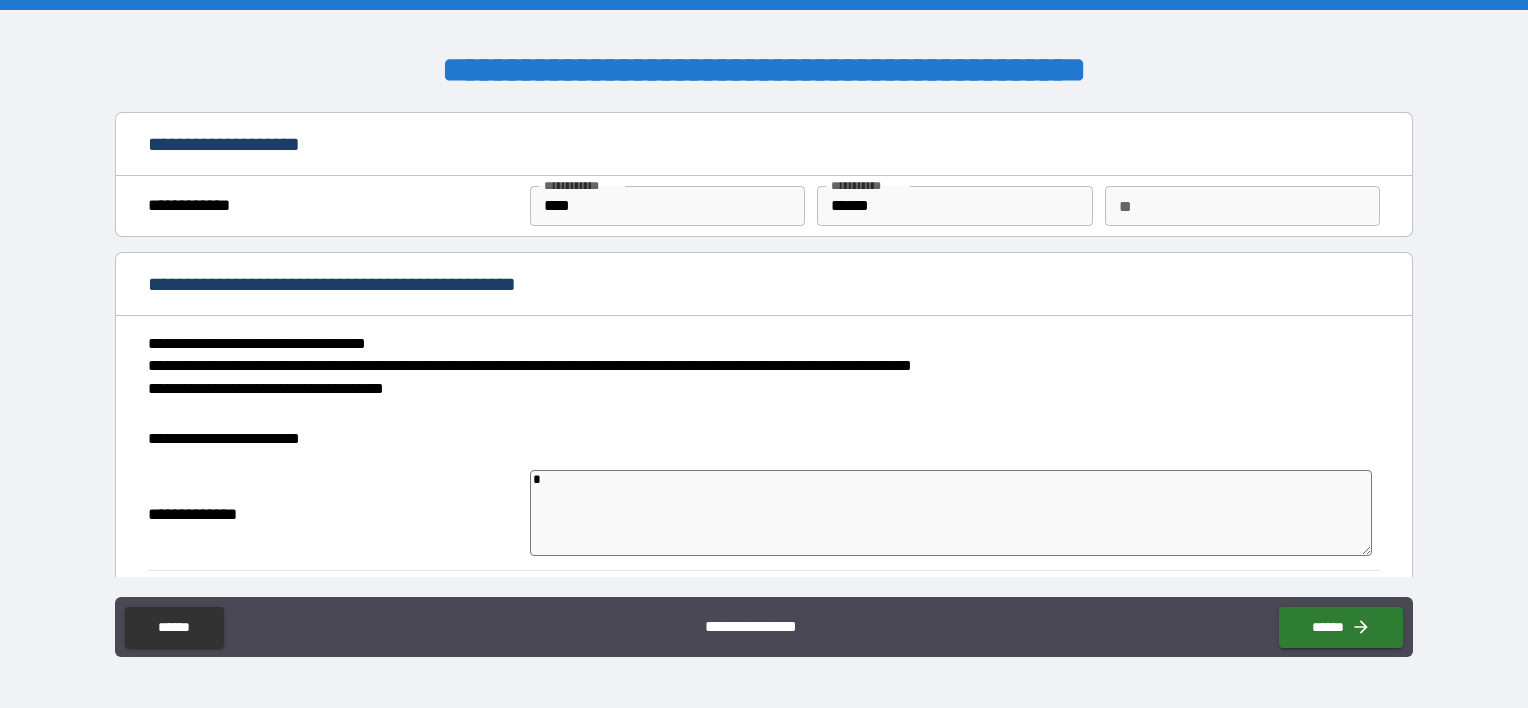 type on "*" 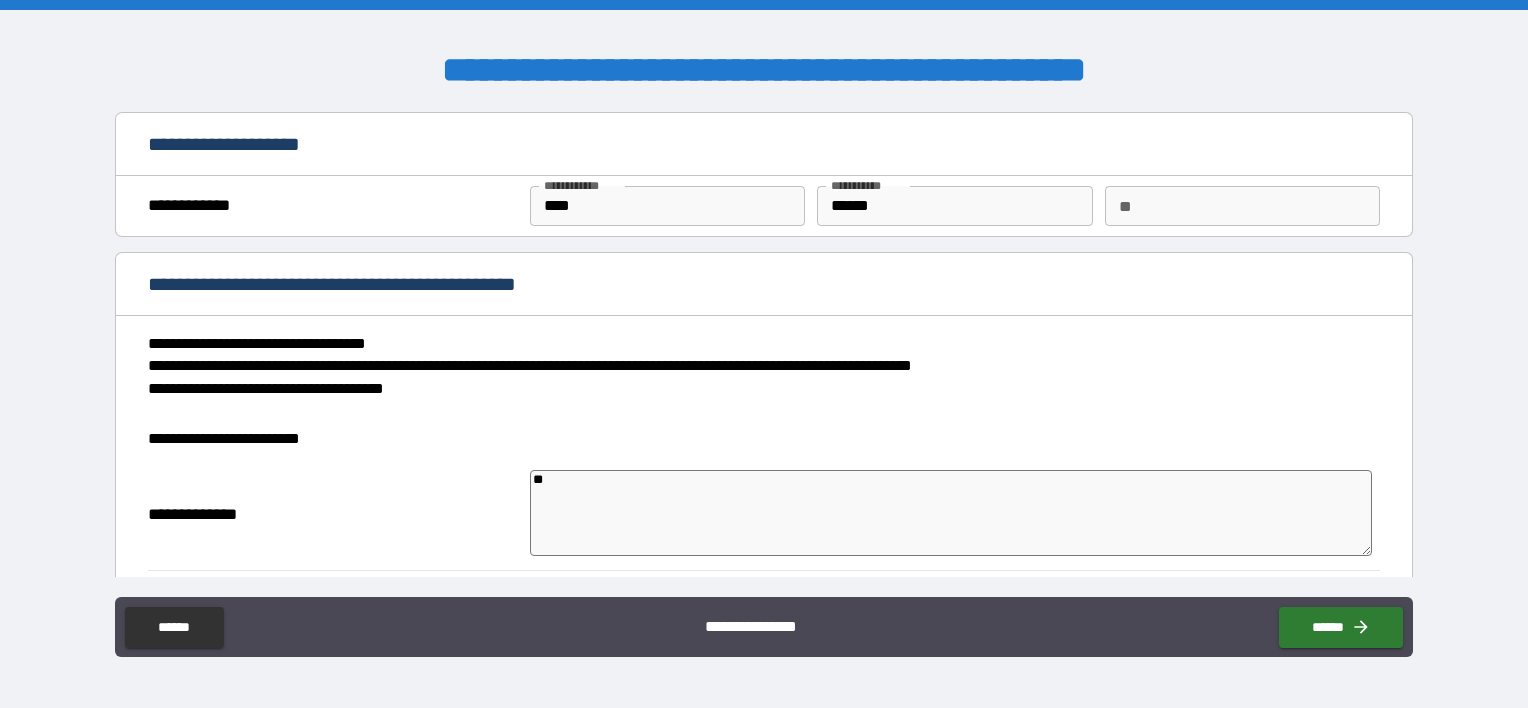 type on "*" 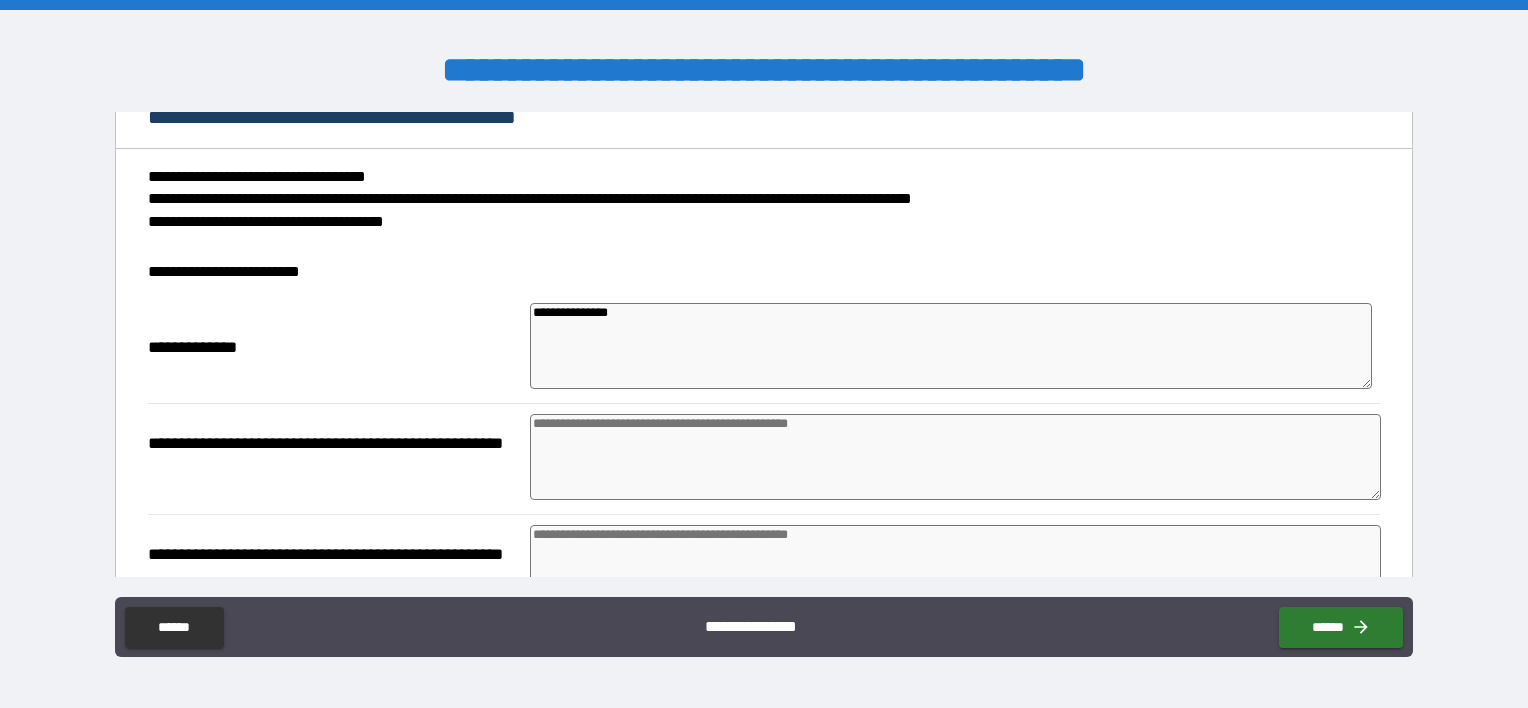 scroll, scrollTop: 200, scrollLeft: 0, axis: vertical 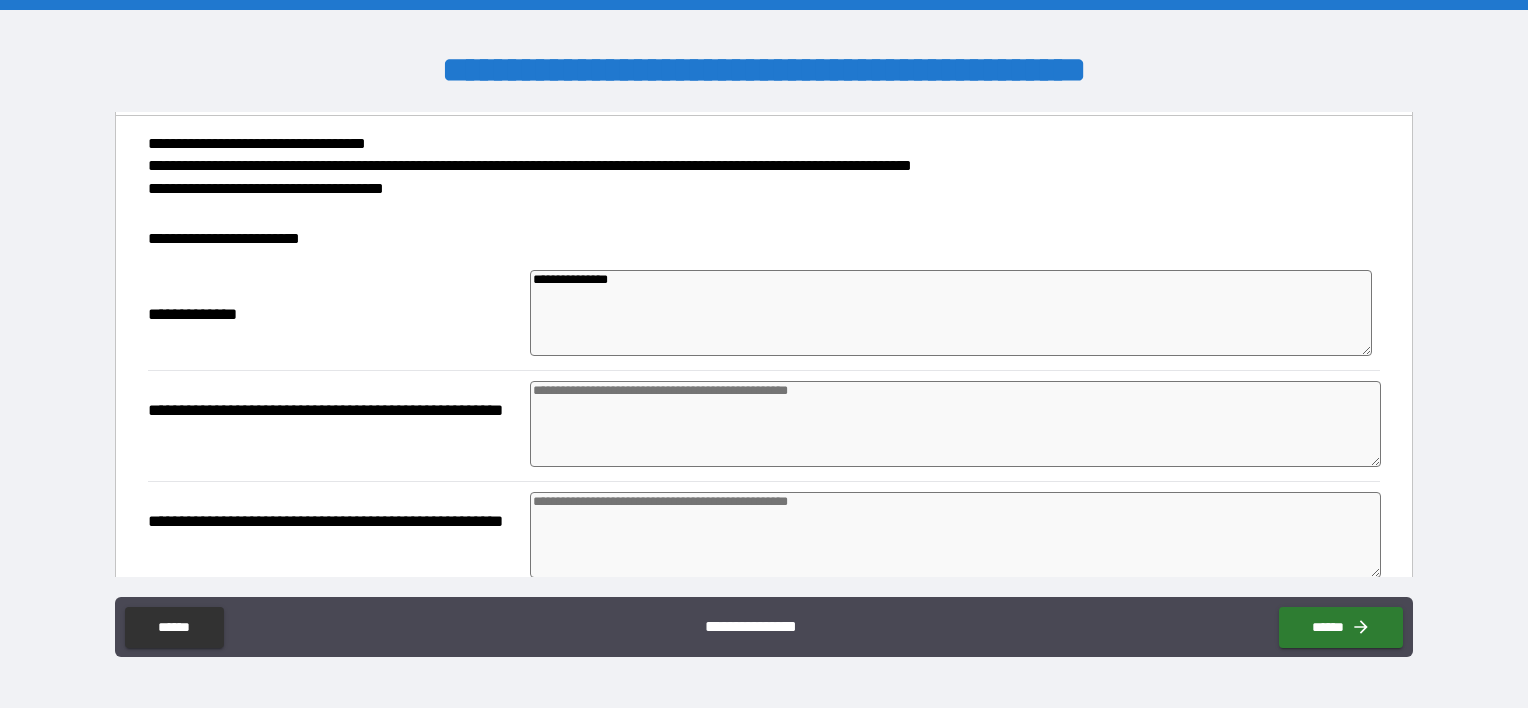 click at bounding box center (955, 424) 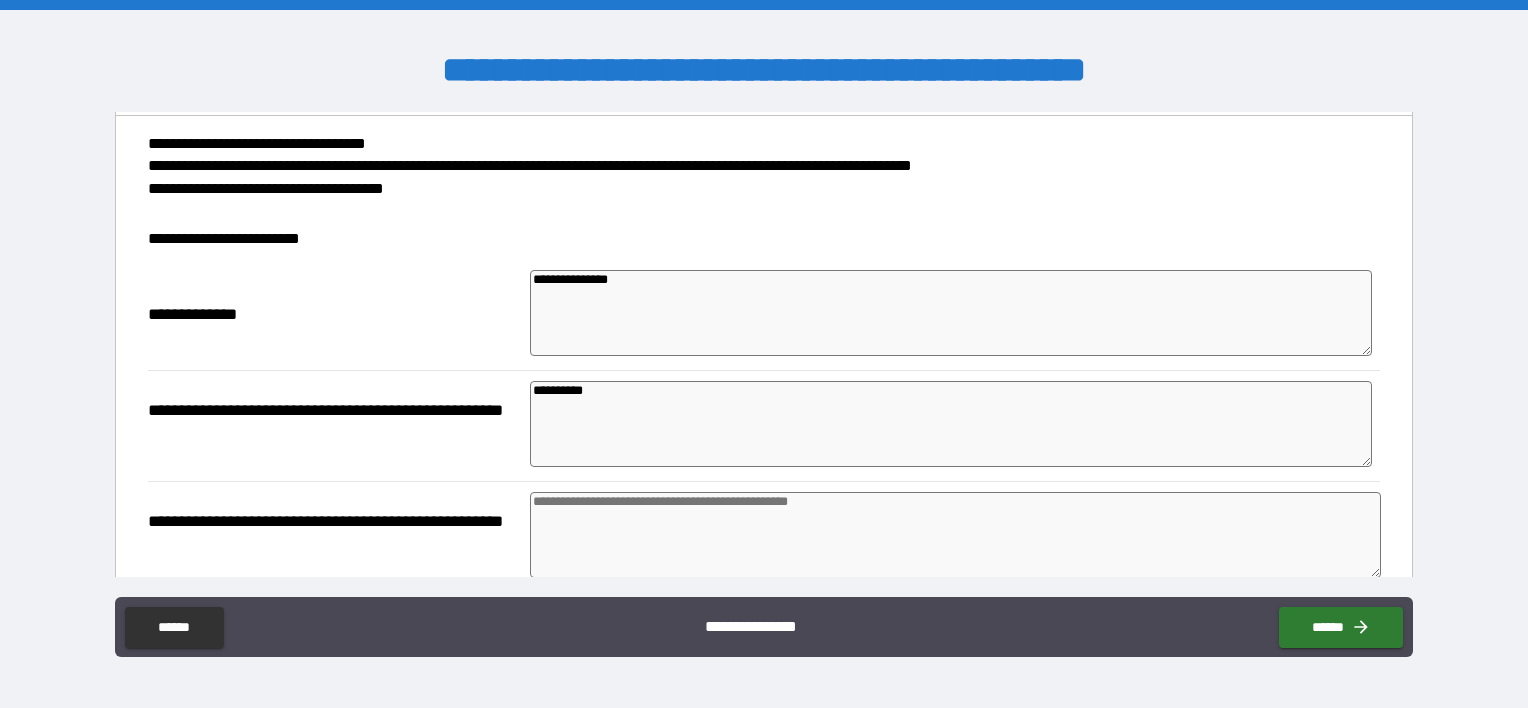 click at bounding box center (955, 535) 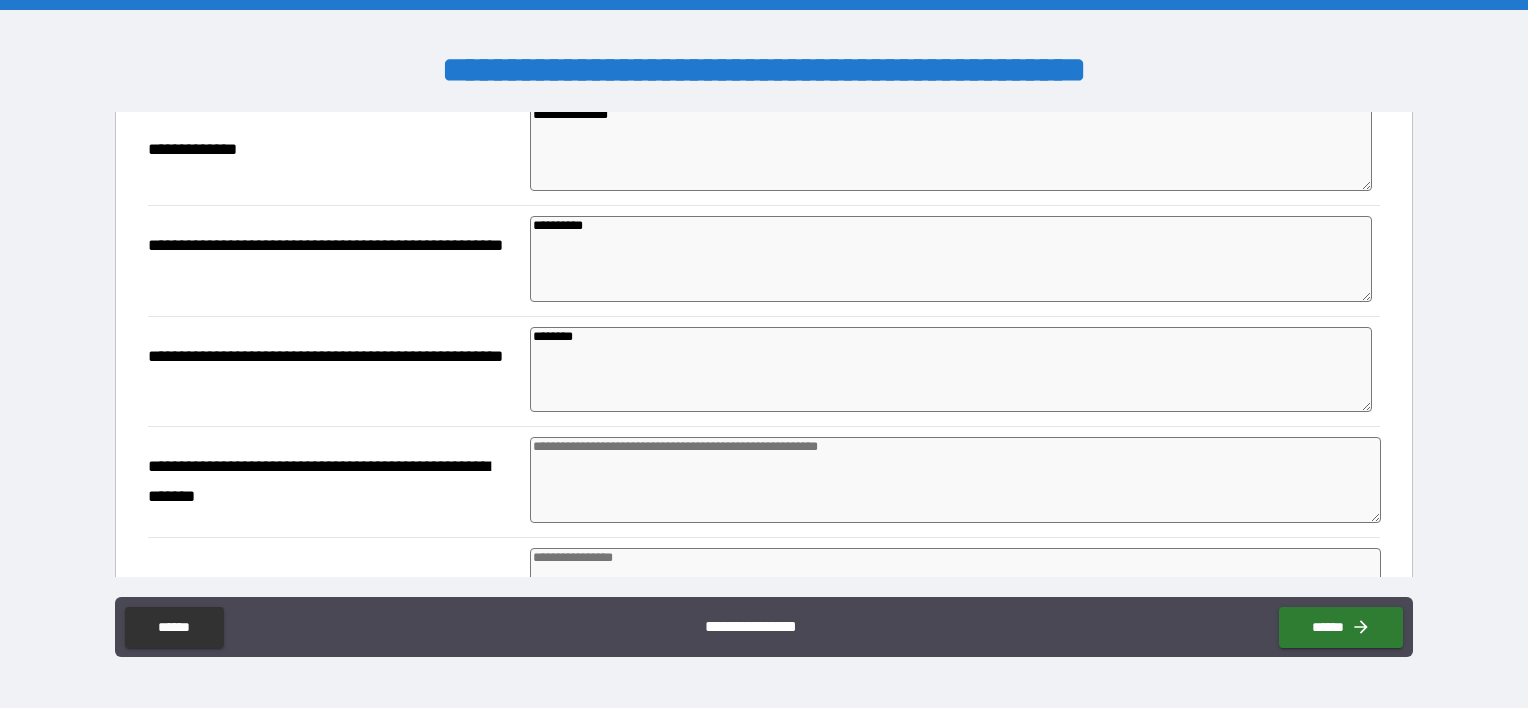scroll, scrollTop: 400, scrollLeft: 0, axis: vertical 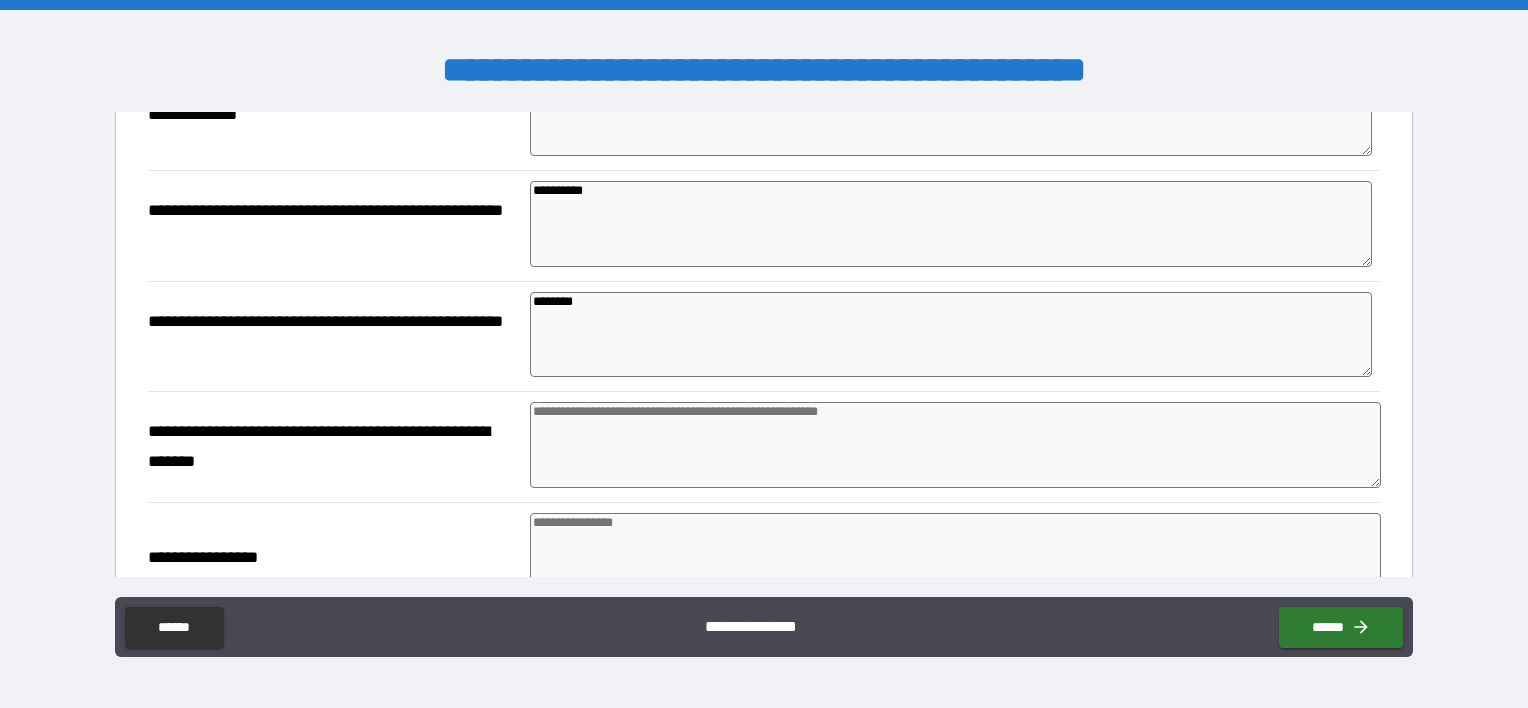 click at bounding box center [955, 445] 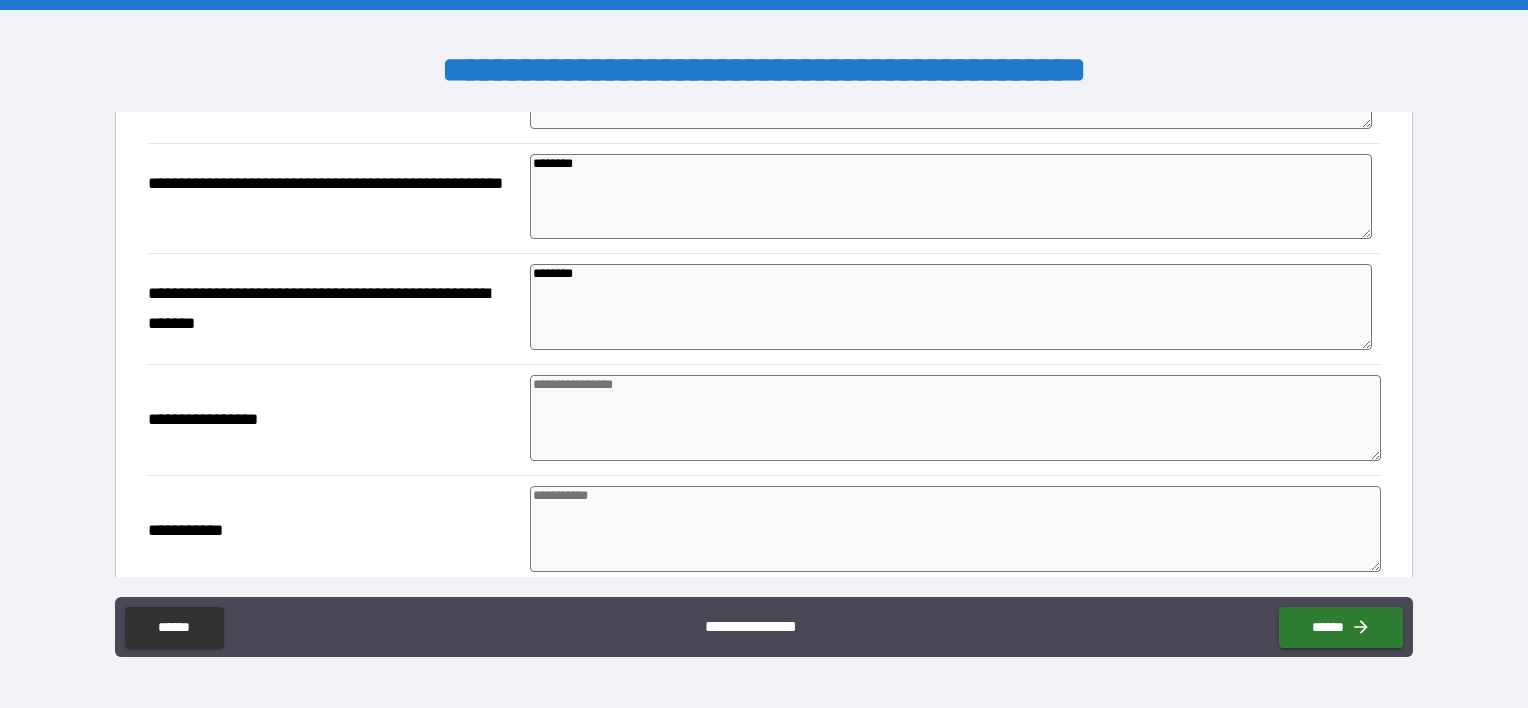 scroll, scrollTop: 600, scrollLeft: 0, axis: vertical 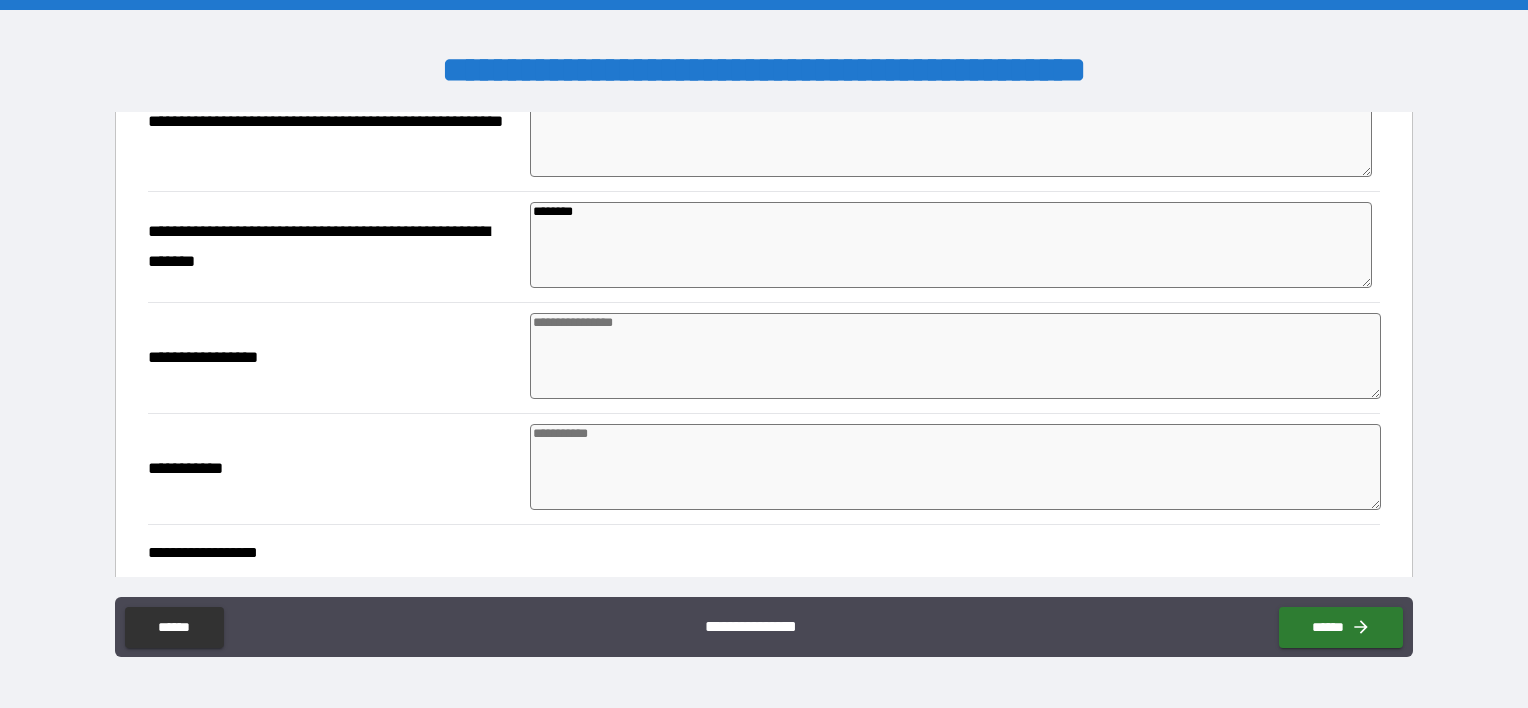 click at bounding box center (955, 356) 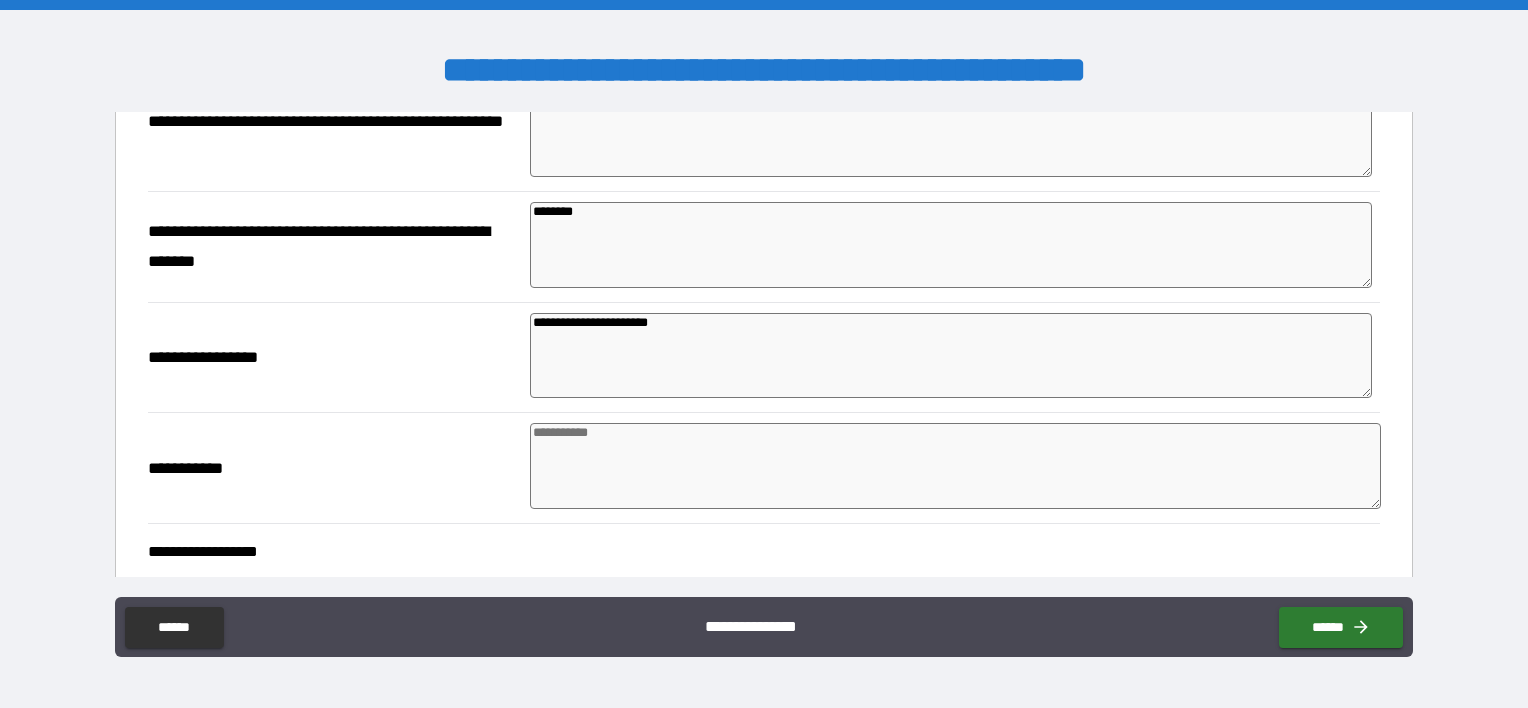 click at bounding box center (955, 466) 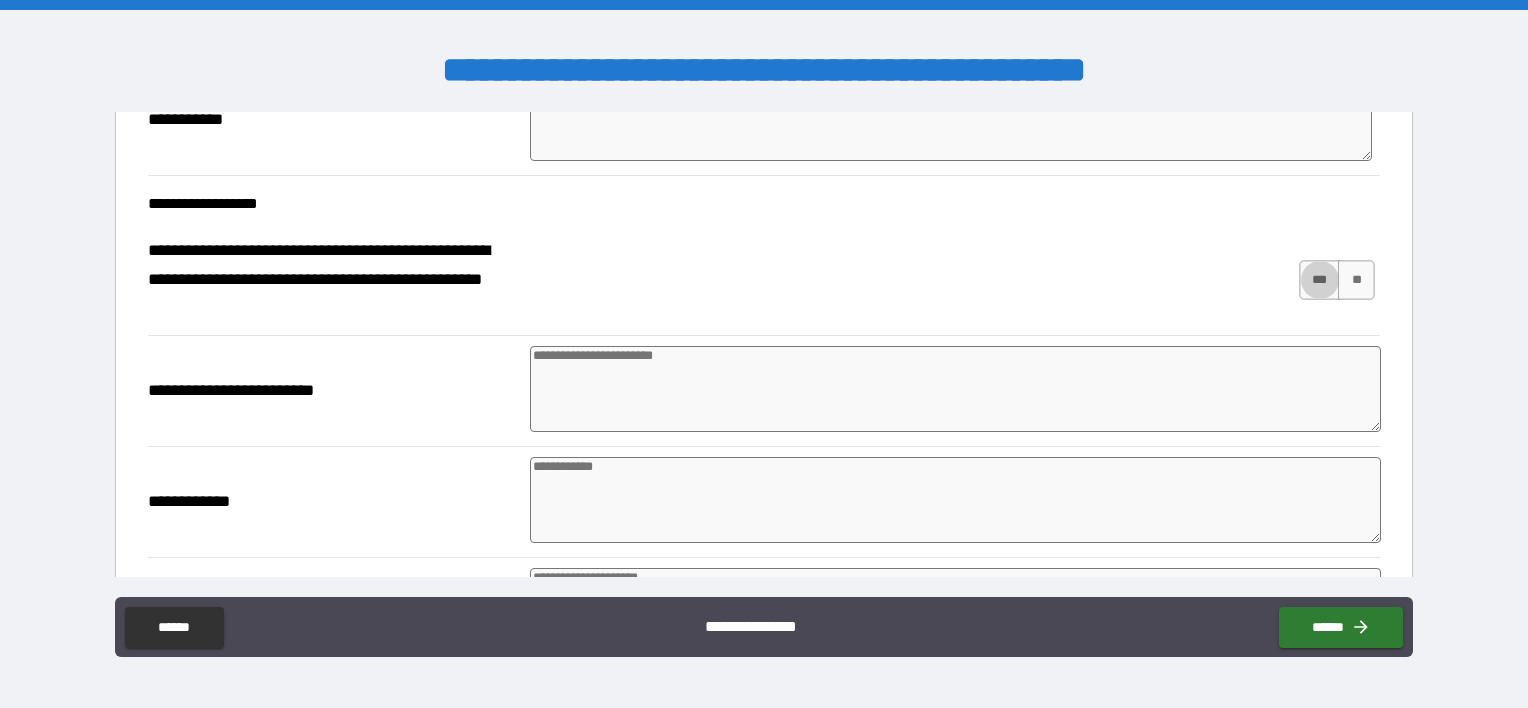 scroll, scrollTop: 981, scrollLeft: 0, axis: vertical 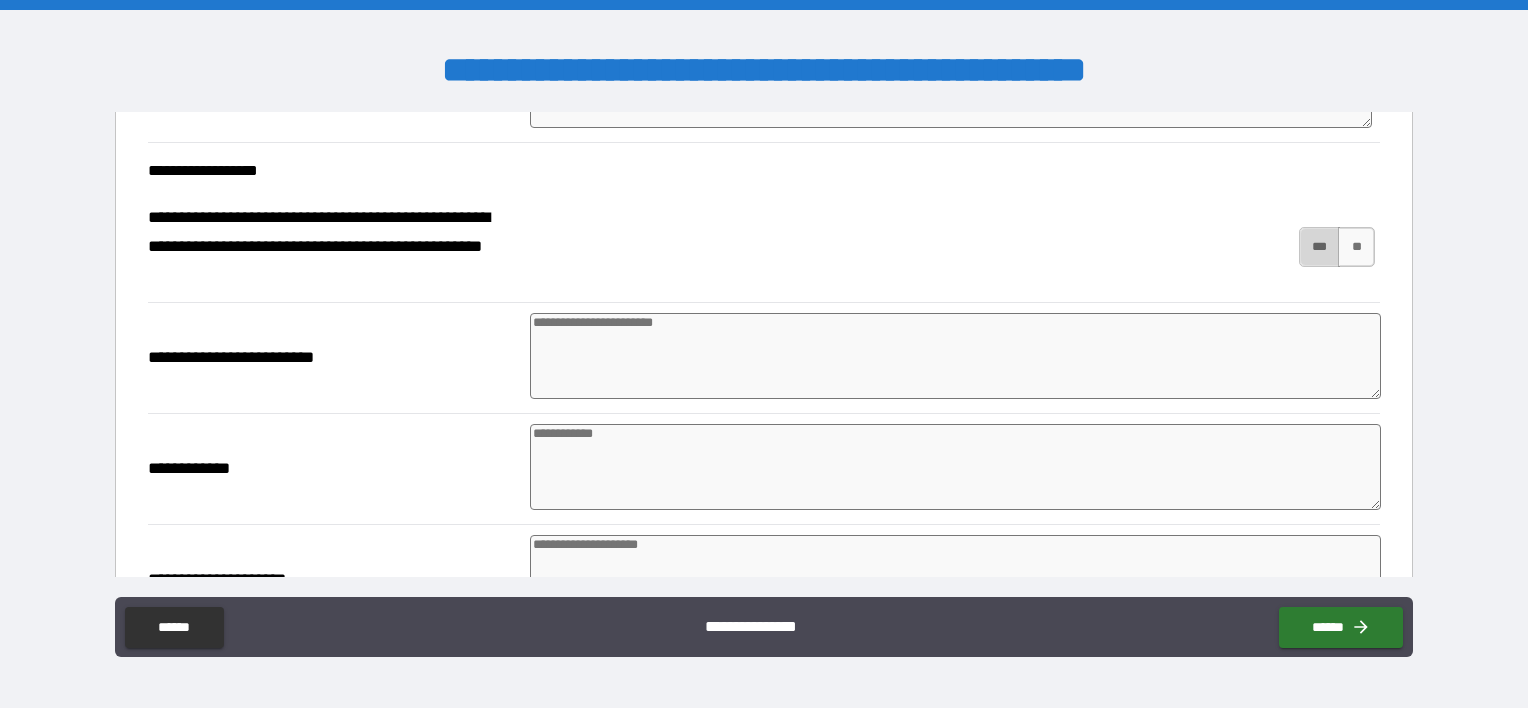 click on "***" at bounding box center [1320, 247] 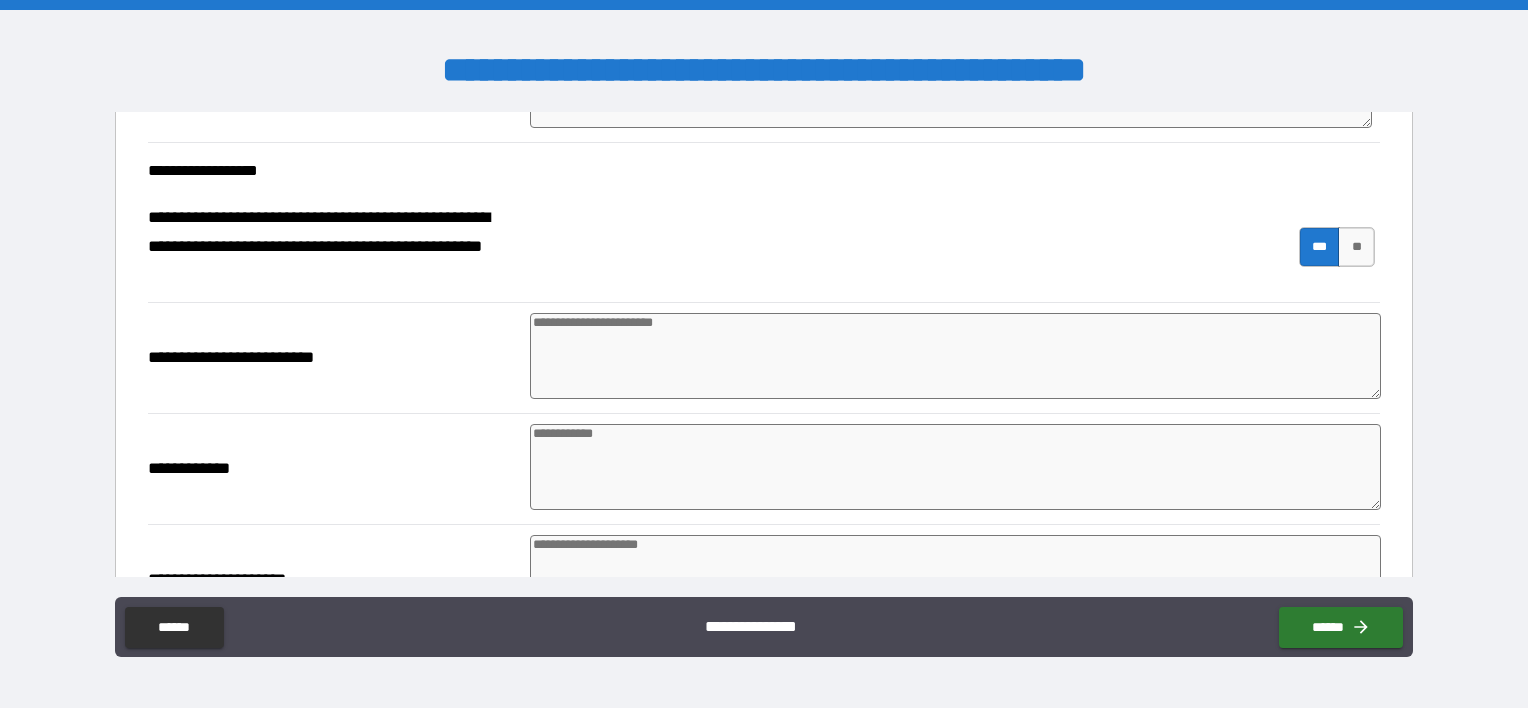 click at bounding box center [955, 356] 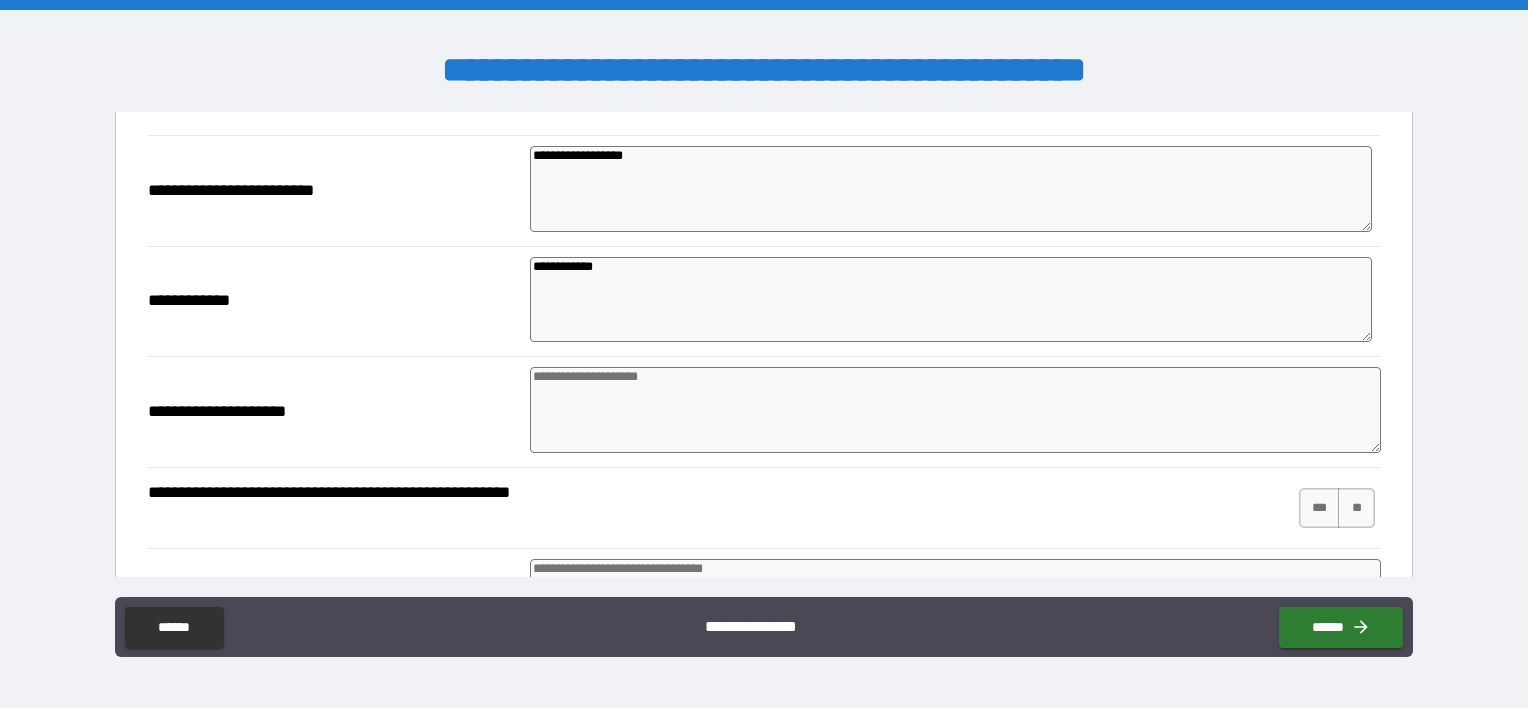 scroll, scrollTop: 1181, scrollLeft: 0, axis: vertical 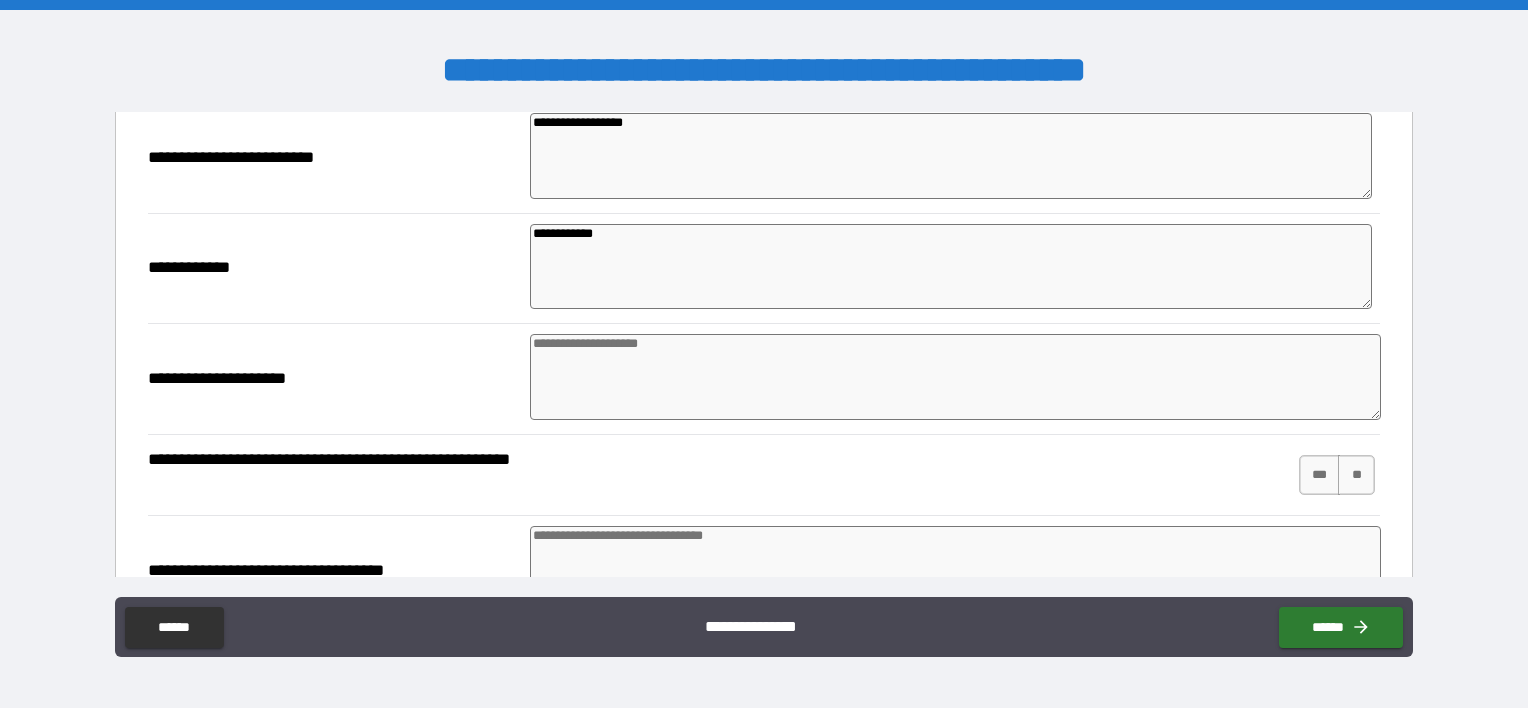 click at bounding box center [955, 377] 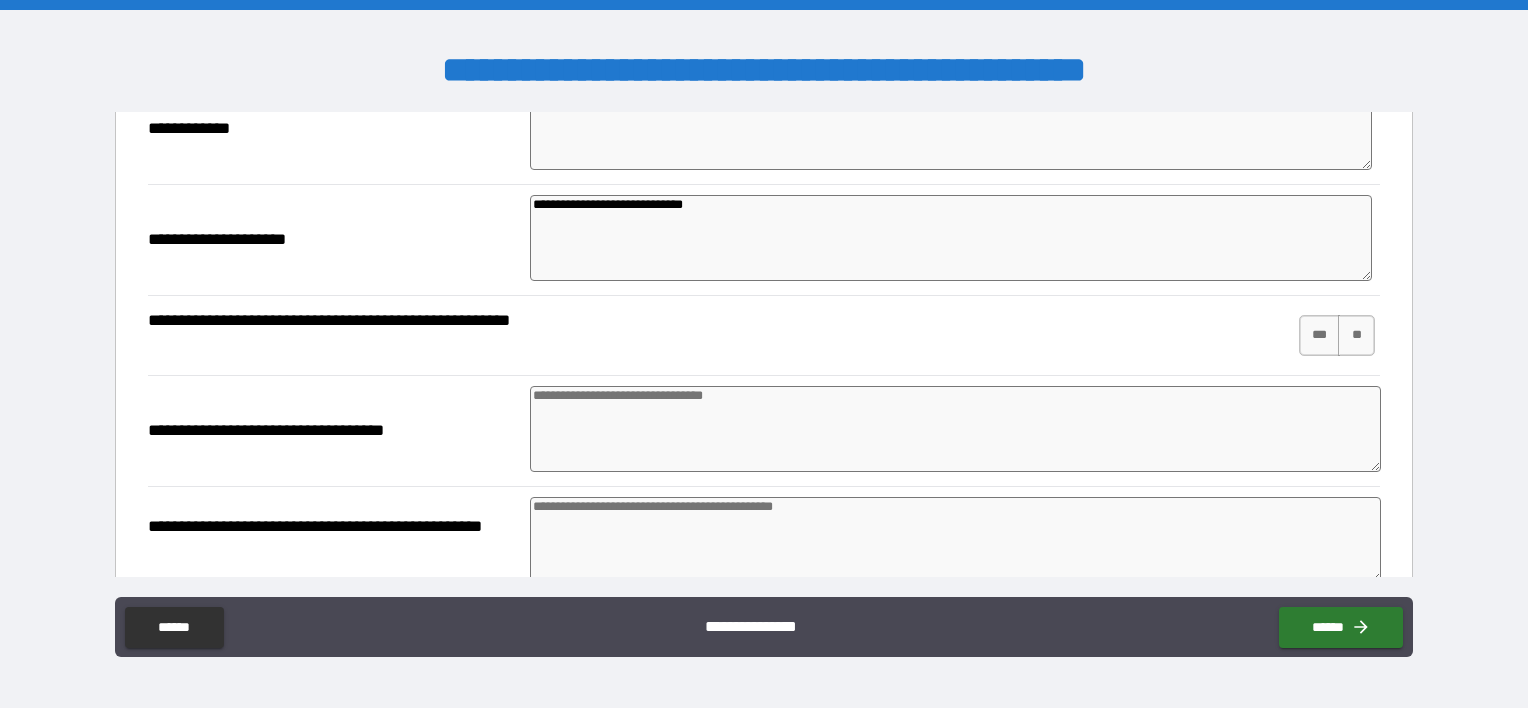 scroll, scrollTop: 1381, scrollLeft: 0, axis: vertical 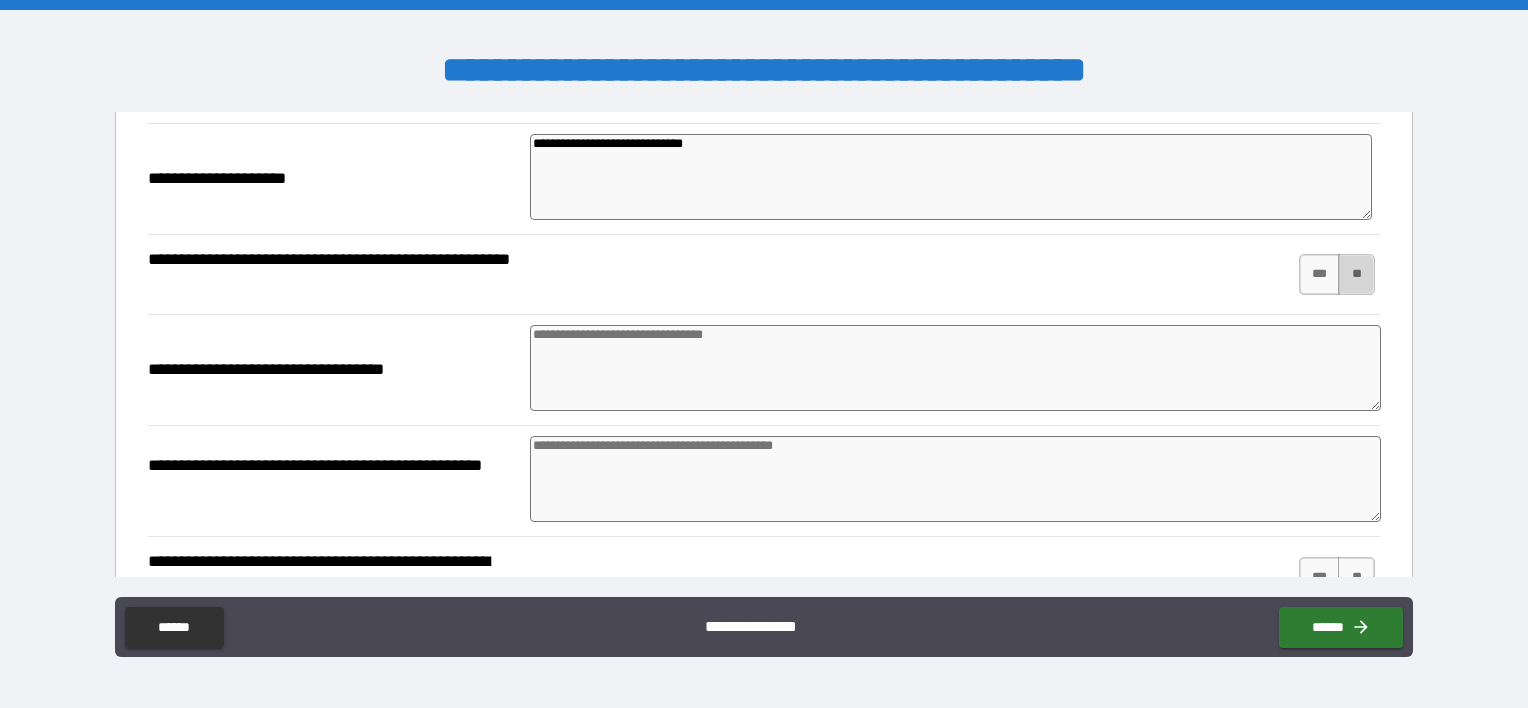 click on "**" at bounding box center (1356, 274) 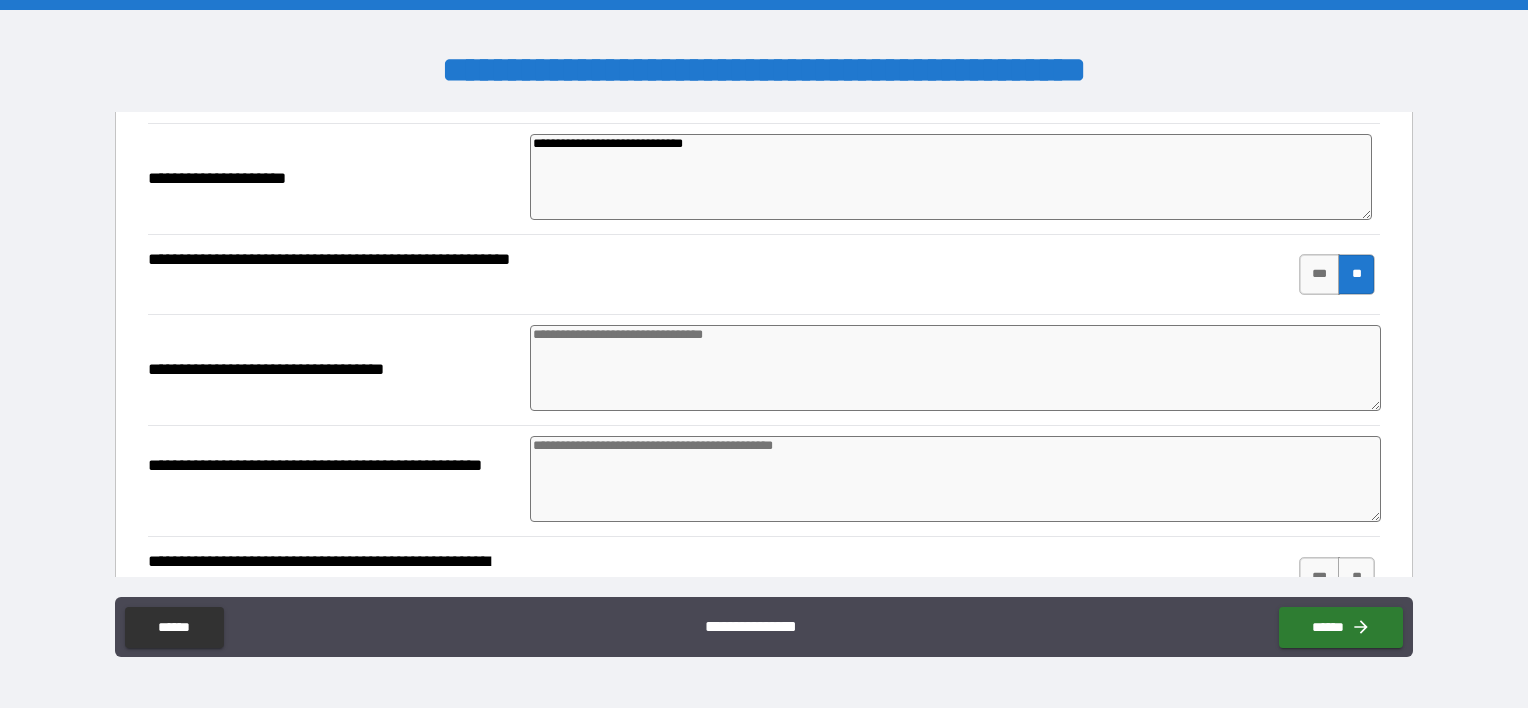 click at bounding box center [955, 368] 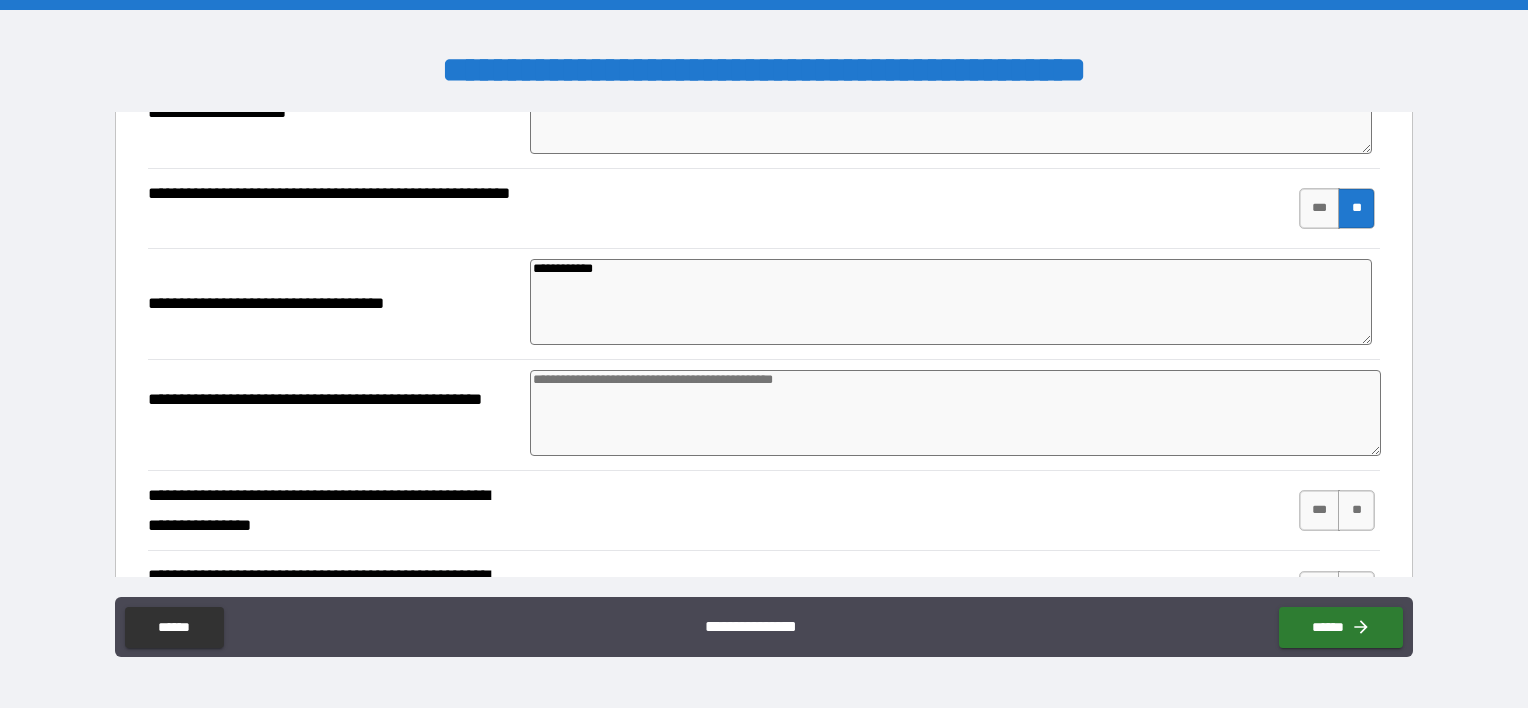 scroll, scrollTop: 1481, scrollLeft: 0, axis: vertical 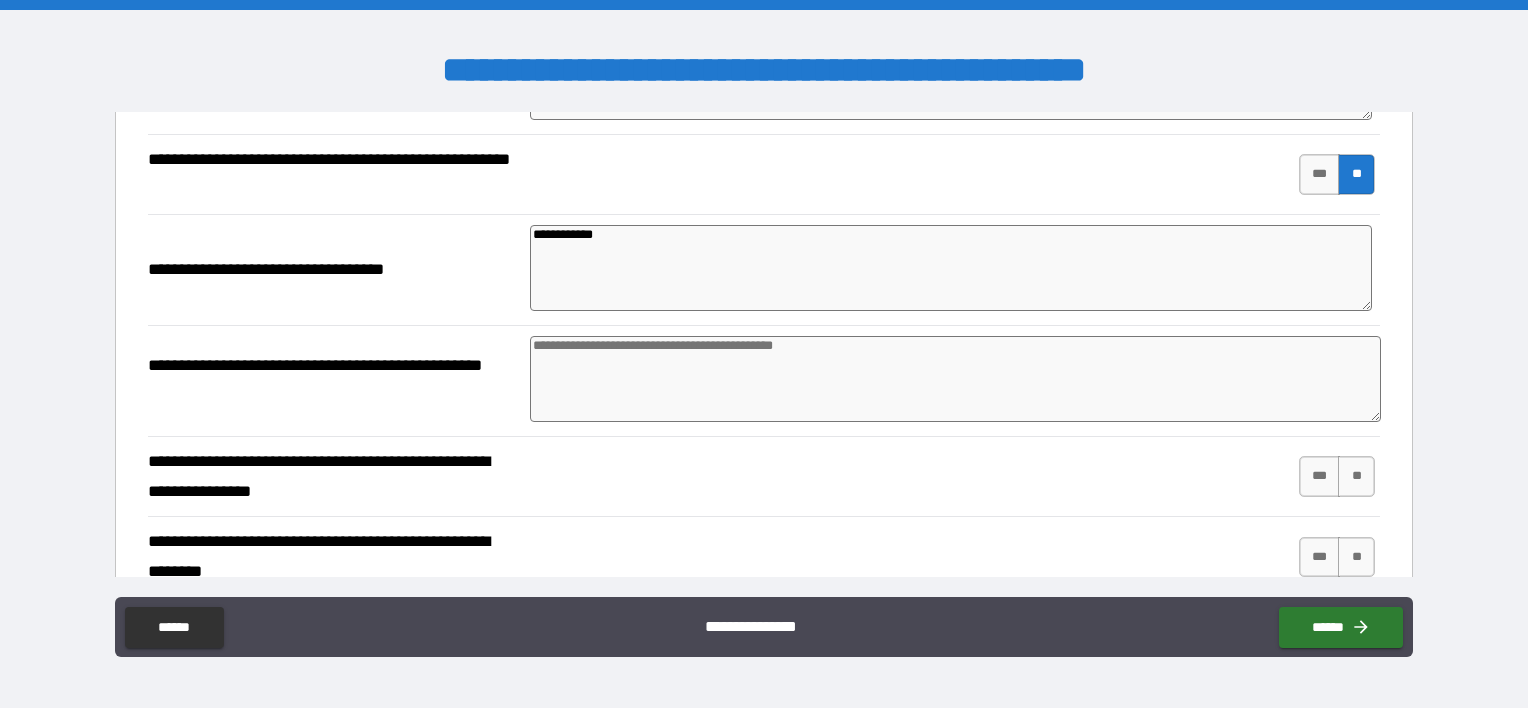 click at bounding box center (955, 379) 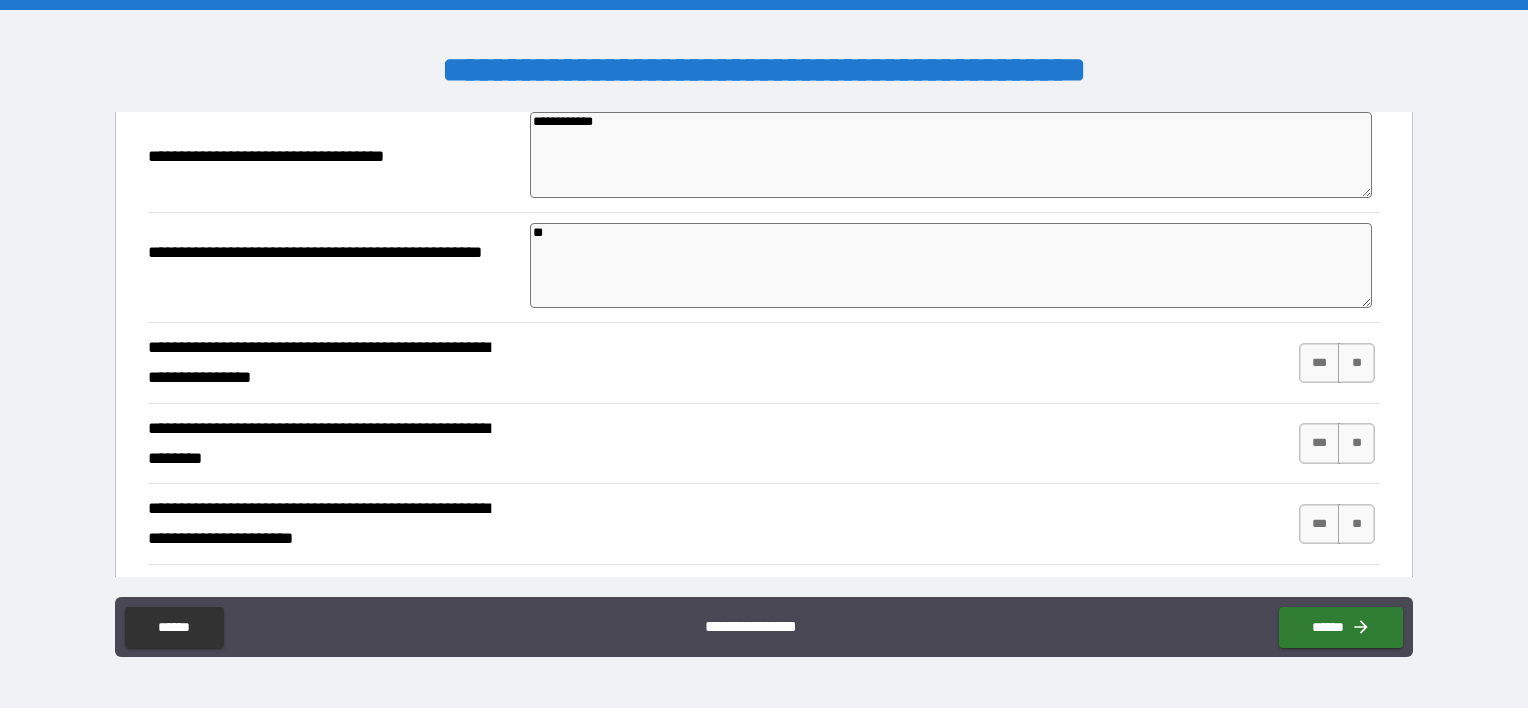 scroll, scrollTop: 1681, scrollLeft: 0, axis: vertical 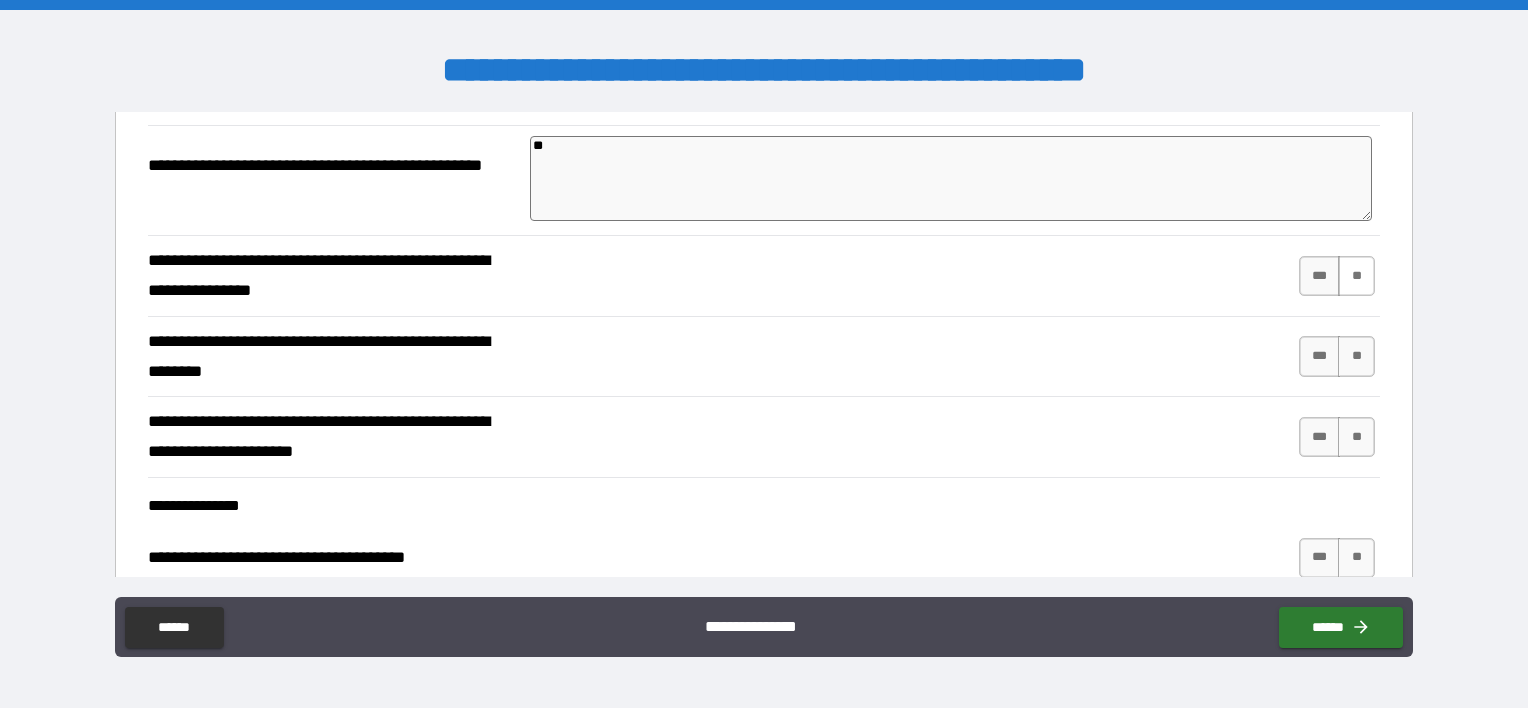 click on "**" at bounding box center (1356, 276) 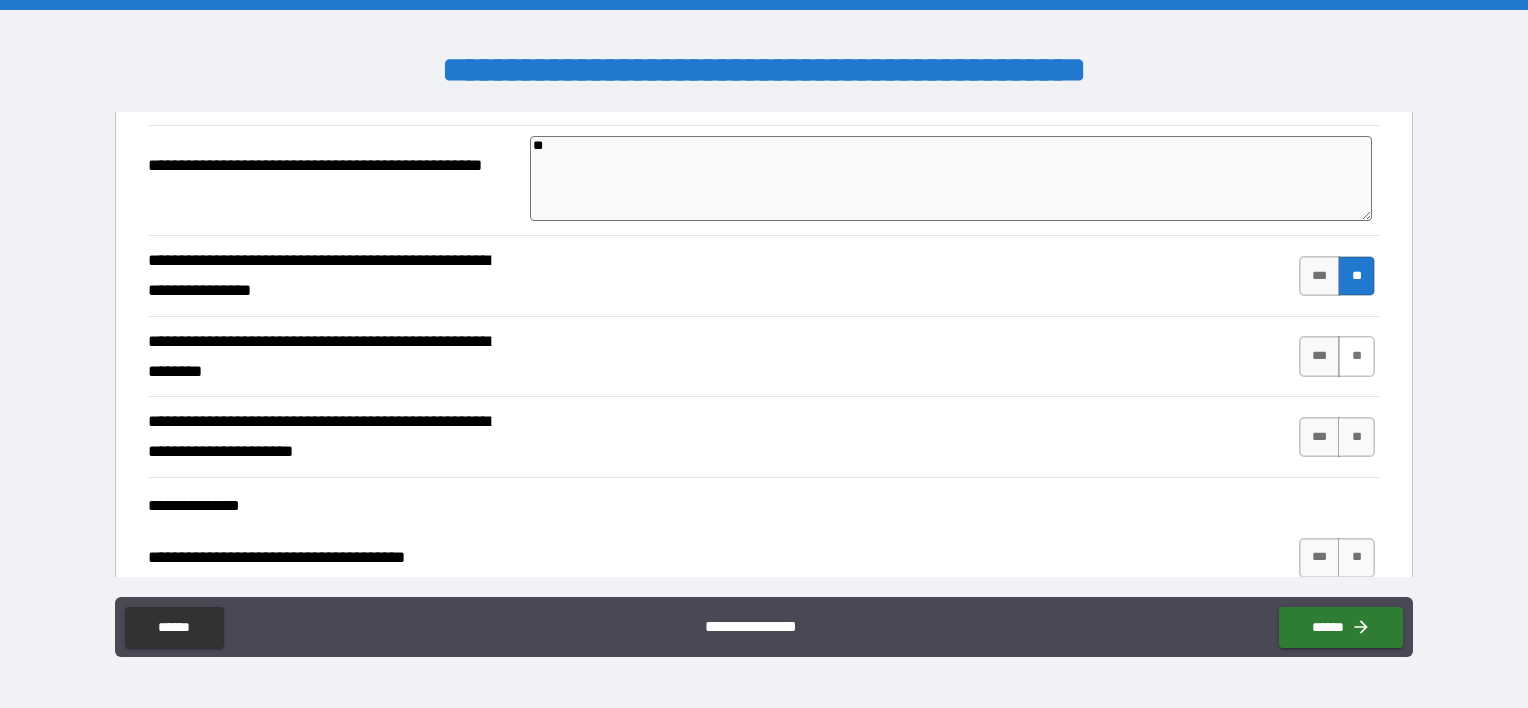 click on "**" at bounding box center [1356, 356] 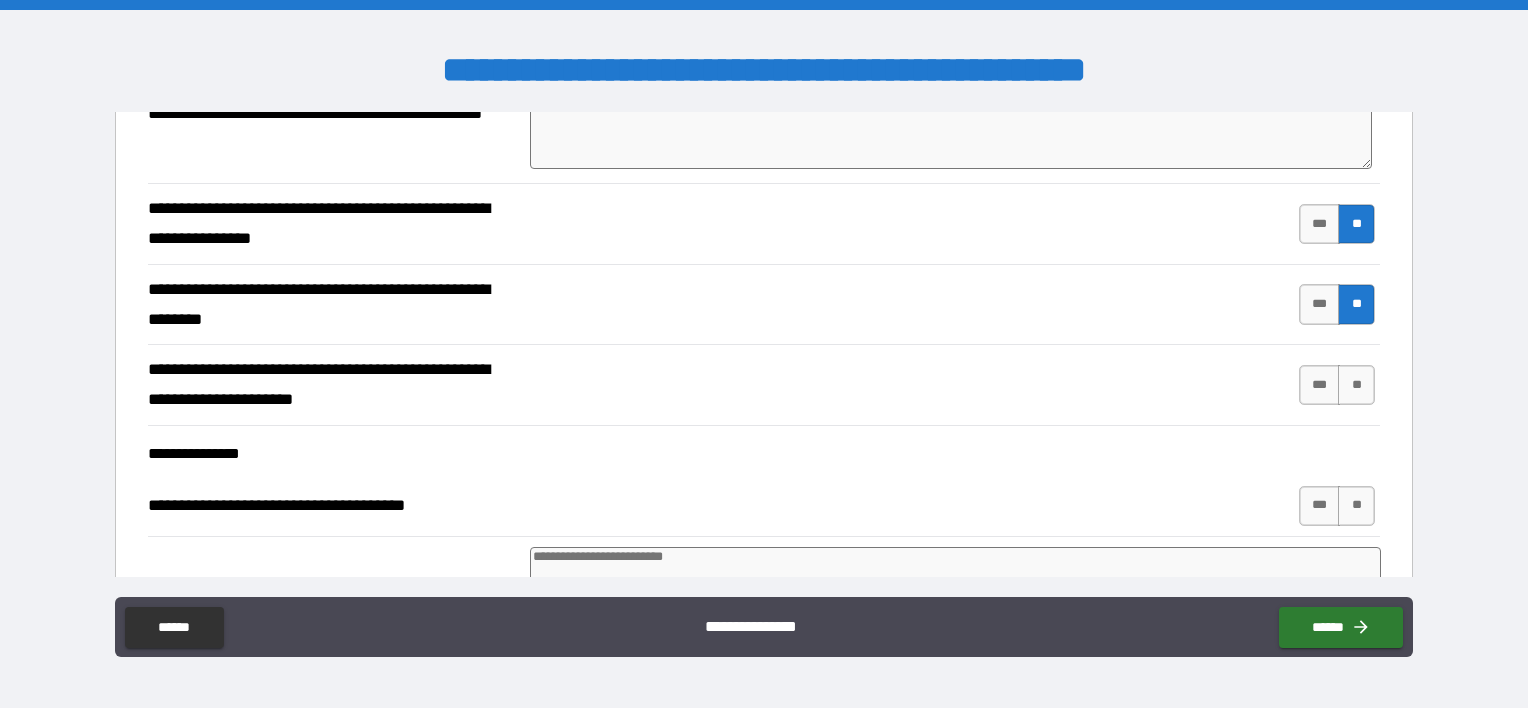 scroll, scrollTop: 1781, scrollLeft: 0, axis: vertical 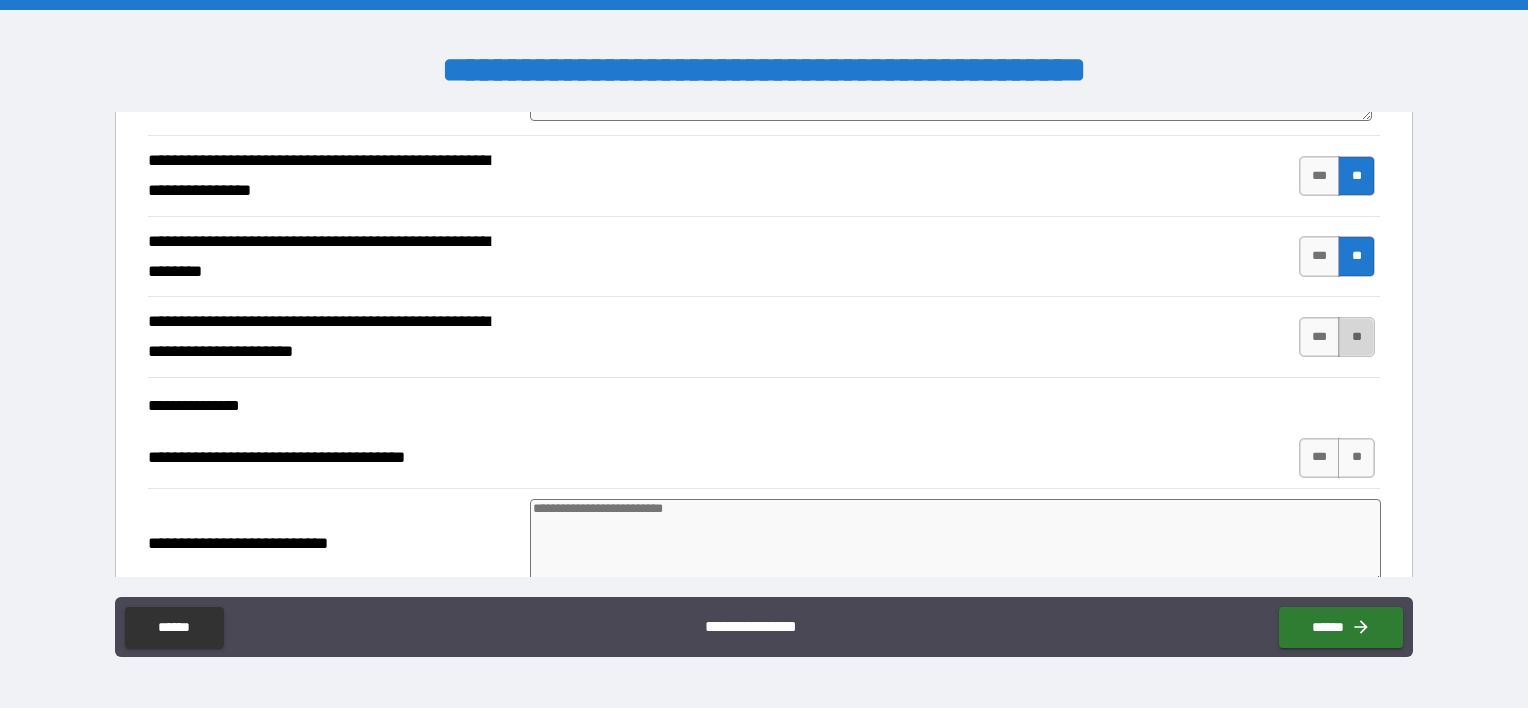 click on "**" at bounding box center (1356, 337) 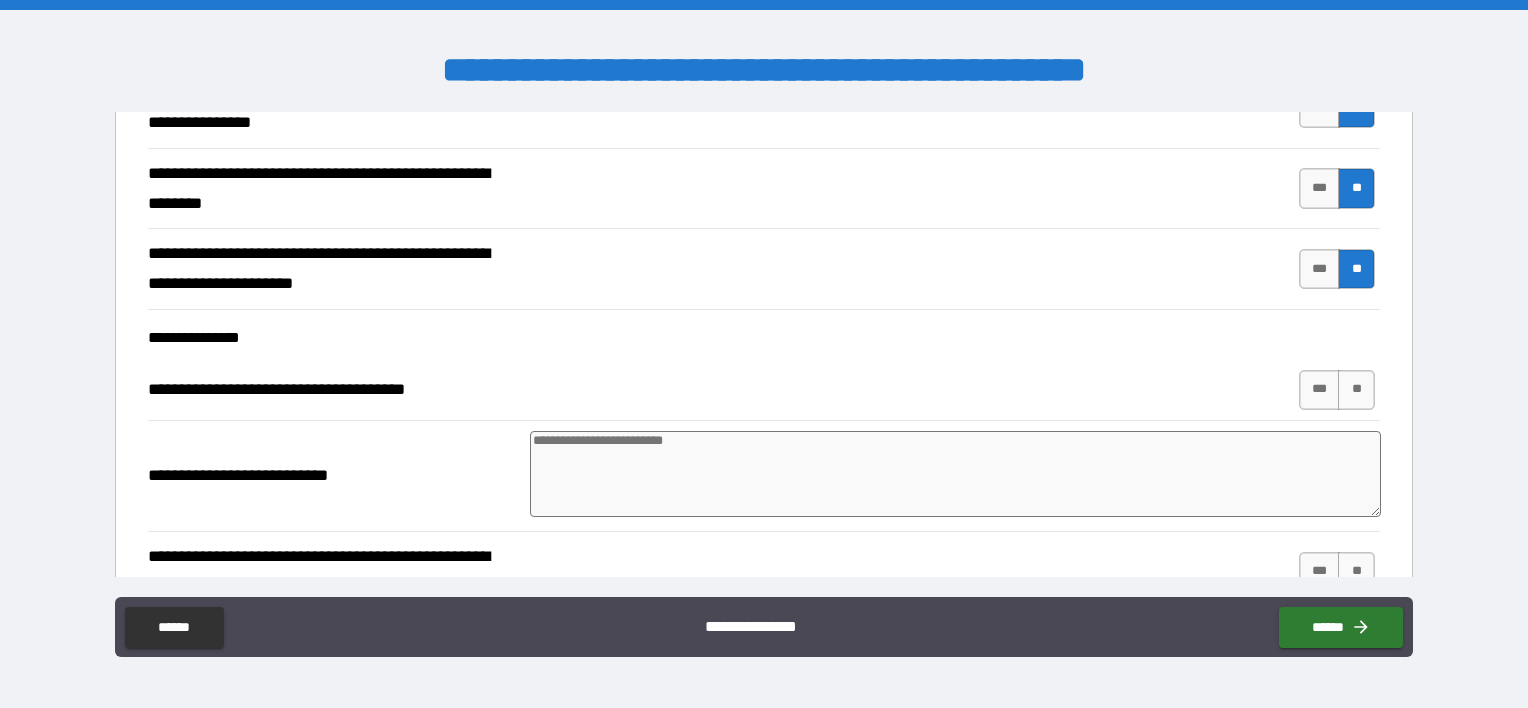 scroll, scrollTop: 1881, scrollLeft: 0, axis: vertical 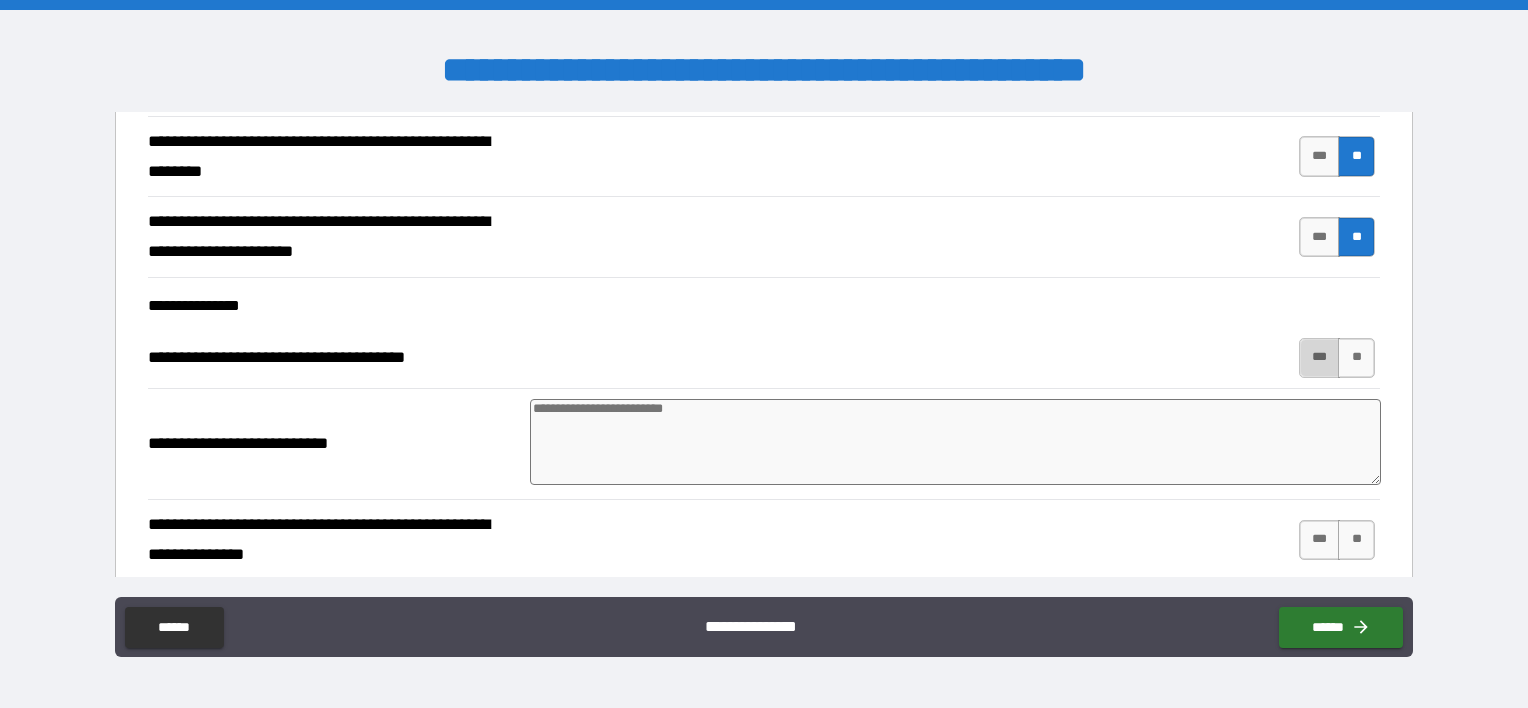 click on "***" at bounding box center [1320, 358] 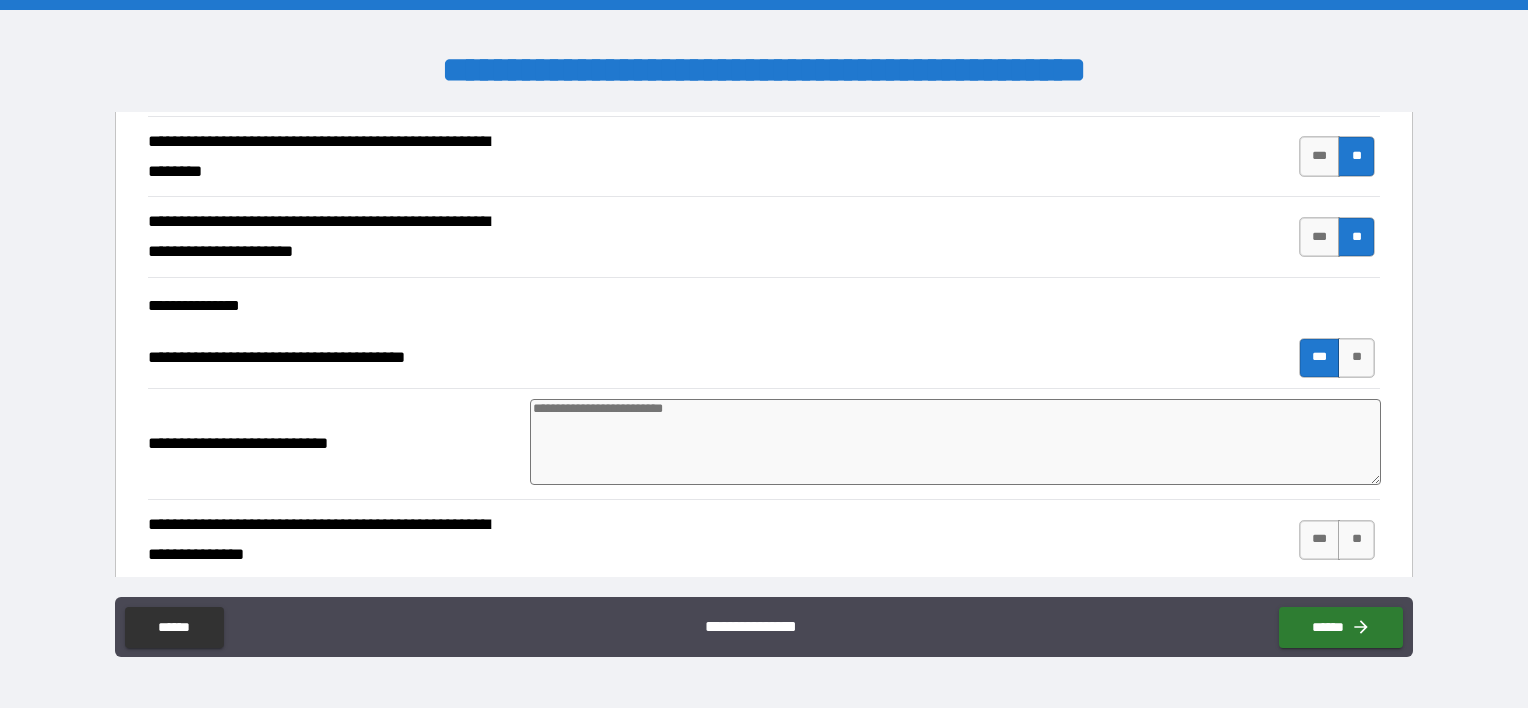 click at bounding box center [955, 442] 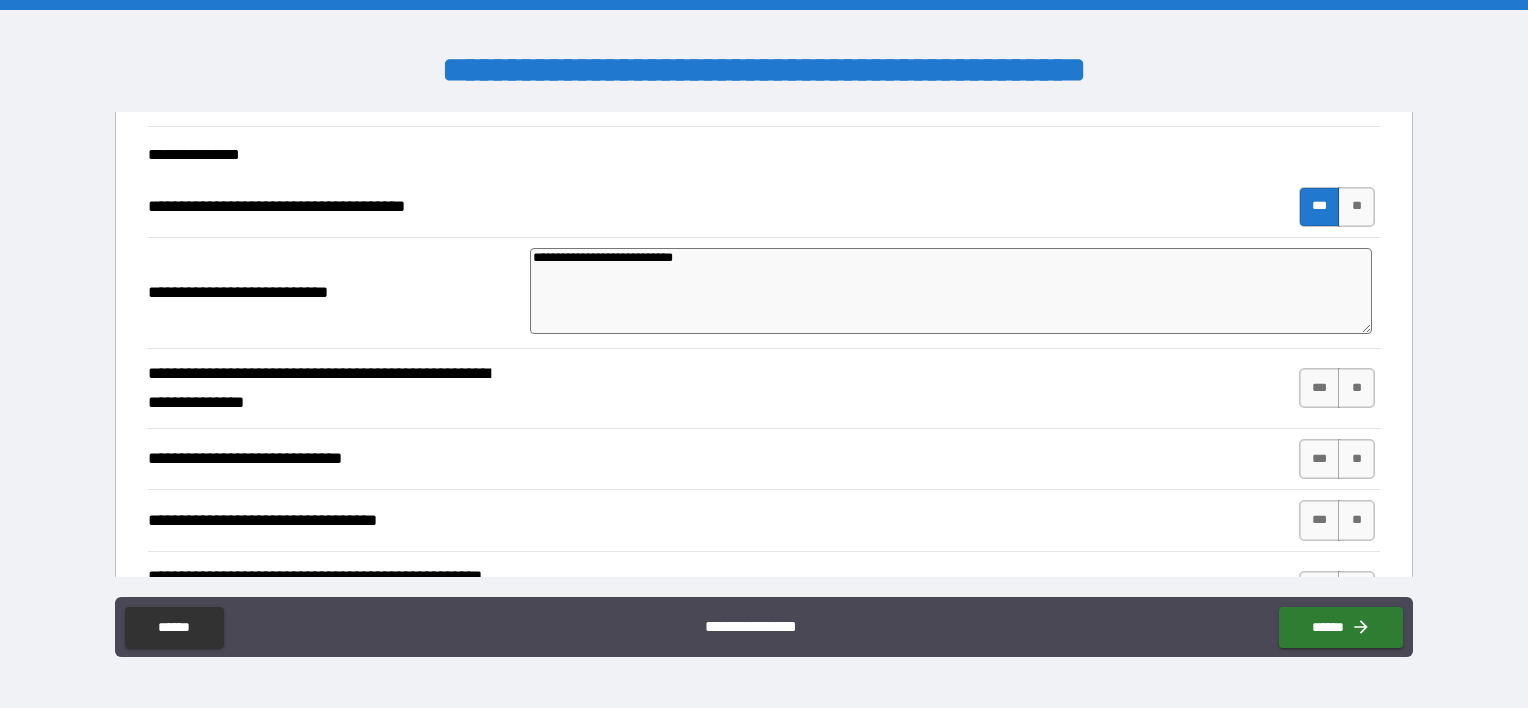 scroll, scrollTop: 2081, scrollLeft: 0, axis: vertical 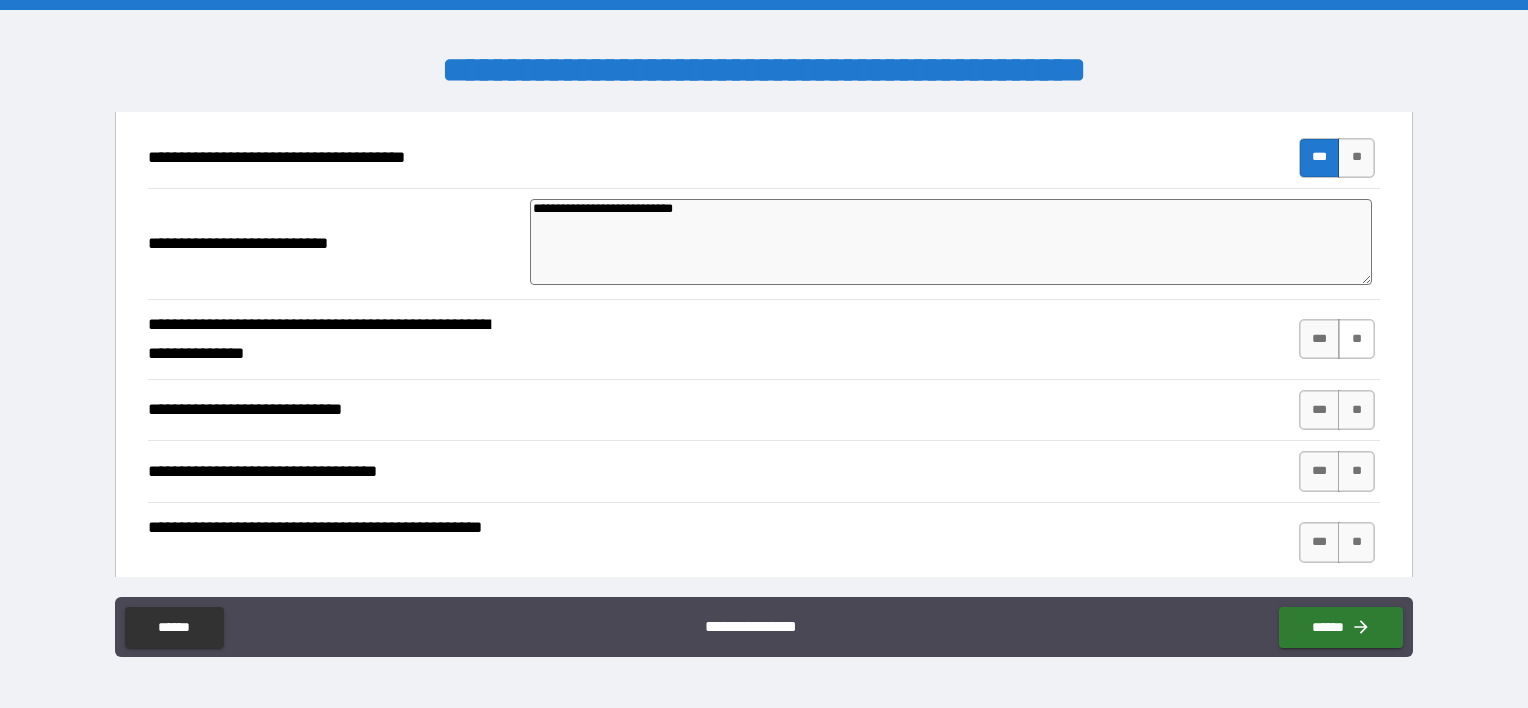 click on "**" at bounding box center [1356, 339] 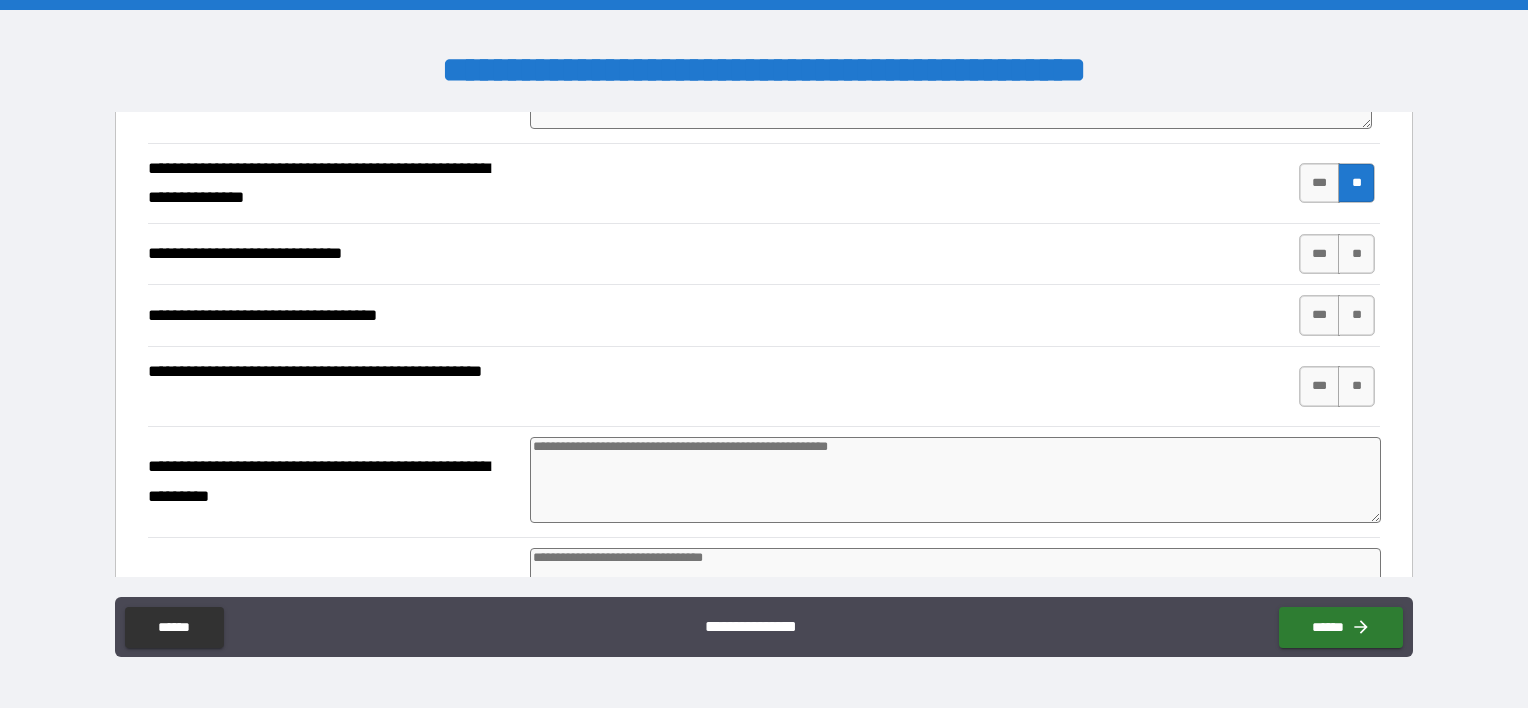 scroll, scrollTop: 2281, scrollLeft: 0, axis: vertical 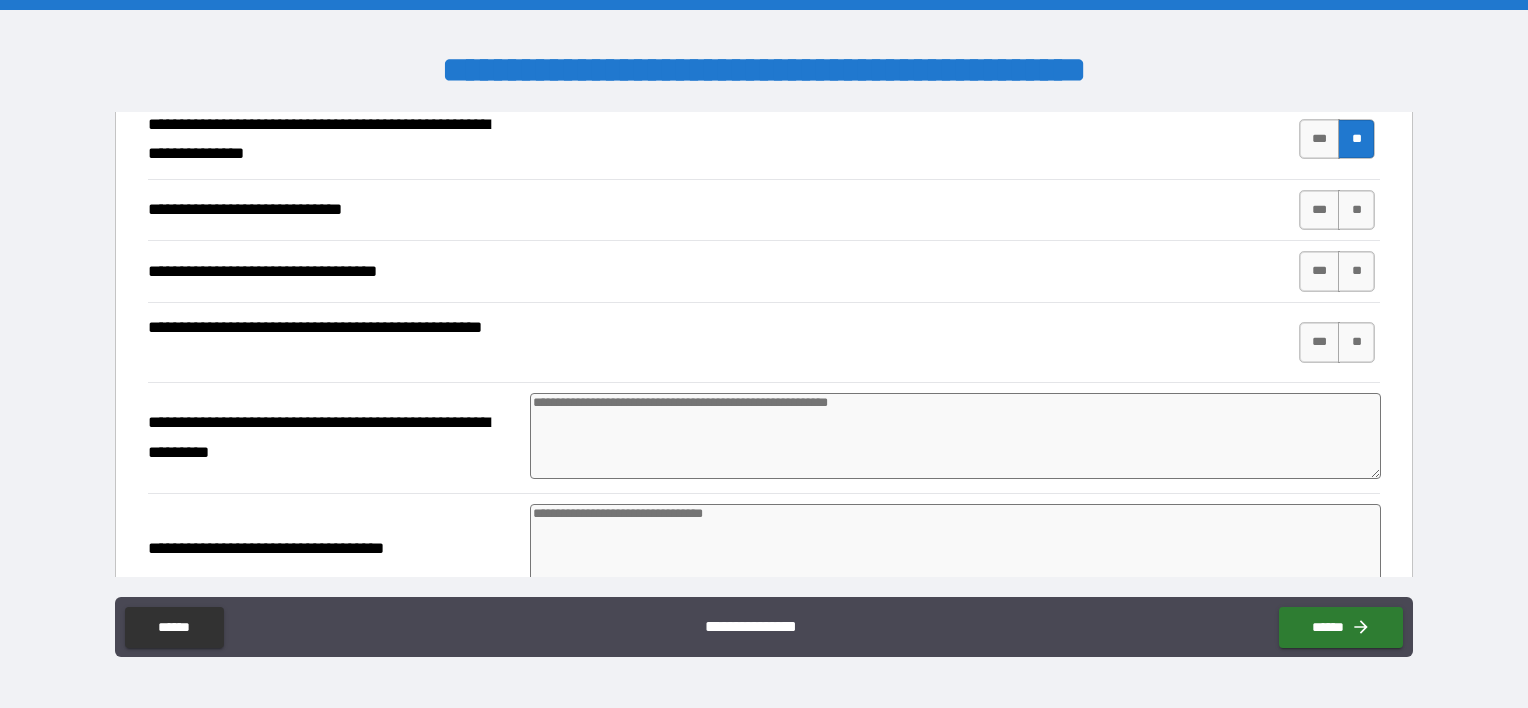 click at bounding box center [955, 436] 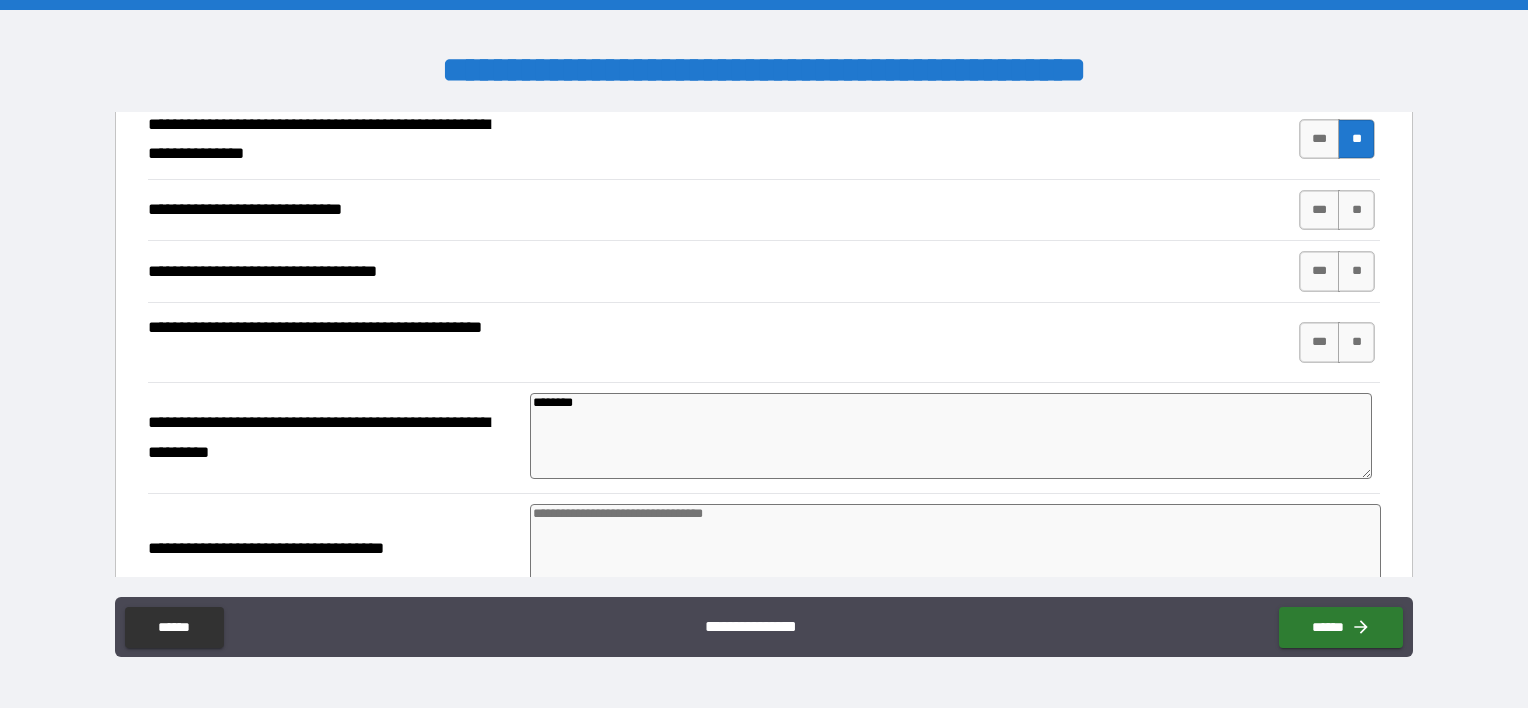 click at bounding box center (955, 547) 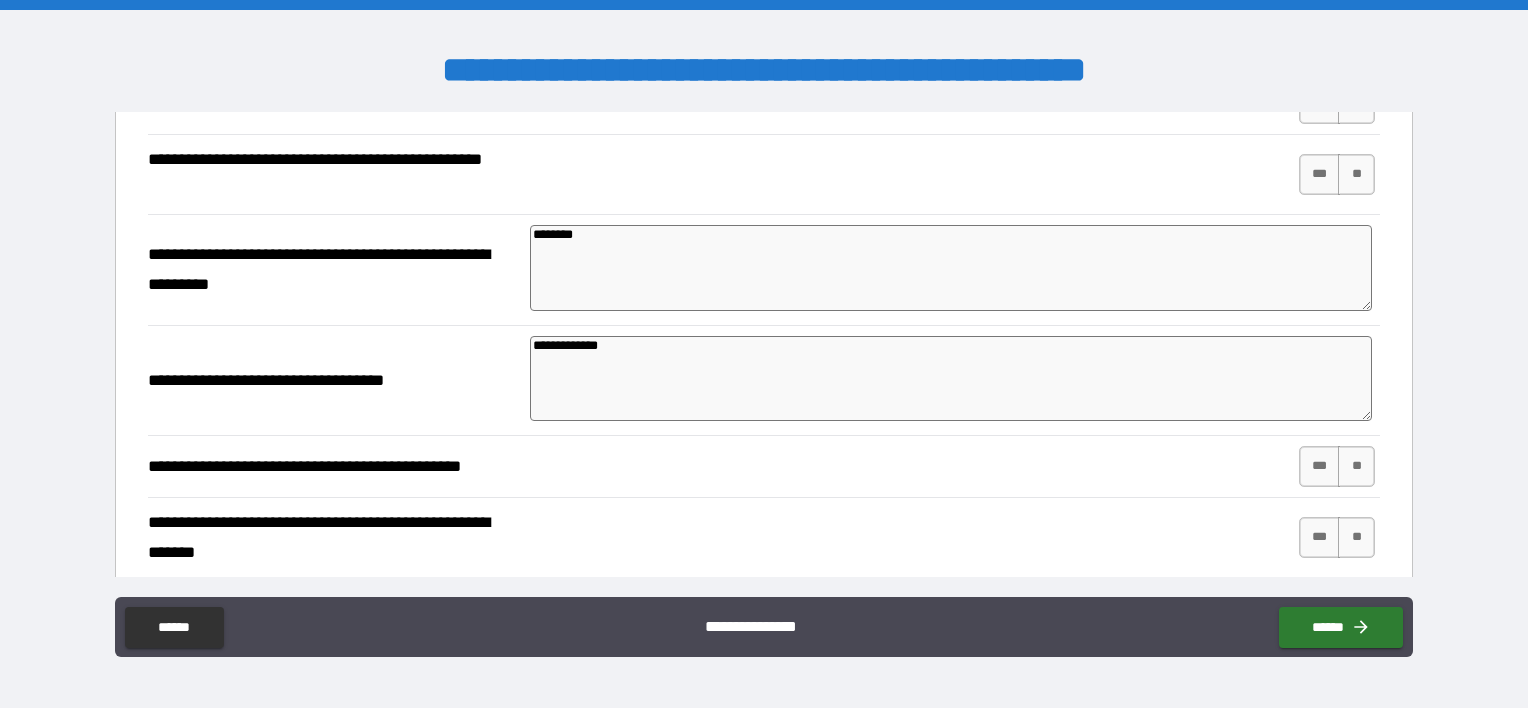 scroll, scrollTop: 2481, scrollLeft: 0, axis: vertical 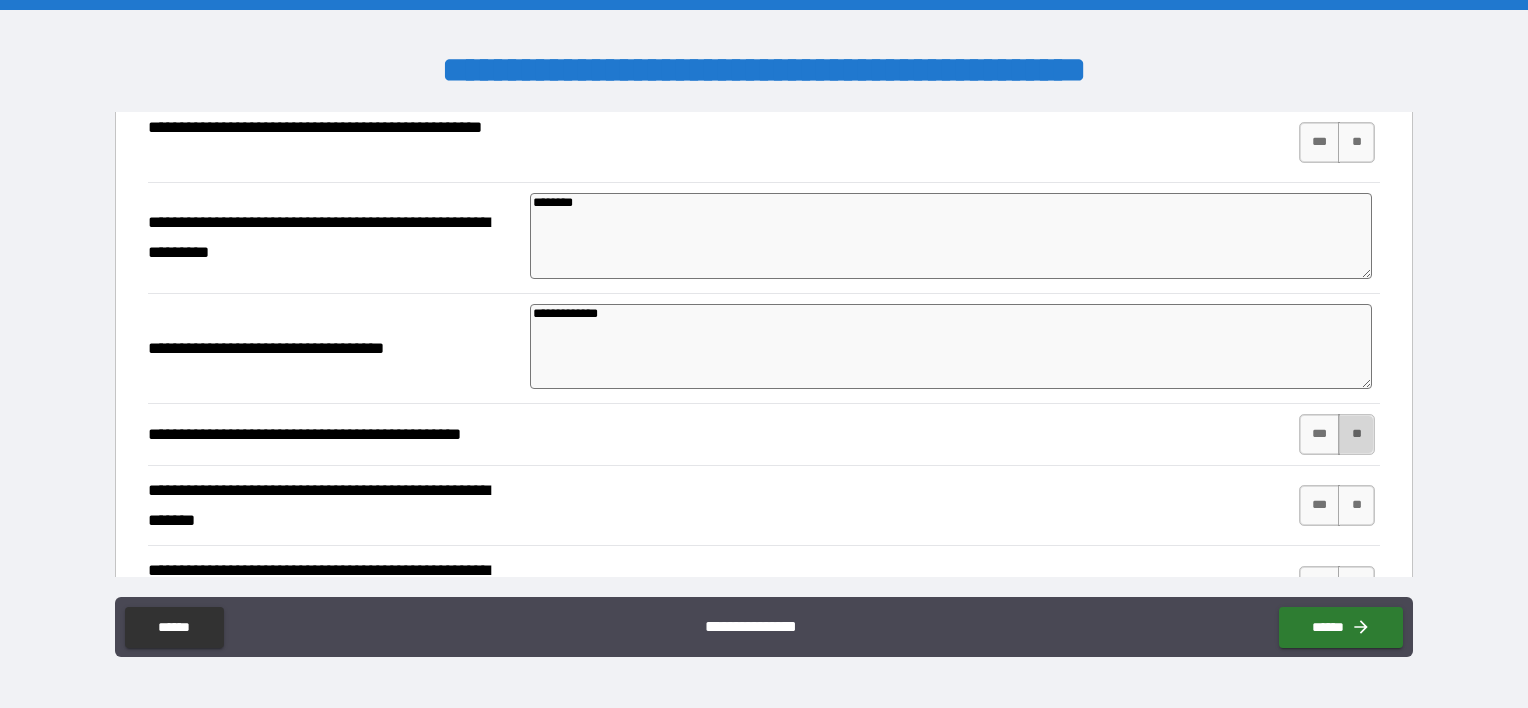 click on "**" at bounding box center (1356, 434) 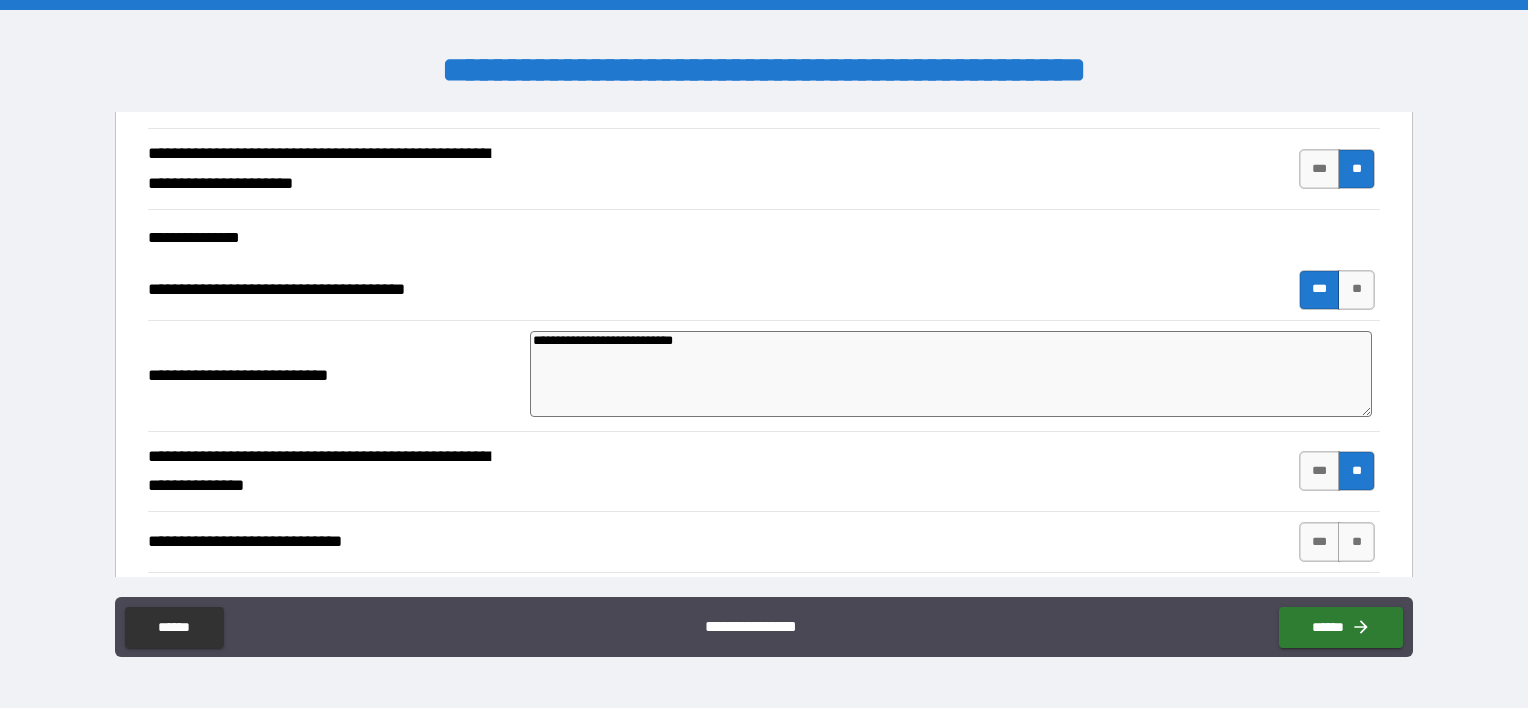 scroll, scrollTop: 2000, scrollLeft: 0, axis: vertical 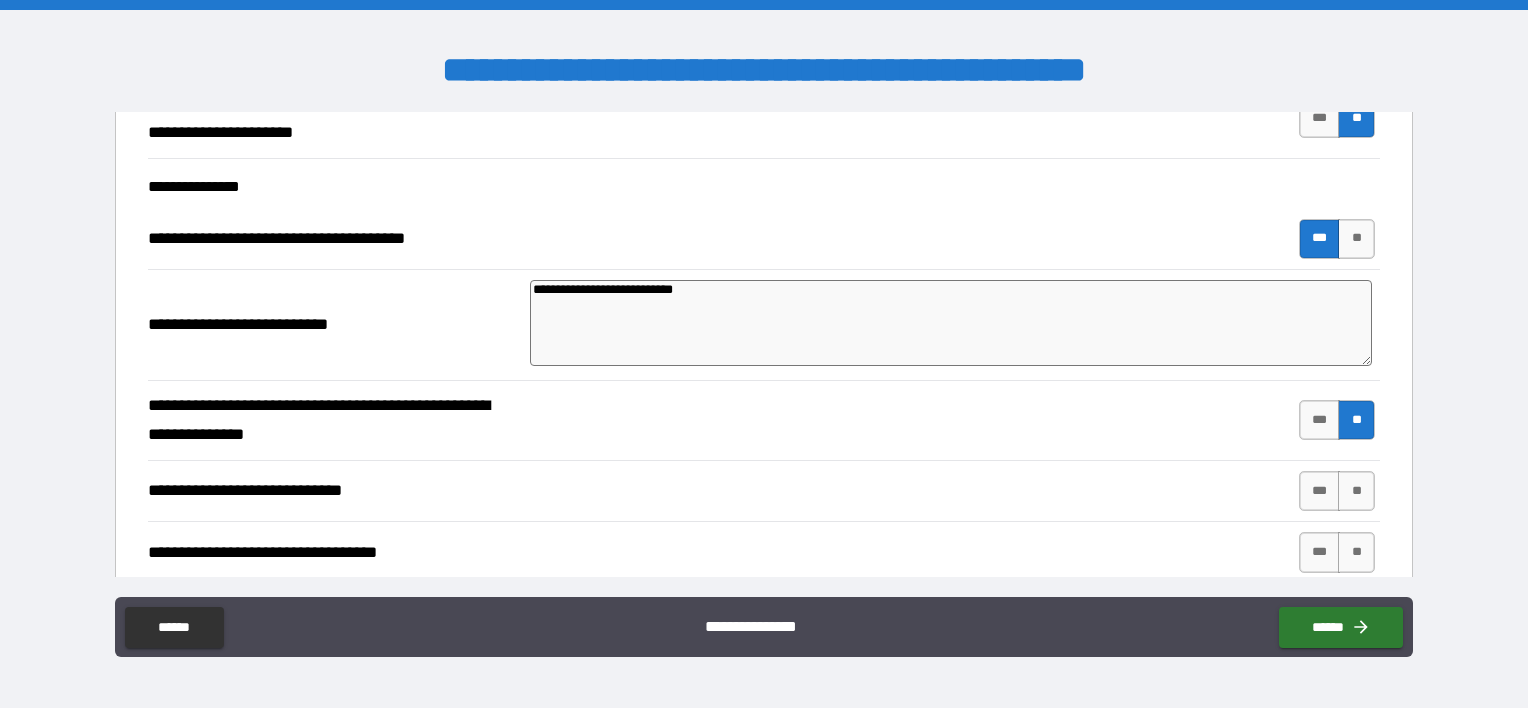 click on "**********" at bounding box center (951, 323) 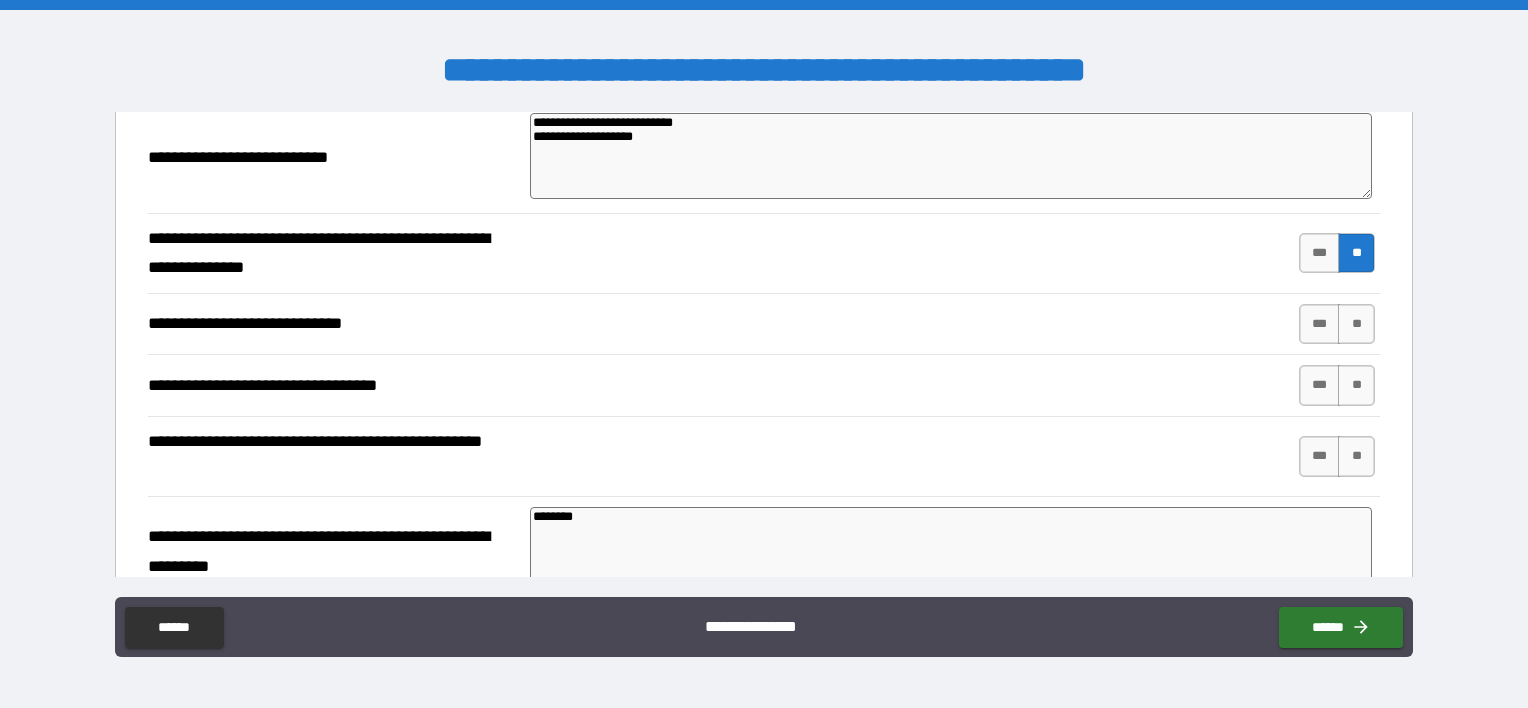 scroll, scrollTop: 2200, scrollLeft: 0, axis: vertical 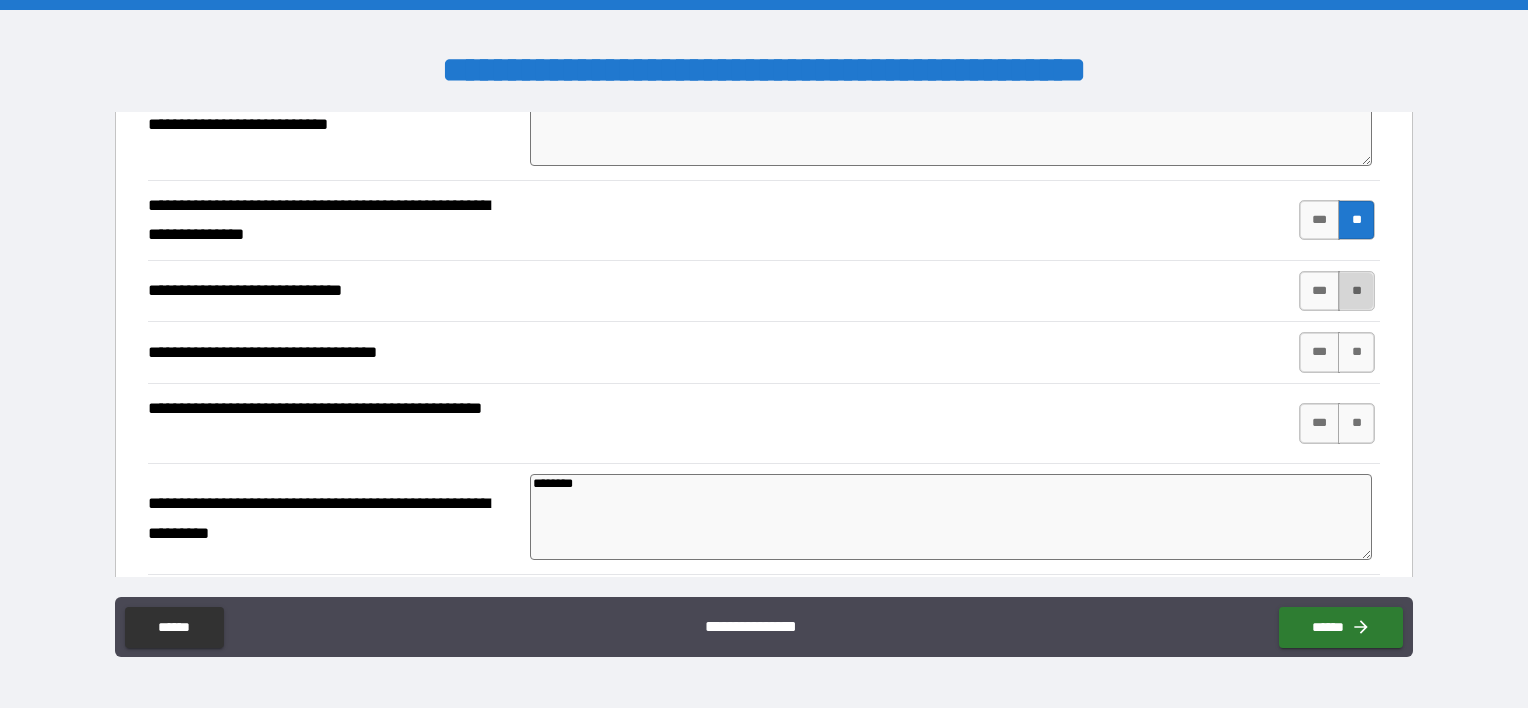 click on "**" at bounding box center [1356, 291] 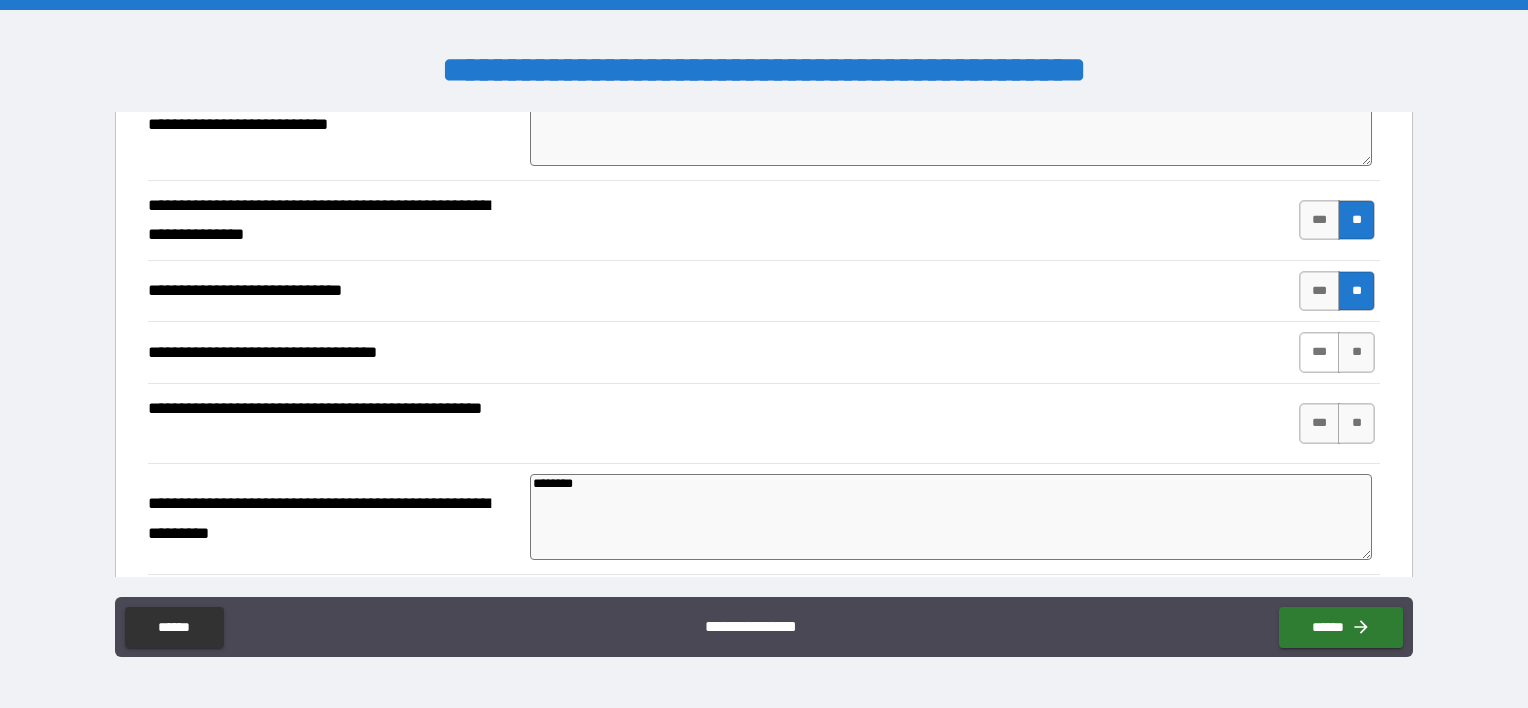 click on "***" at bounding box center [1320, 352] 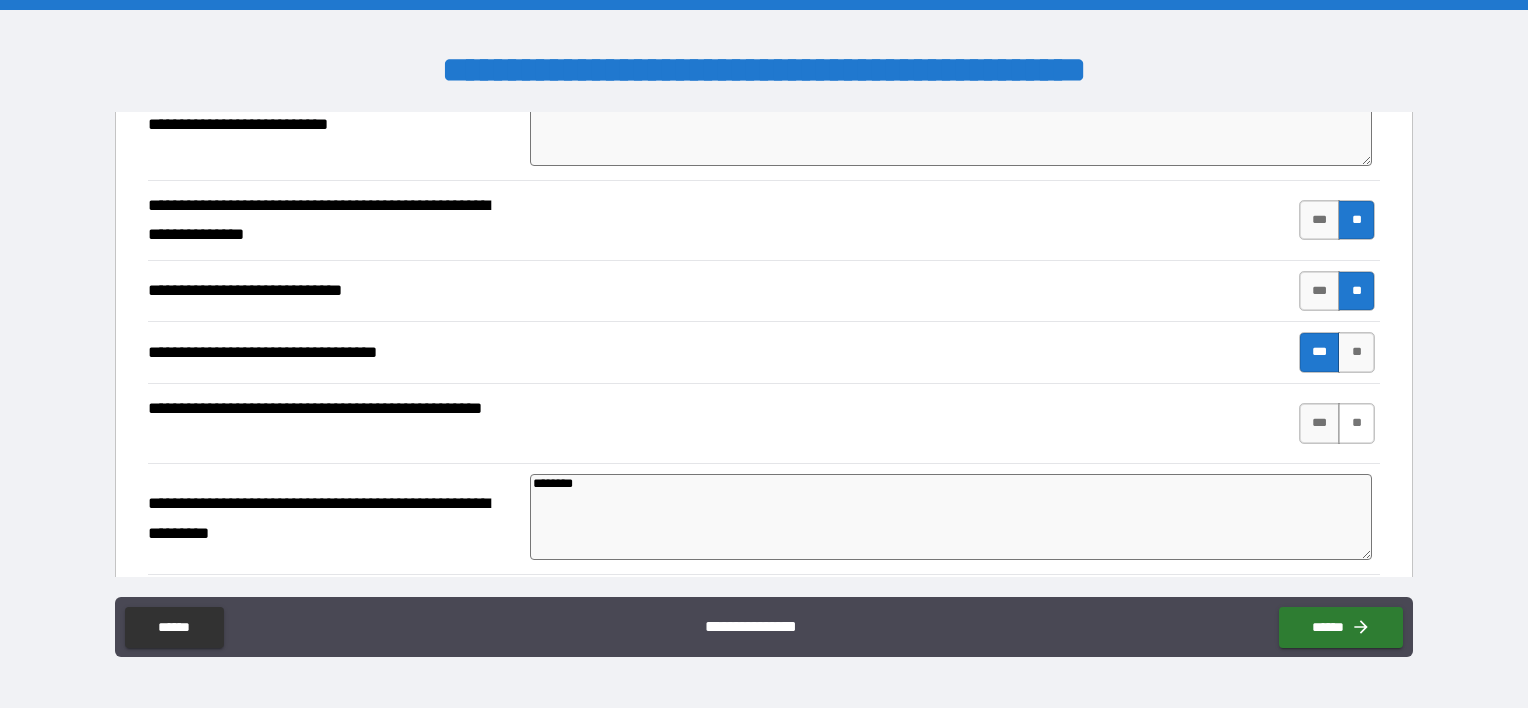 click on "**" at bounding box center (1356, 423) 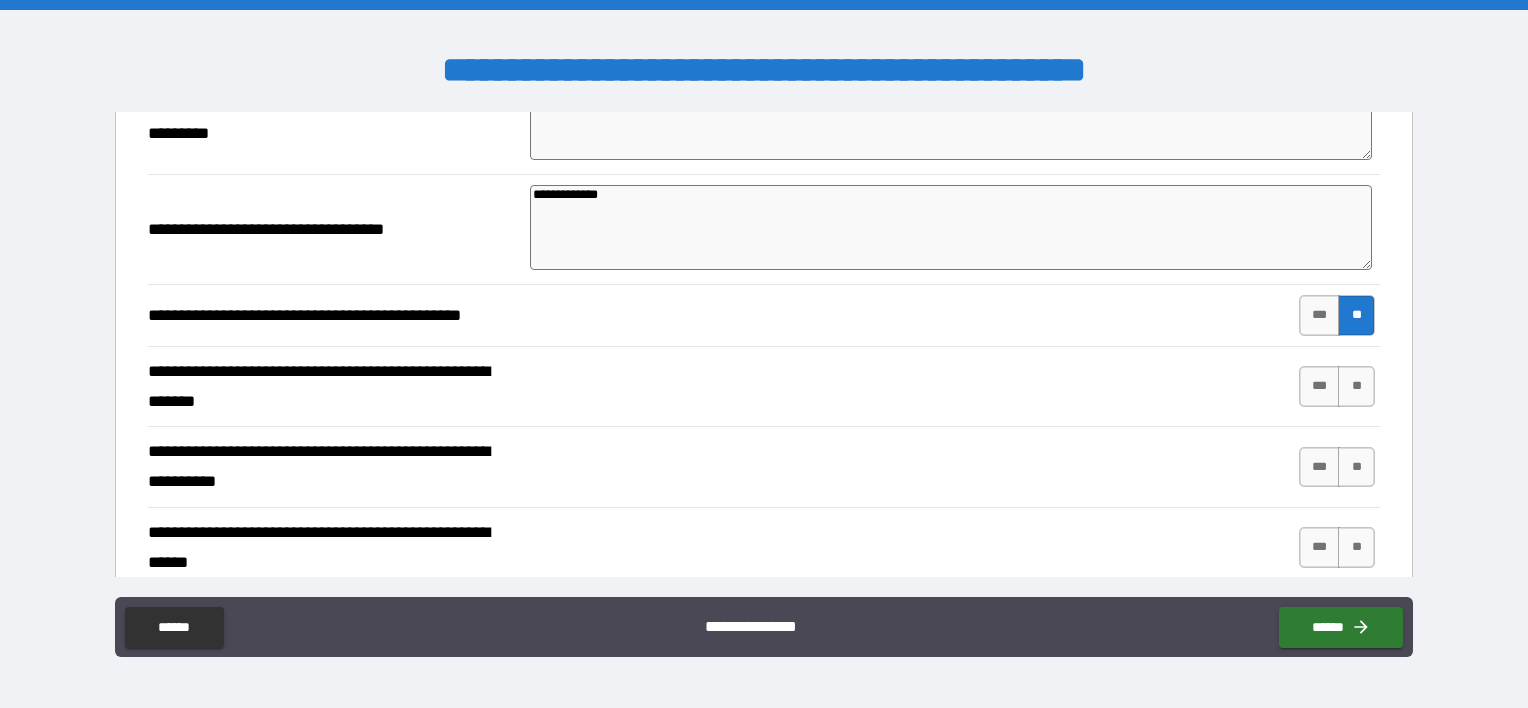 scroll, scrollTop: 2700, scrollLeft: 0, axis: vertical 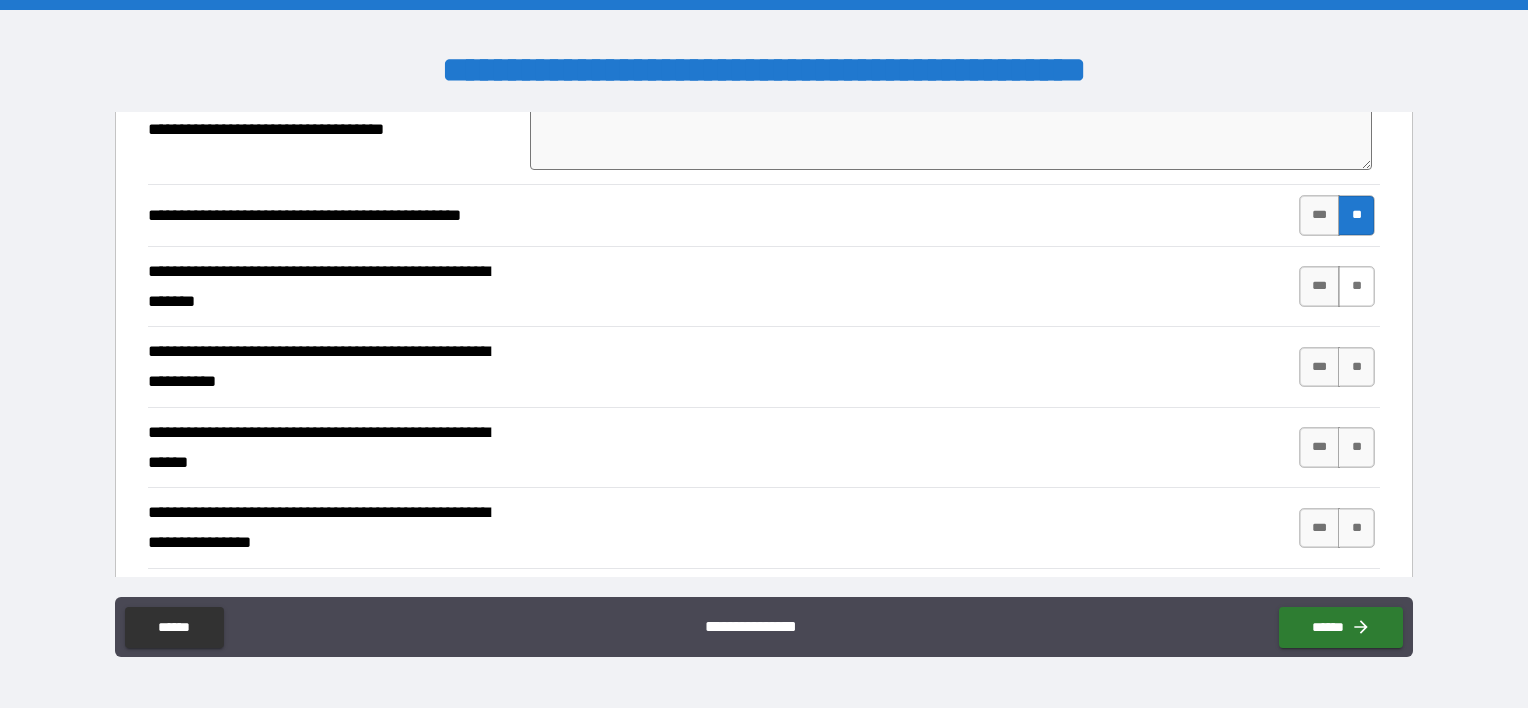 click on "**" at bounding box center [1356, 286] 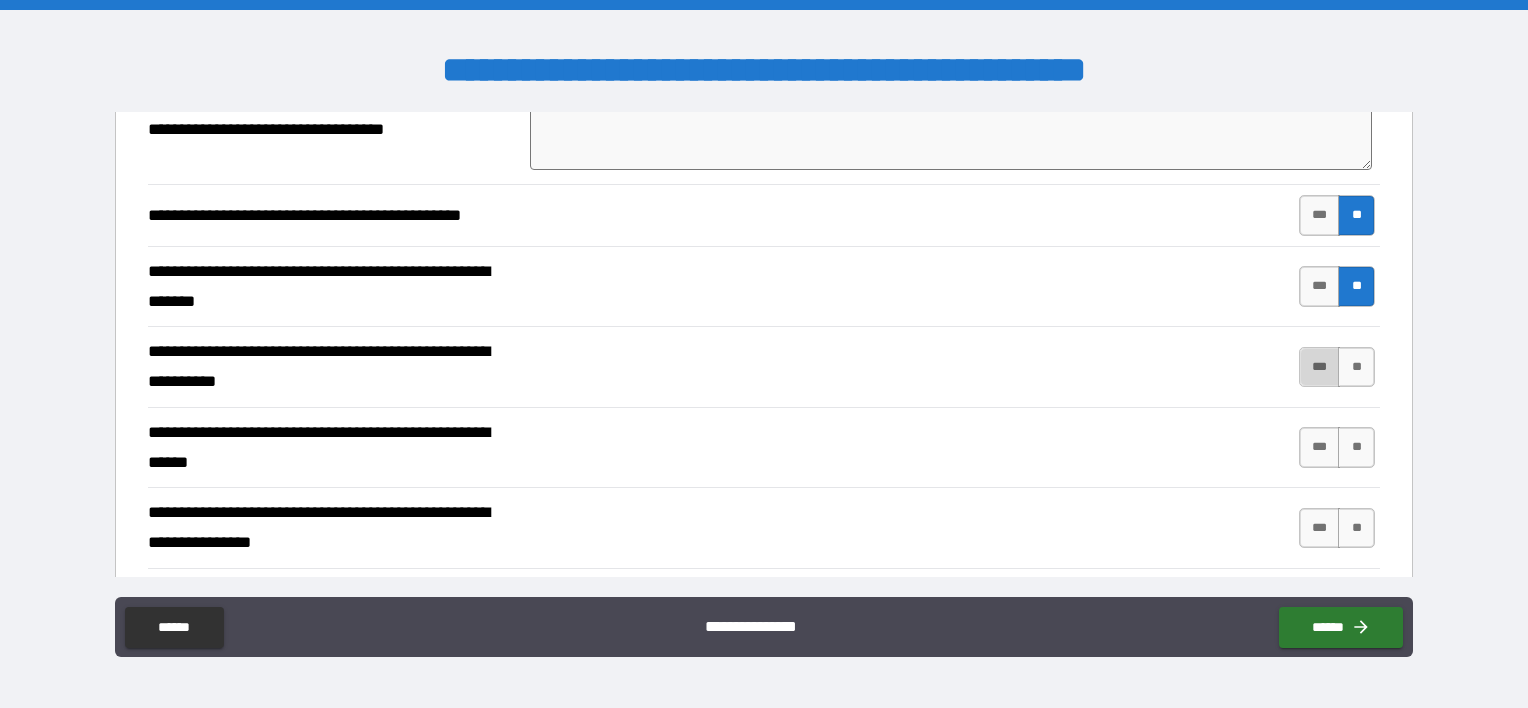 click on "***" at bounding box center (1320, 367) 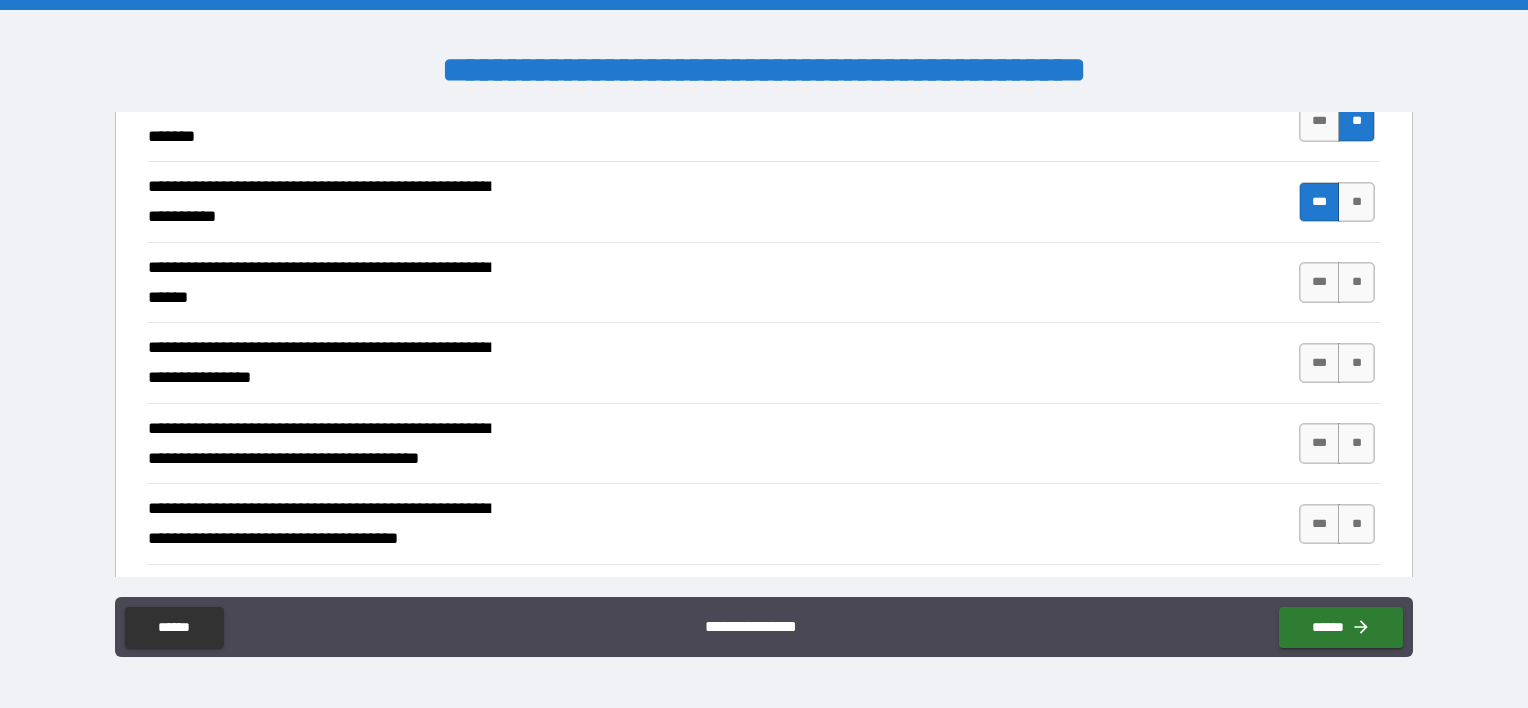 scroll, scrollTop: 2900, scrollLeft: 0, axis: vertical 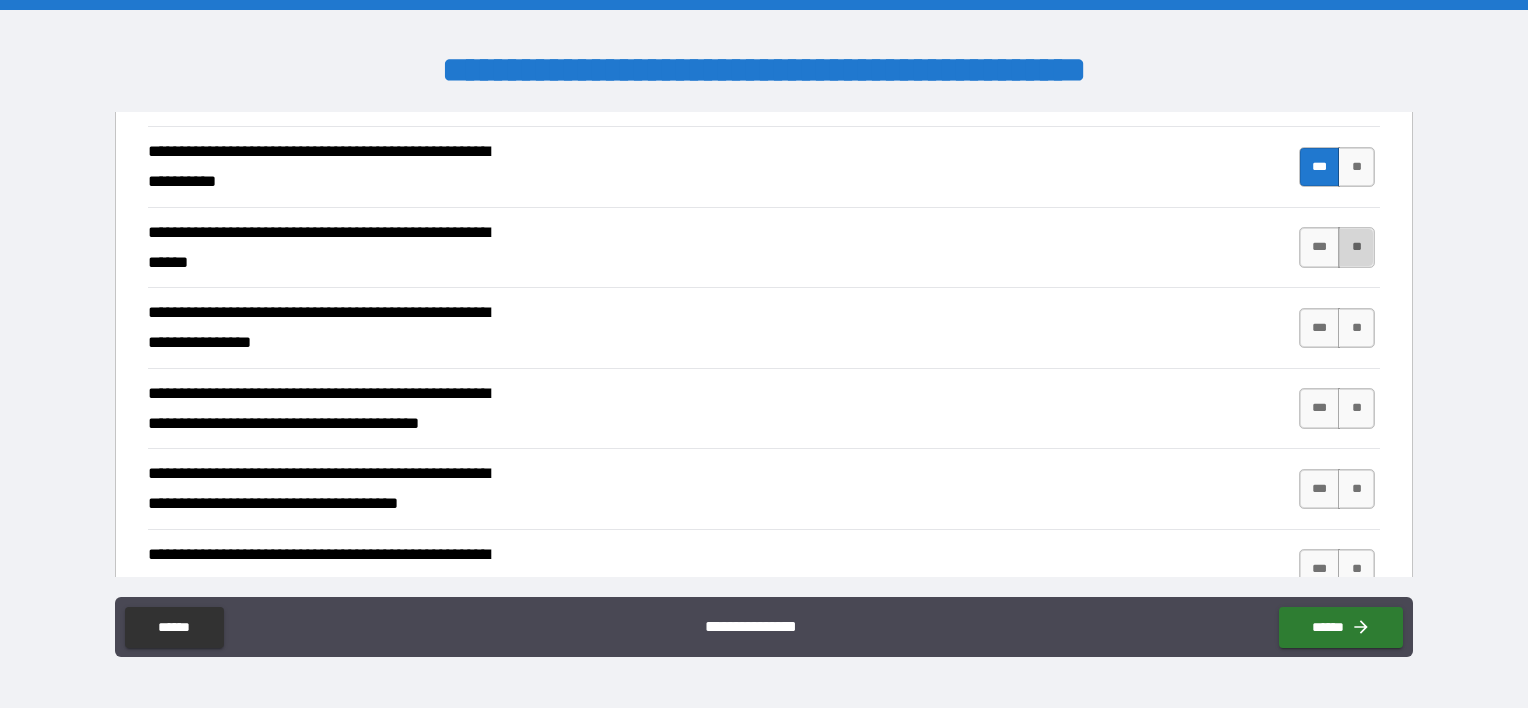 click on "**" at bounding box center [1356, 247] 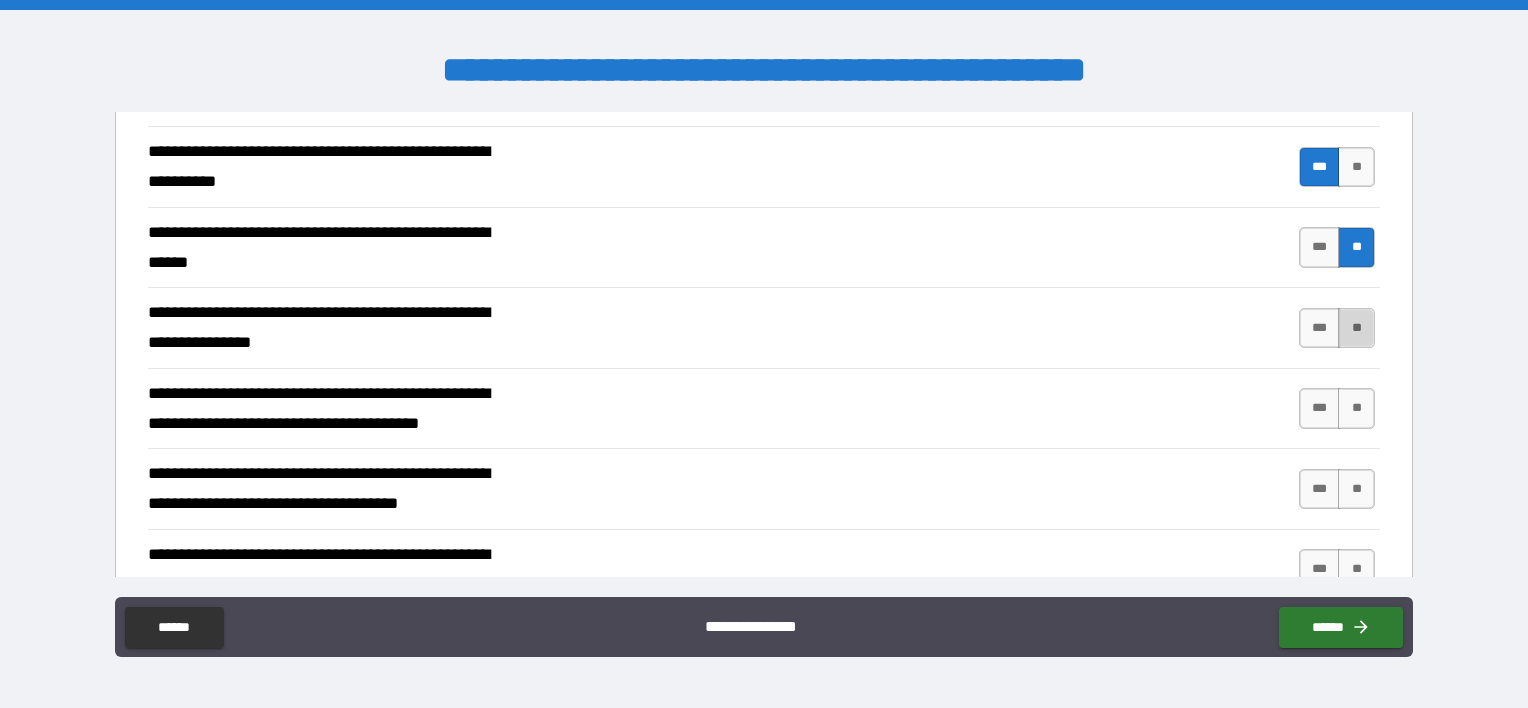 click on "**" at bounding box center [1356, 328] 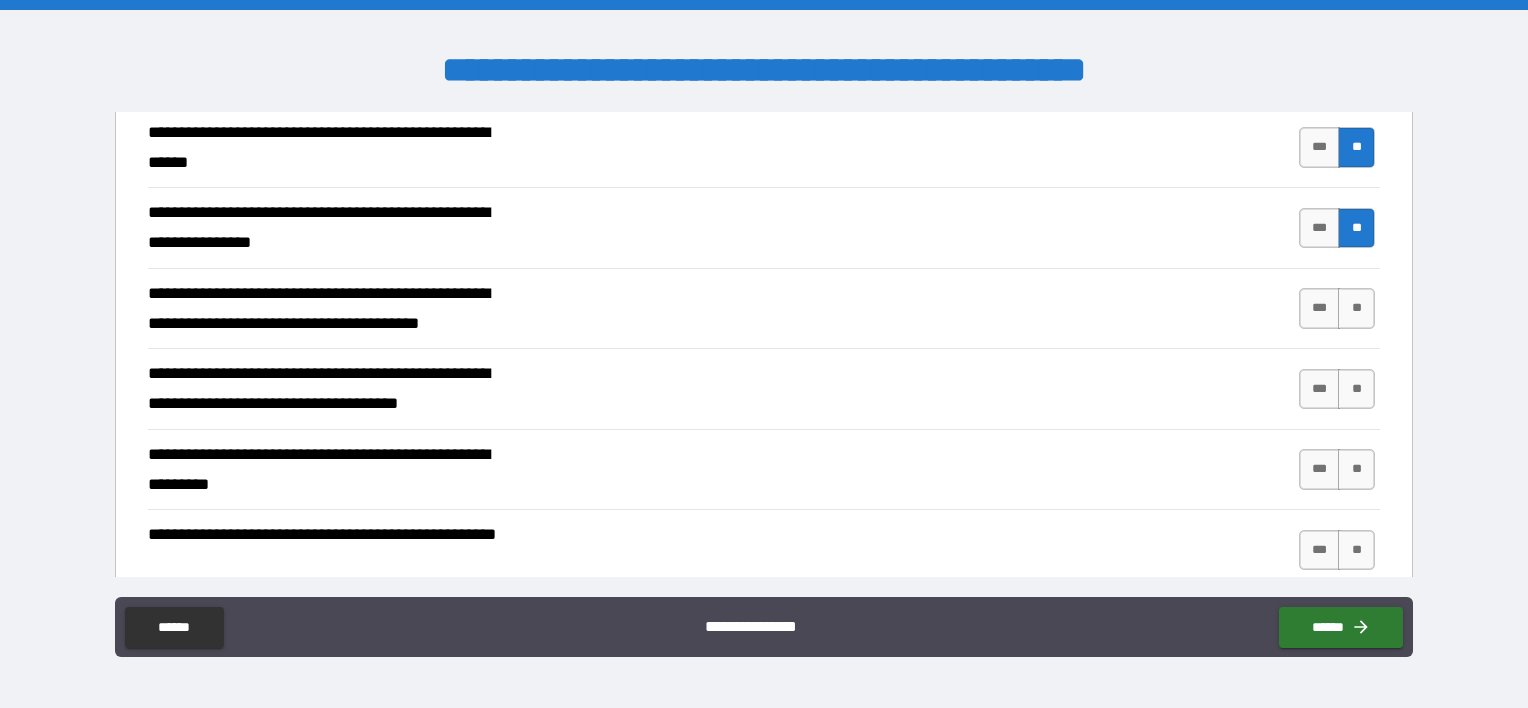 scroll, scrollTop: 3100, scrollLeft: 0, axis: vertical 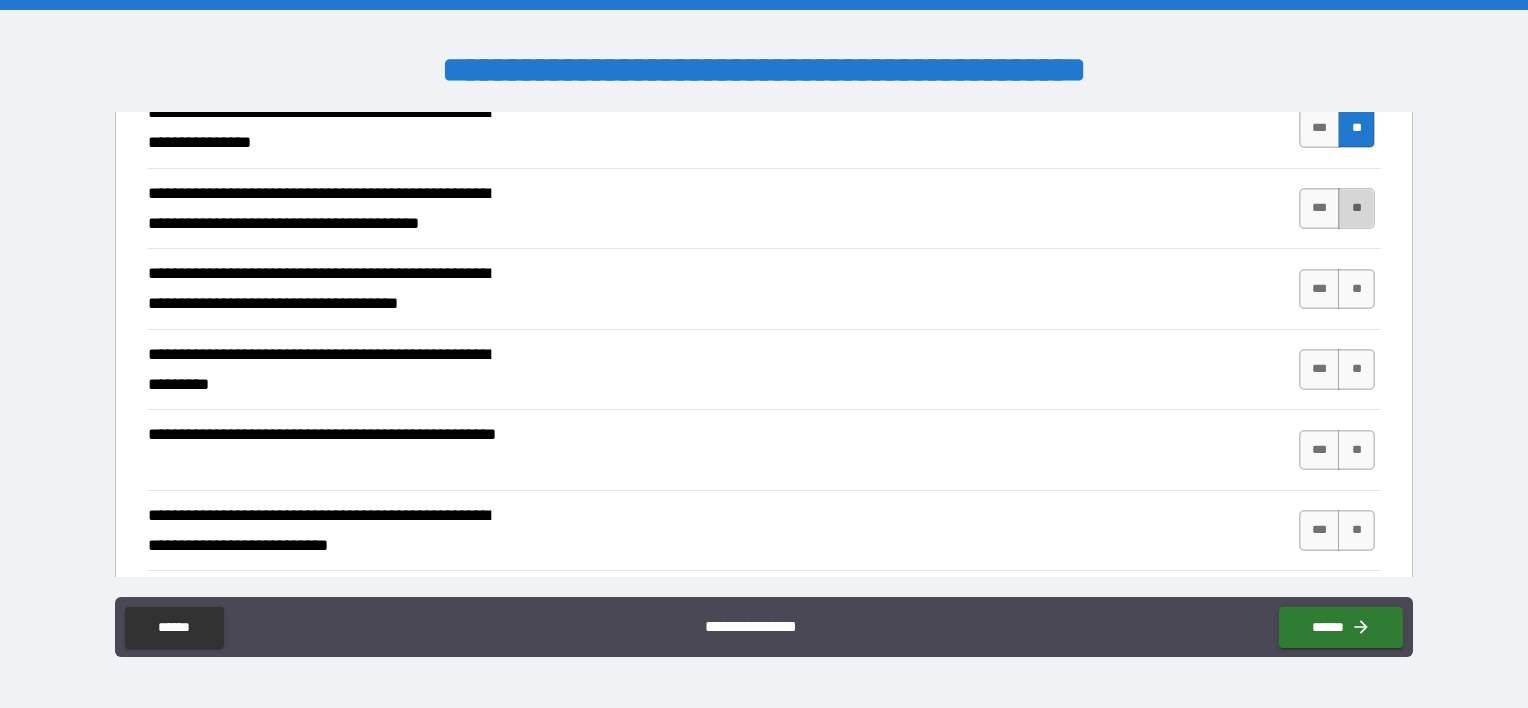 click on "**" at bounding box center (1356, 208) 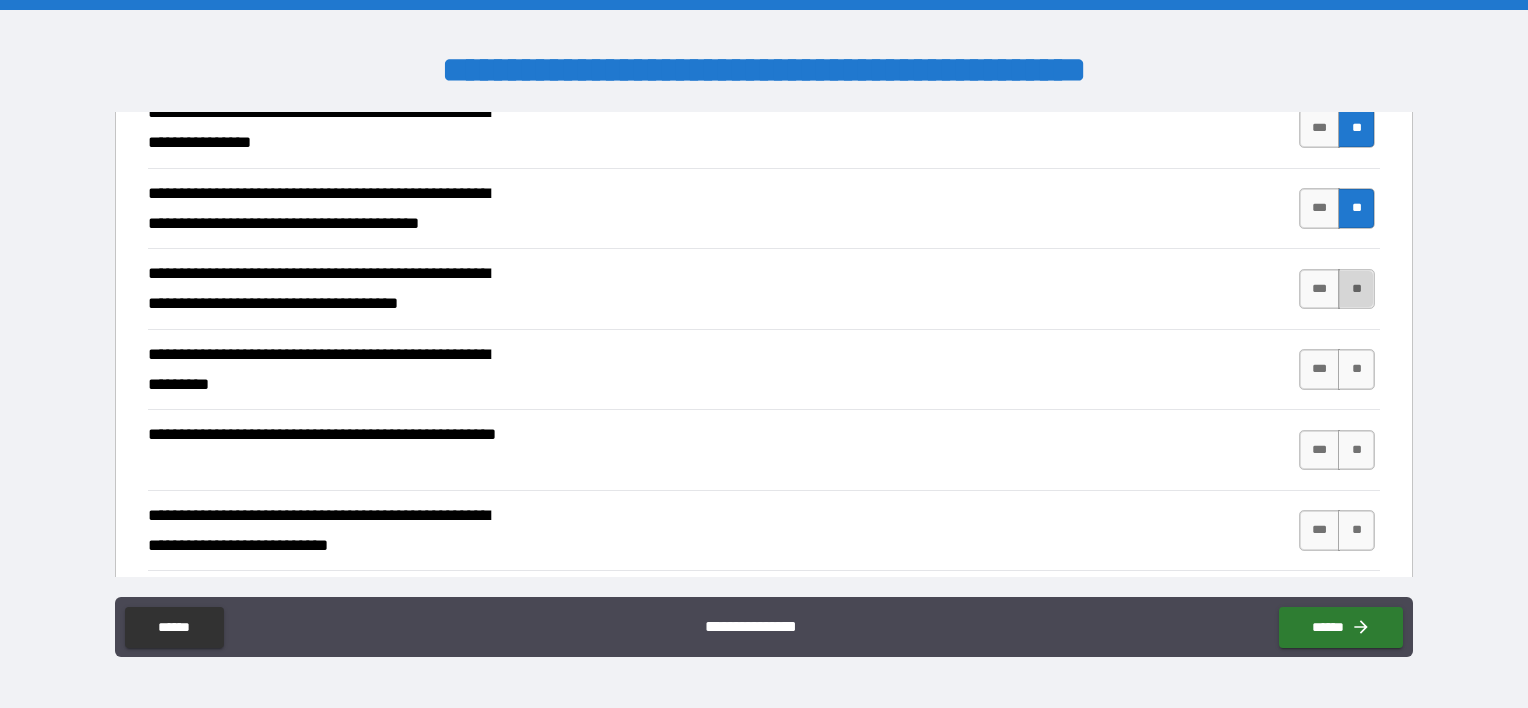 click on "**" at bounding box center [1356, 289] 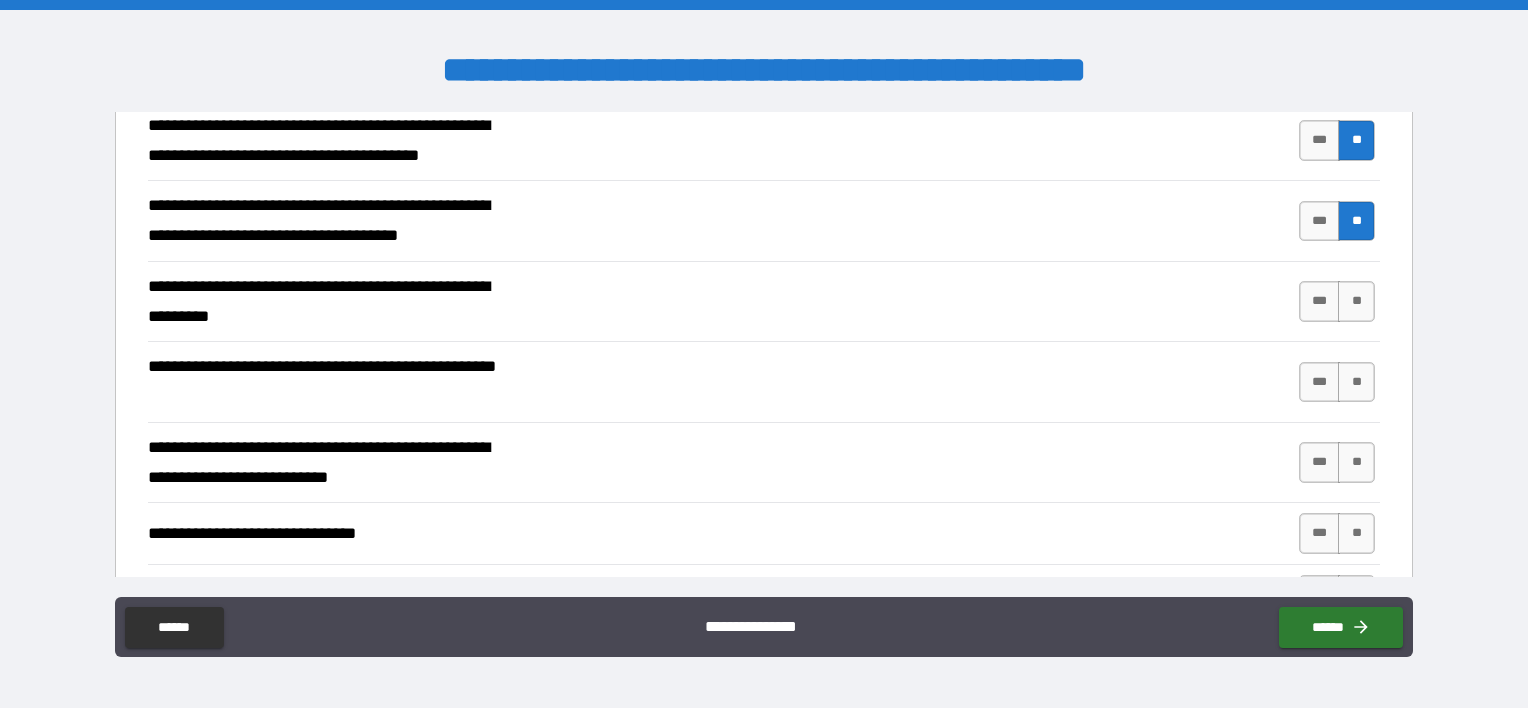 scroll, scrollTop: 3200, scrollLeft: 0, axis: vertical 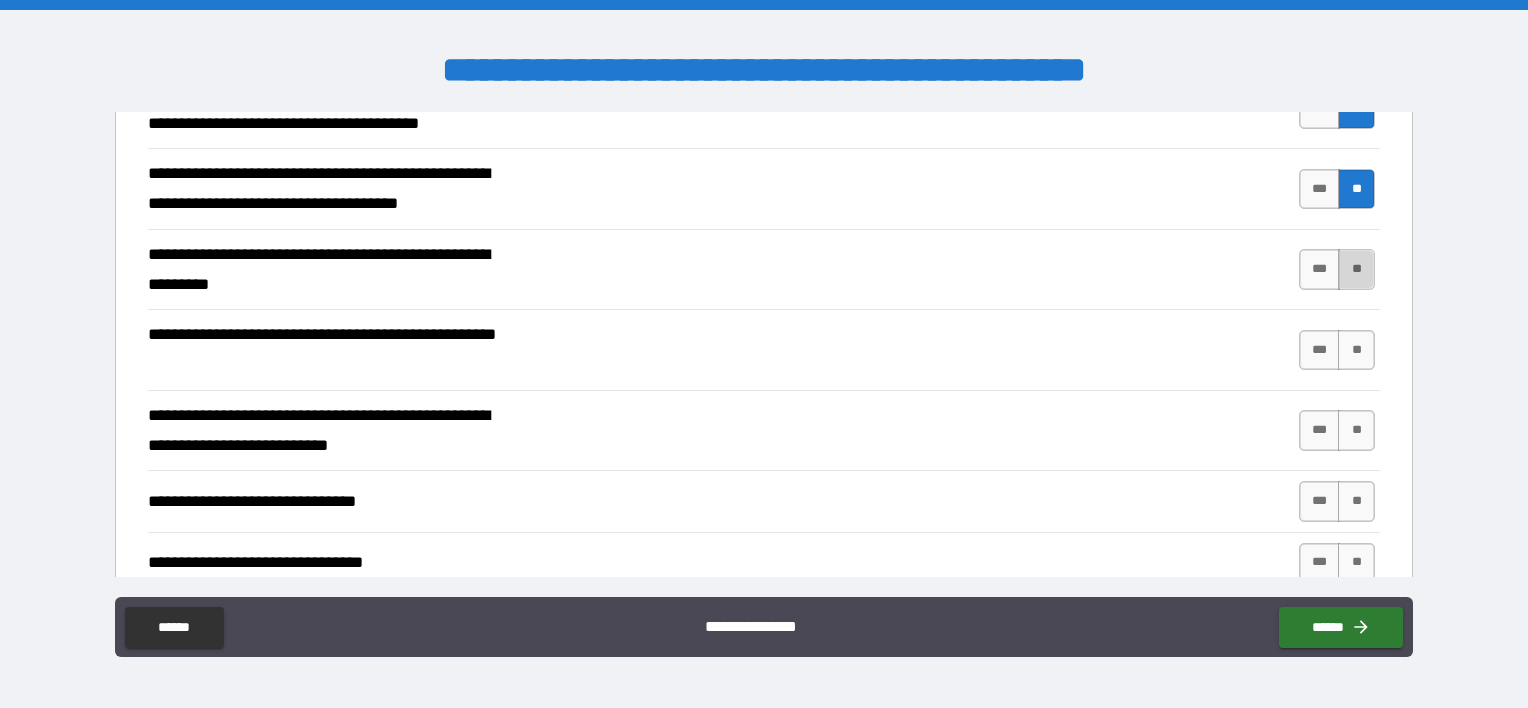 click on "**" at bounding box center [1356, 269] 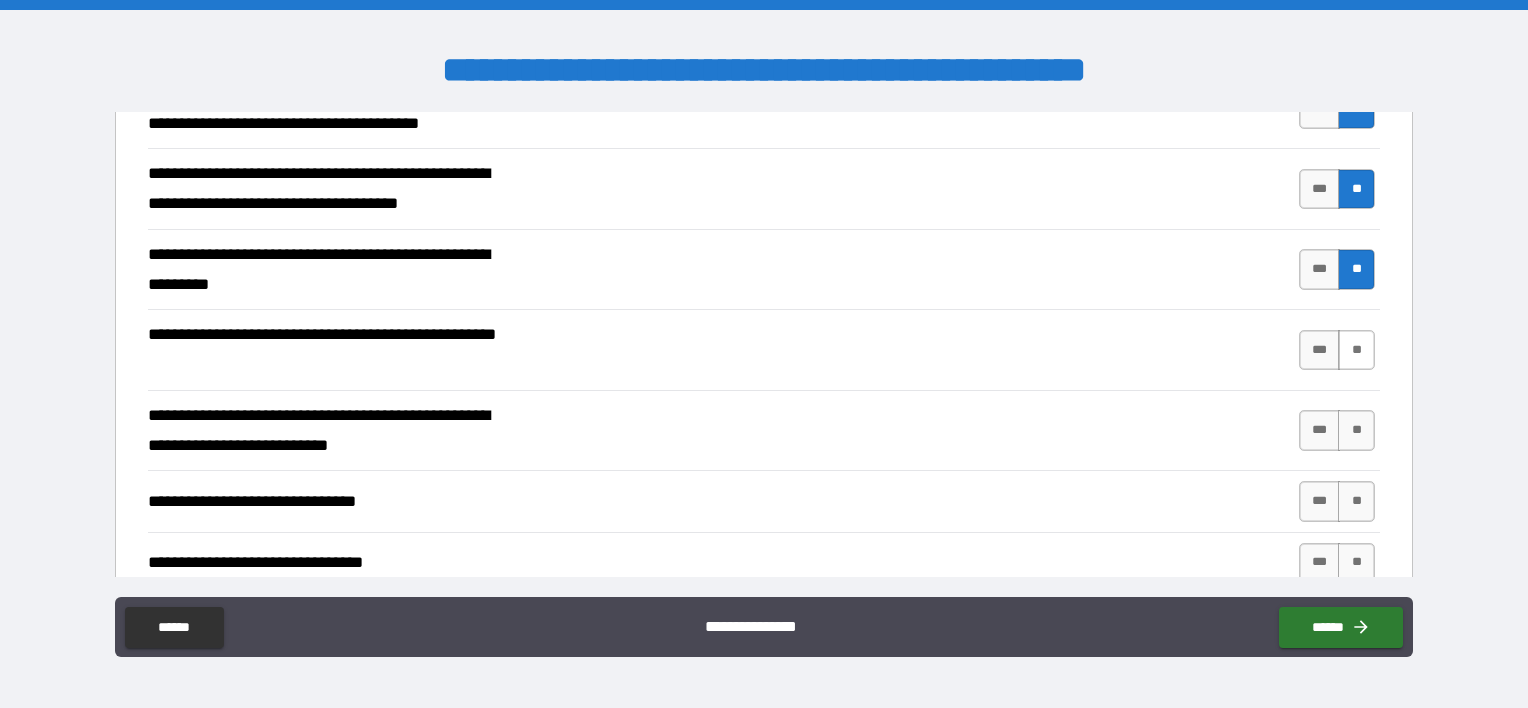 click on "**" at bounding box center (1356, 350) 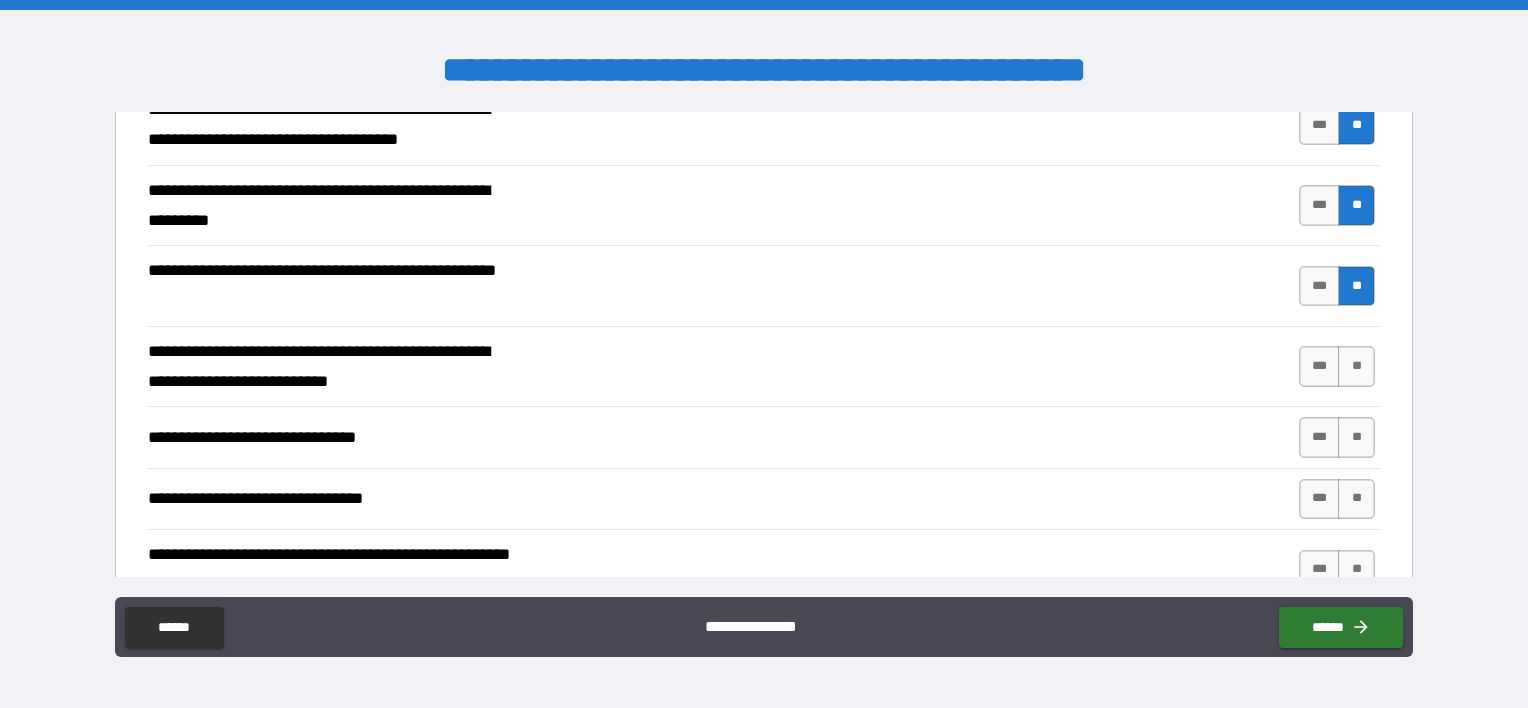 scroll, scrollTop: 3300, scrollLeft: 0, axis: vertical 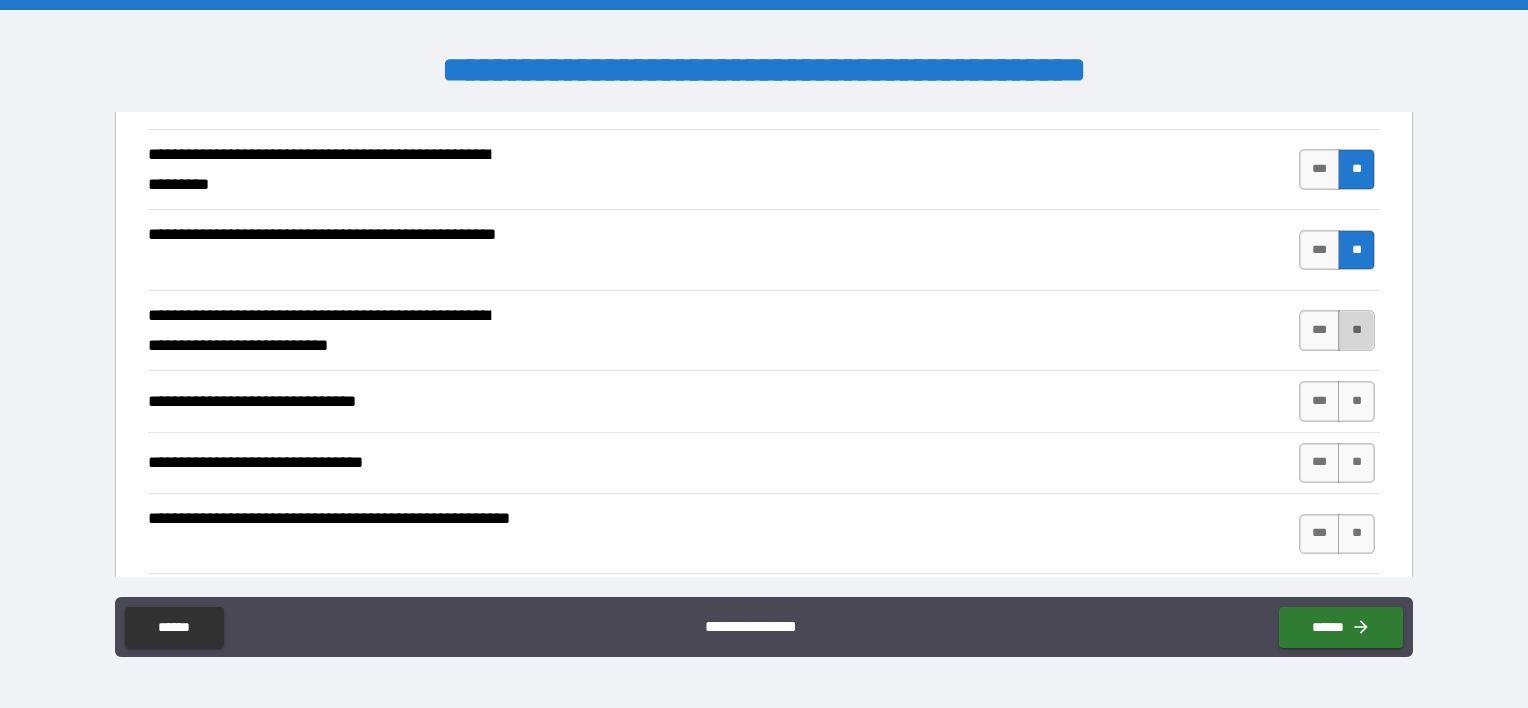 click on "**" at bounding box center [1356, 330] 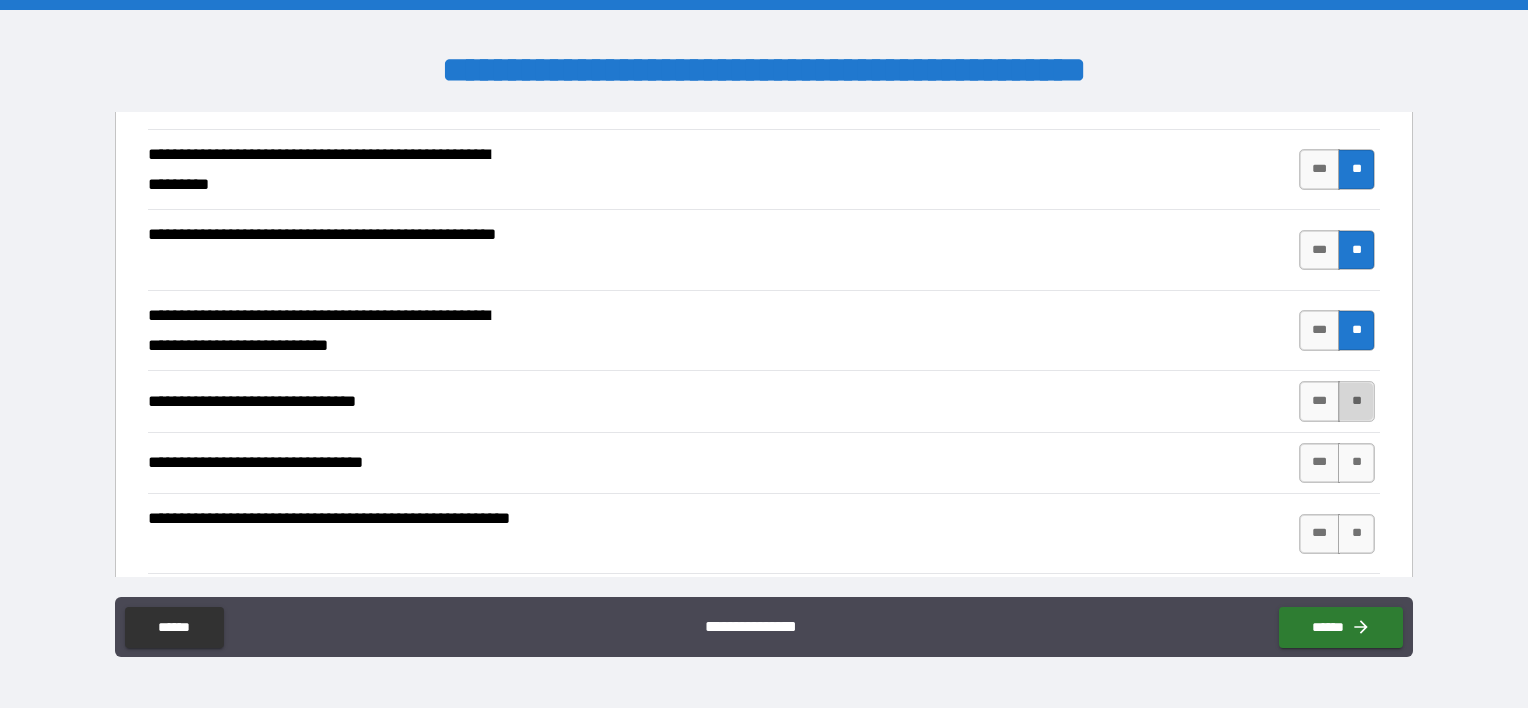 click on "**" at bounding box center [1356, 401] 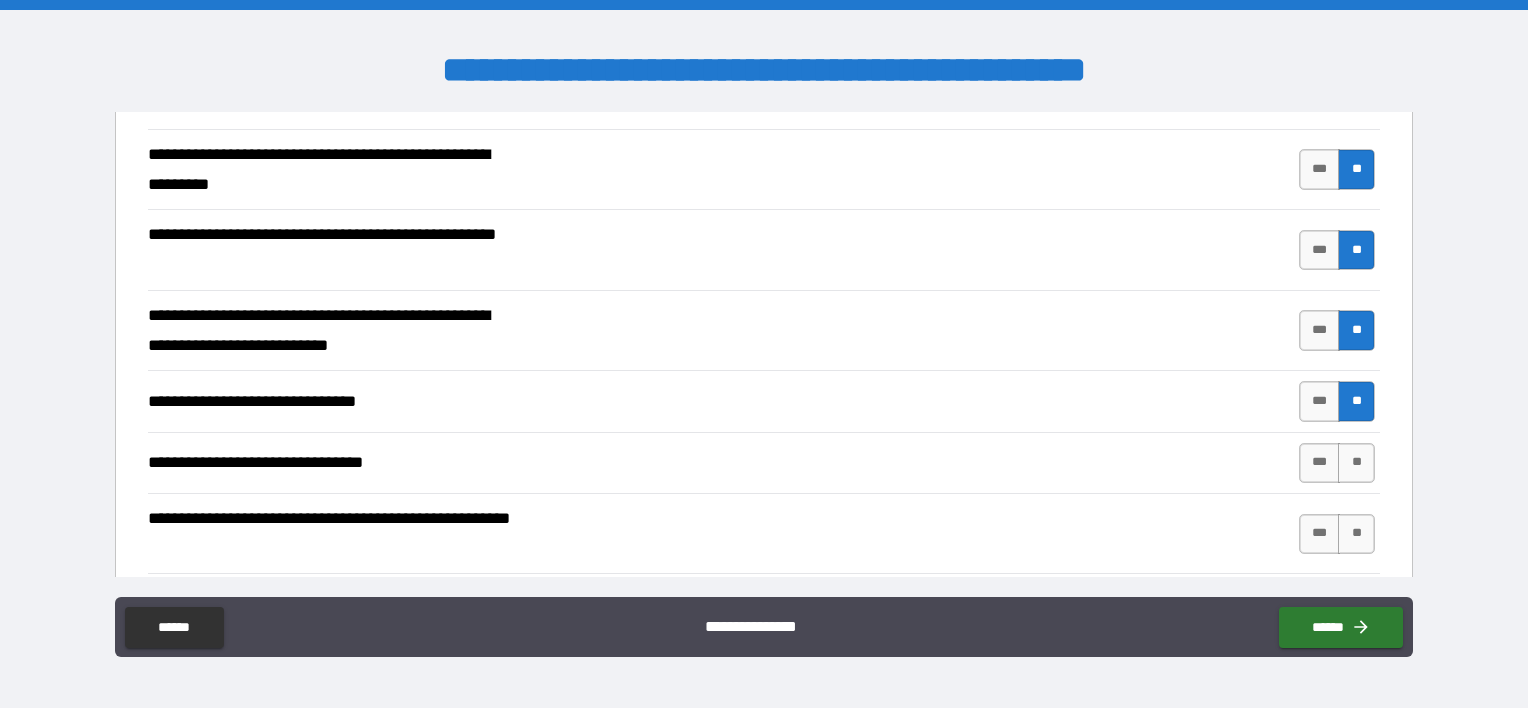 scroll, scrollTop: 3400, scrollLeft: 0, axis: vertical 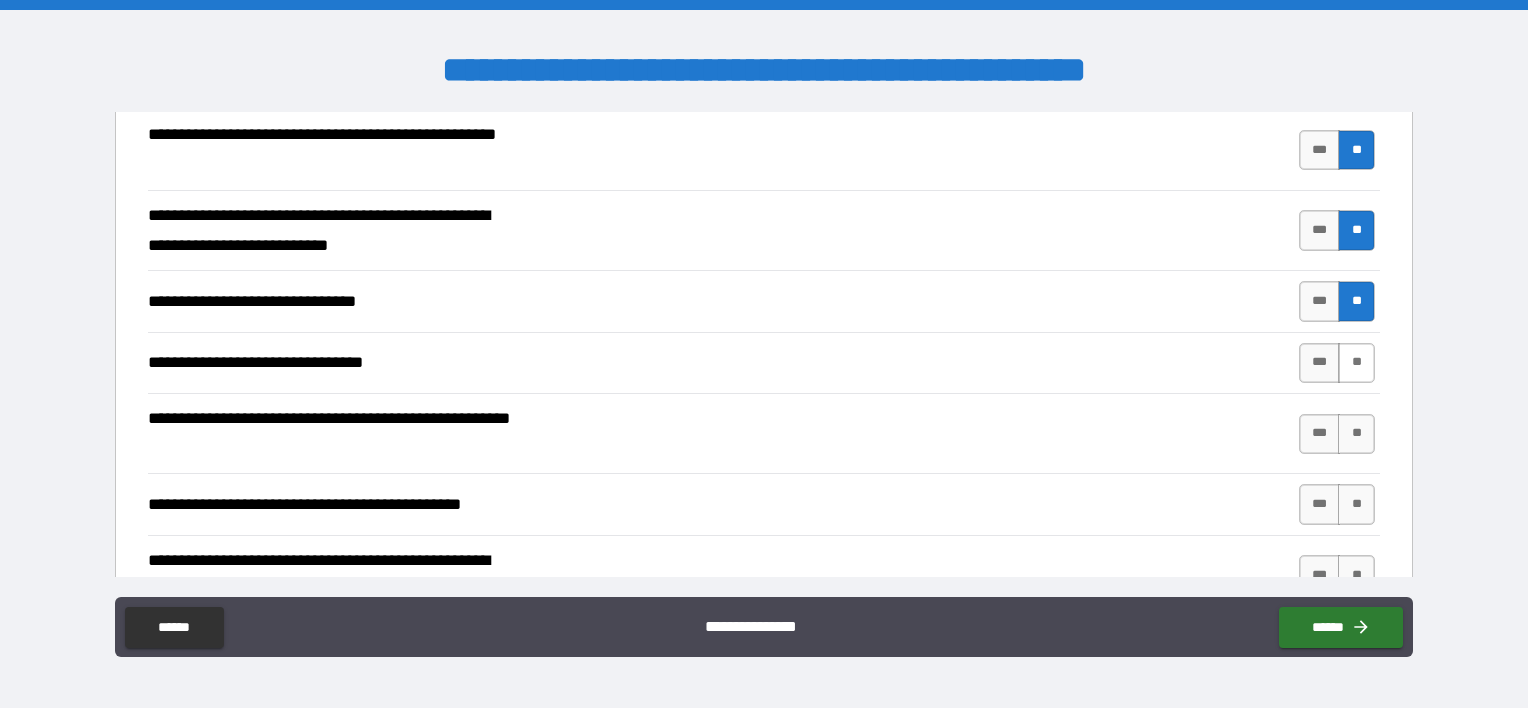 click on "**" at bounding box center (1356, 363) 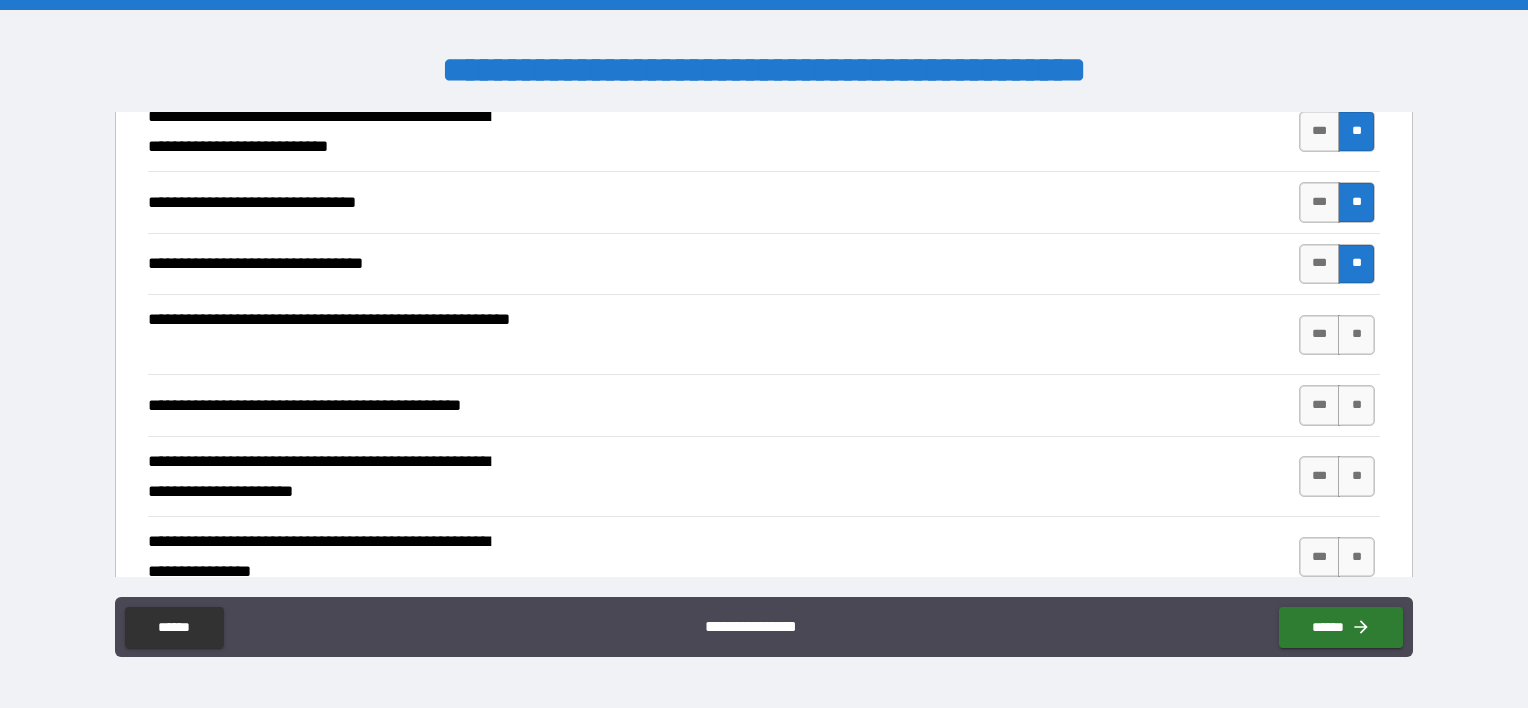 scroll, scrollTop: 3500, scrollLeft: 0, axis: vertical 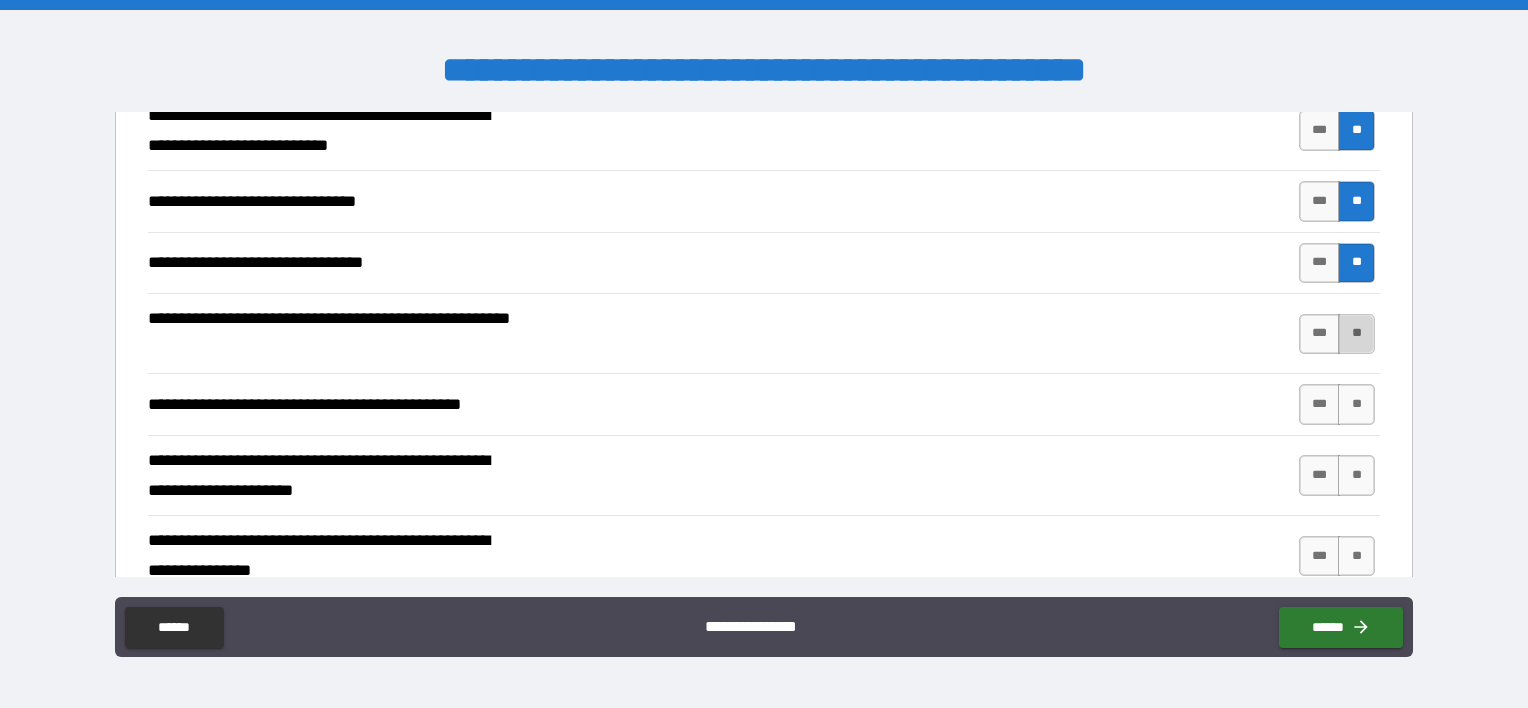 click on "**" at bounding box center (1356, 334) 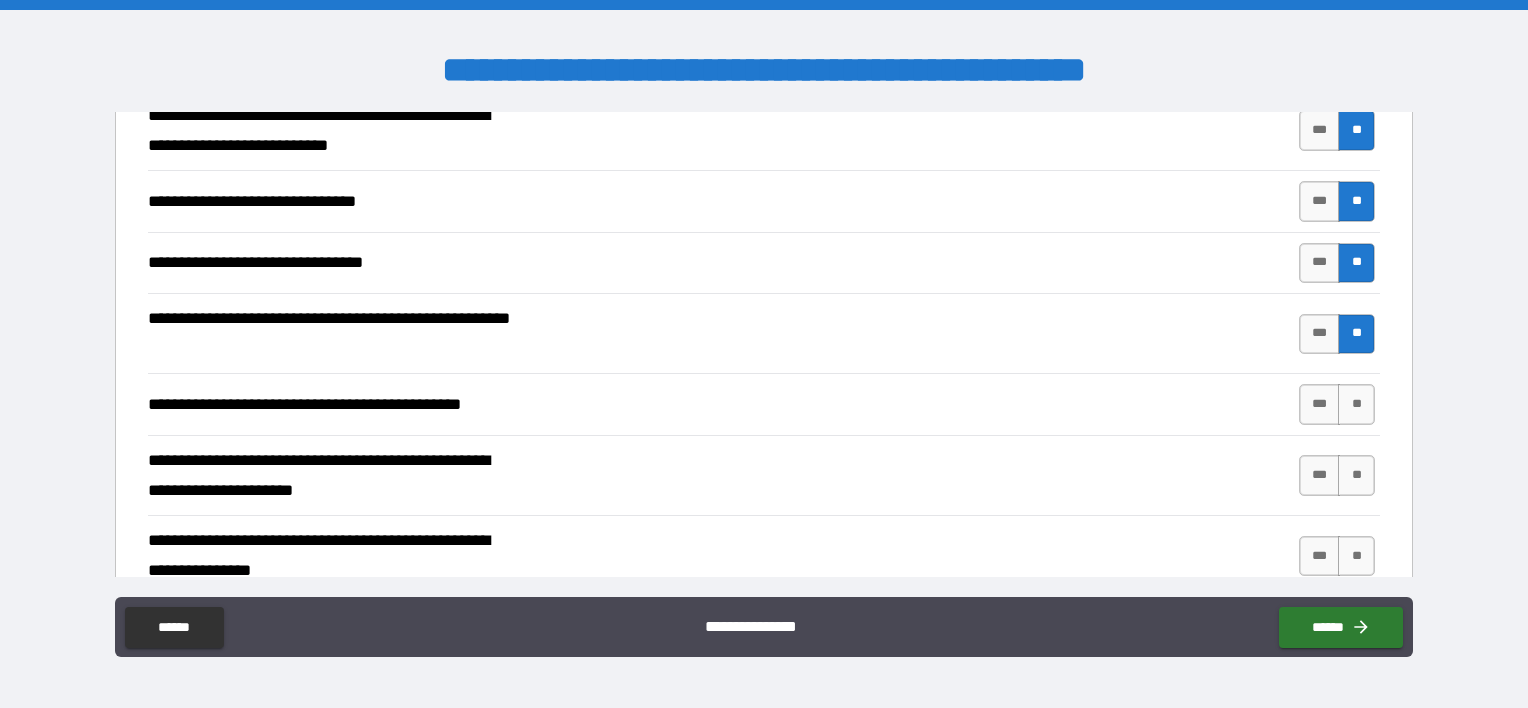 scroll, scrollTop: 3600, scrollLeft: 0, axis: vertical 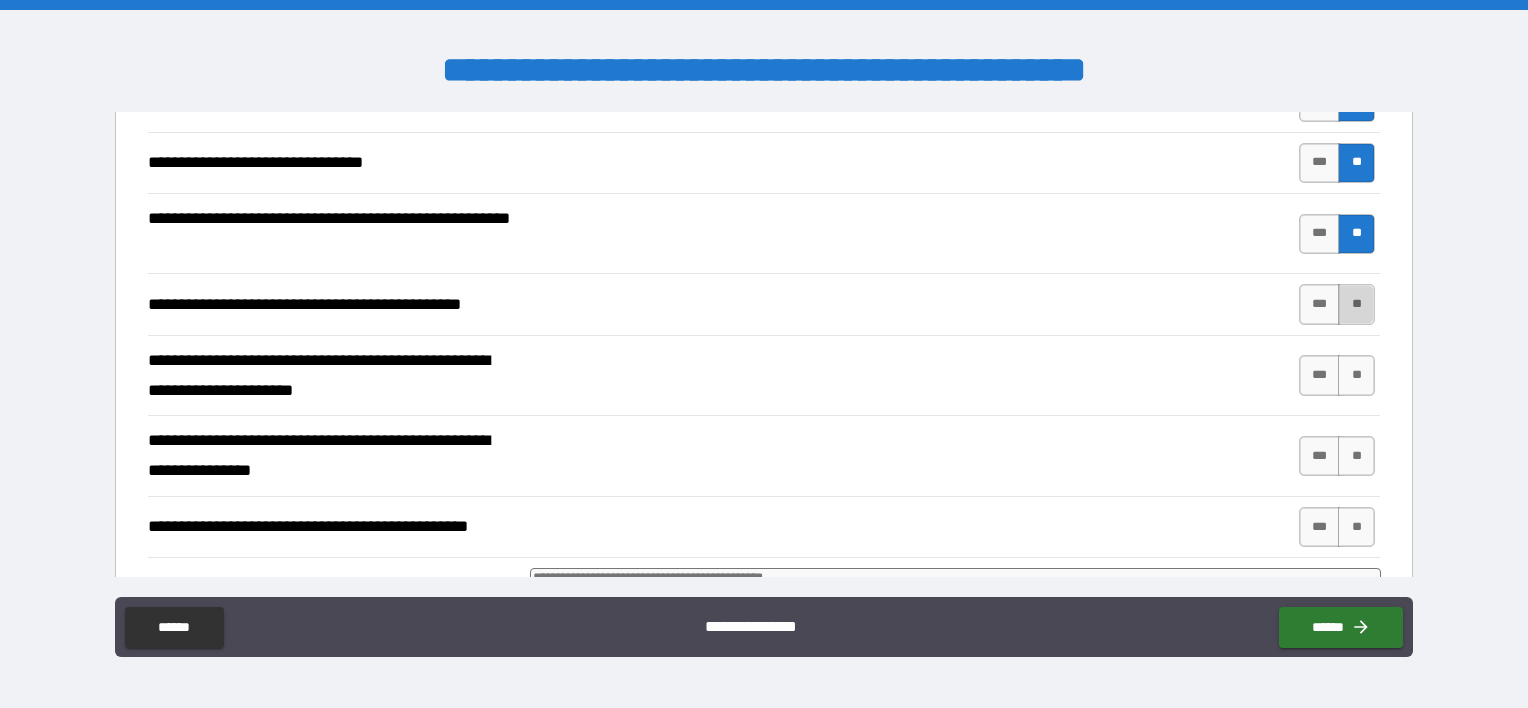 click on "**" at bounding box center [1356, 304] 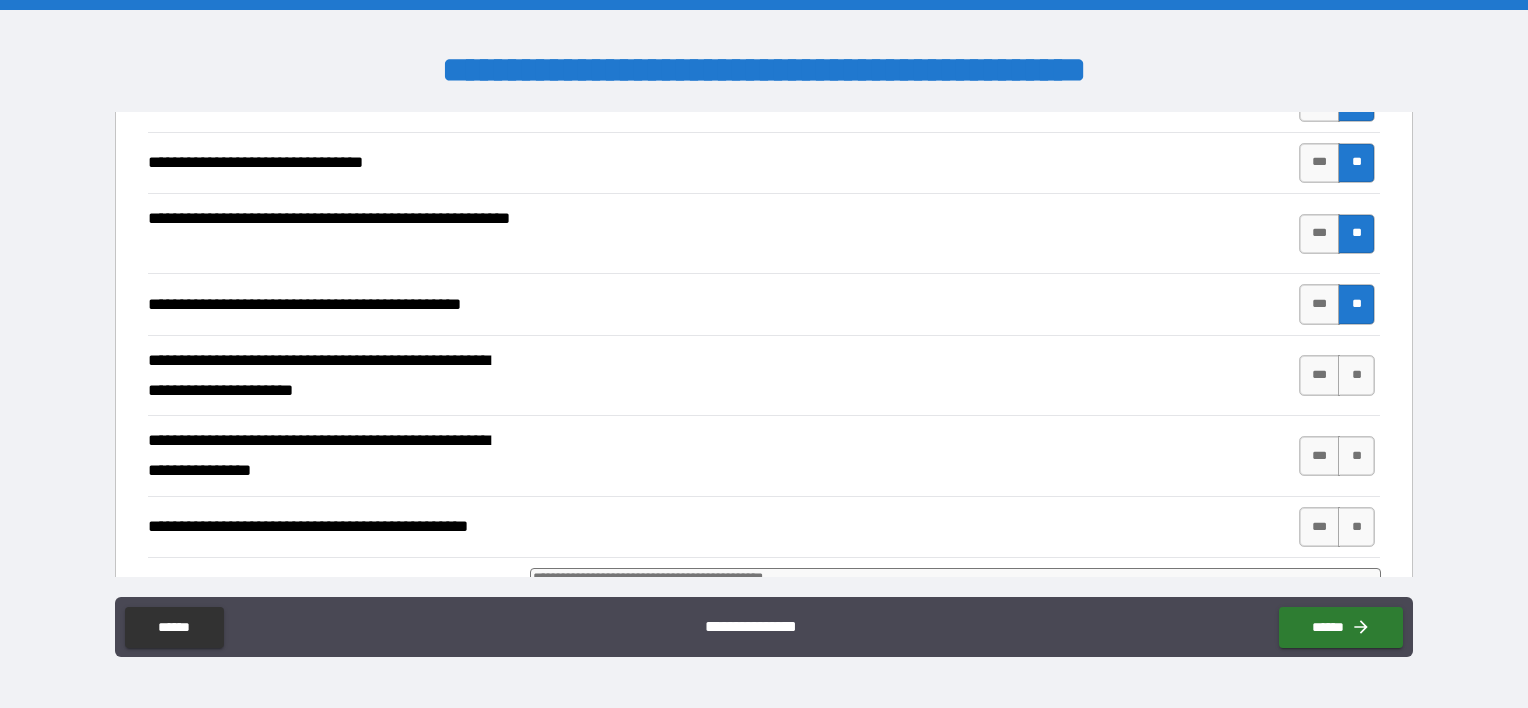 scroll, scrollTop: 3700, scrollLeft: 0, axis: vertical 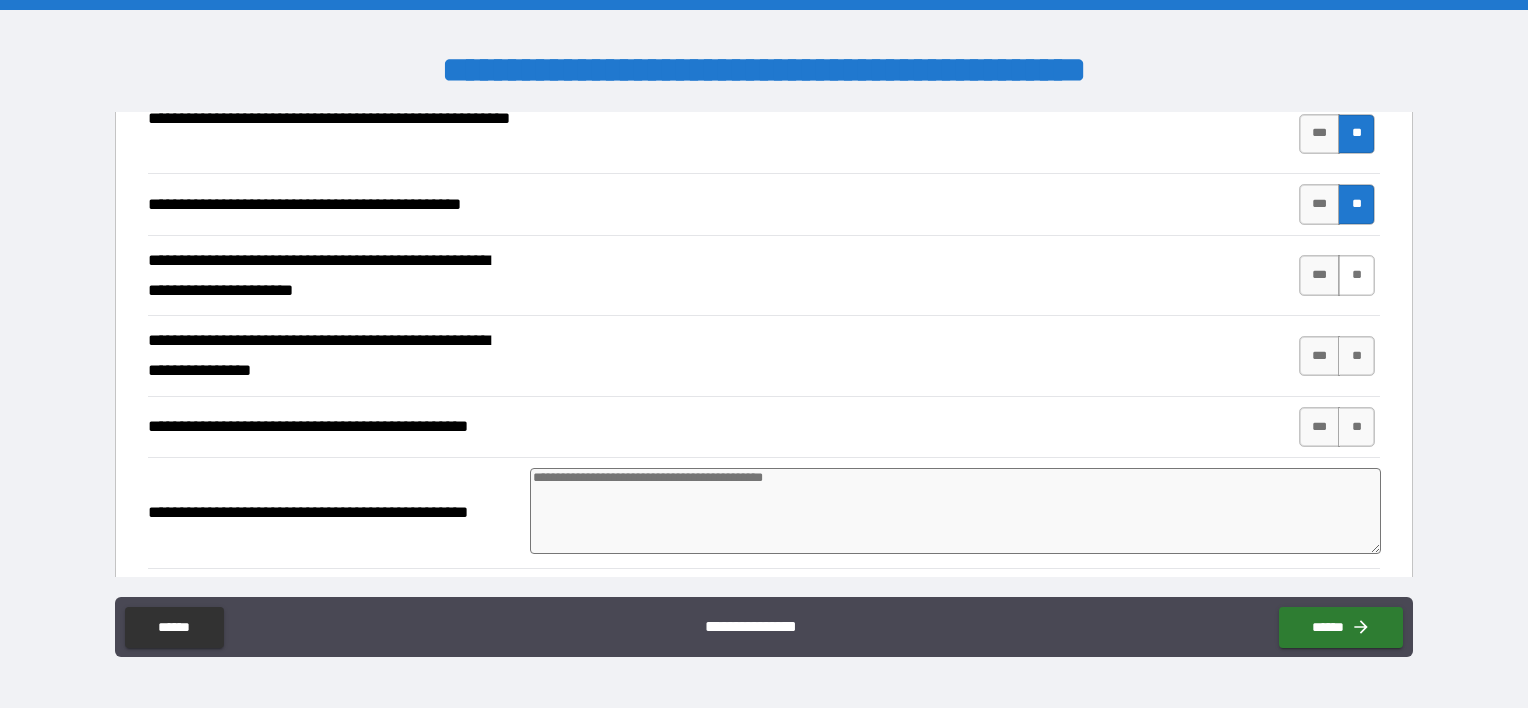 click on "**" at bounding box center [1356, 275] 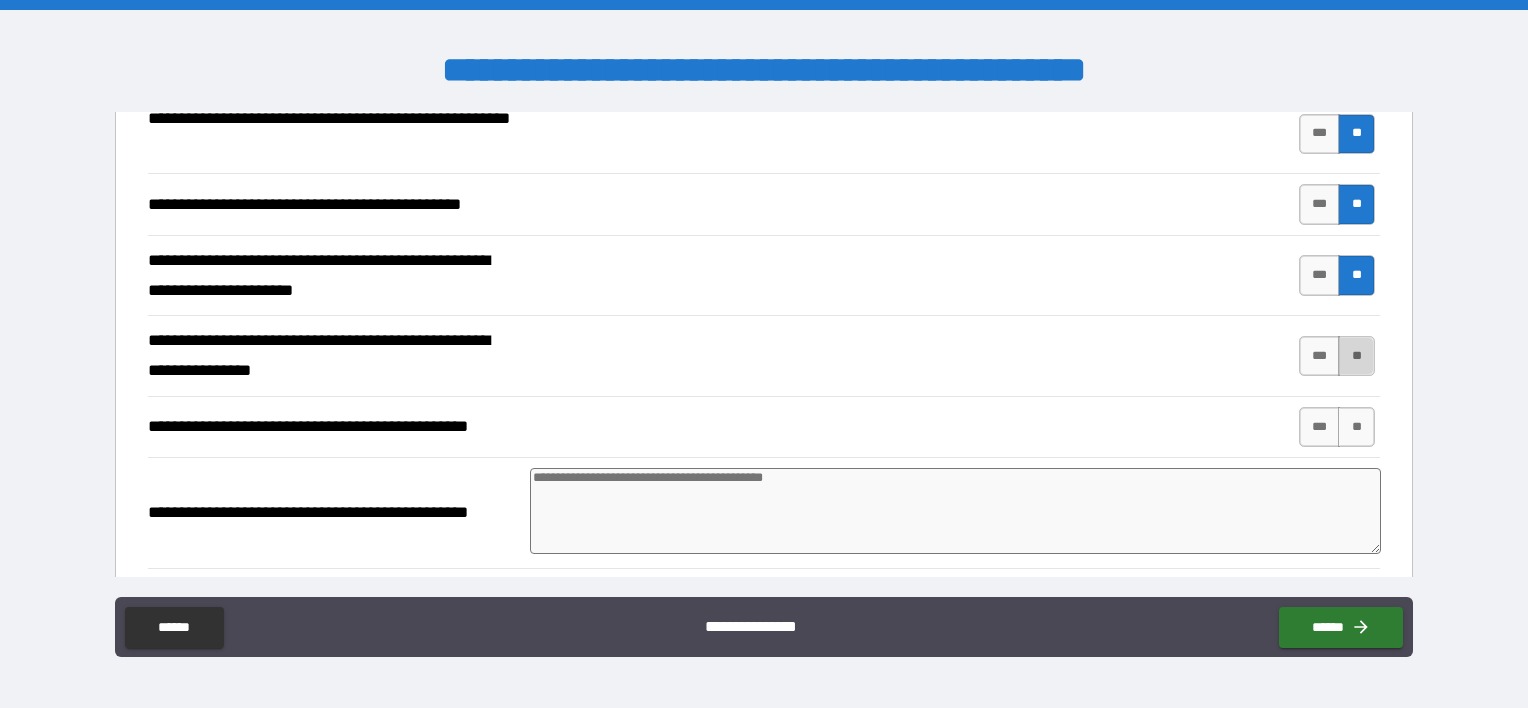 click on "**" at bounding box center (1356, 356) 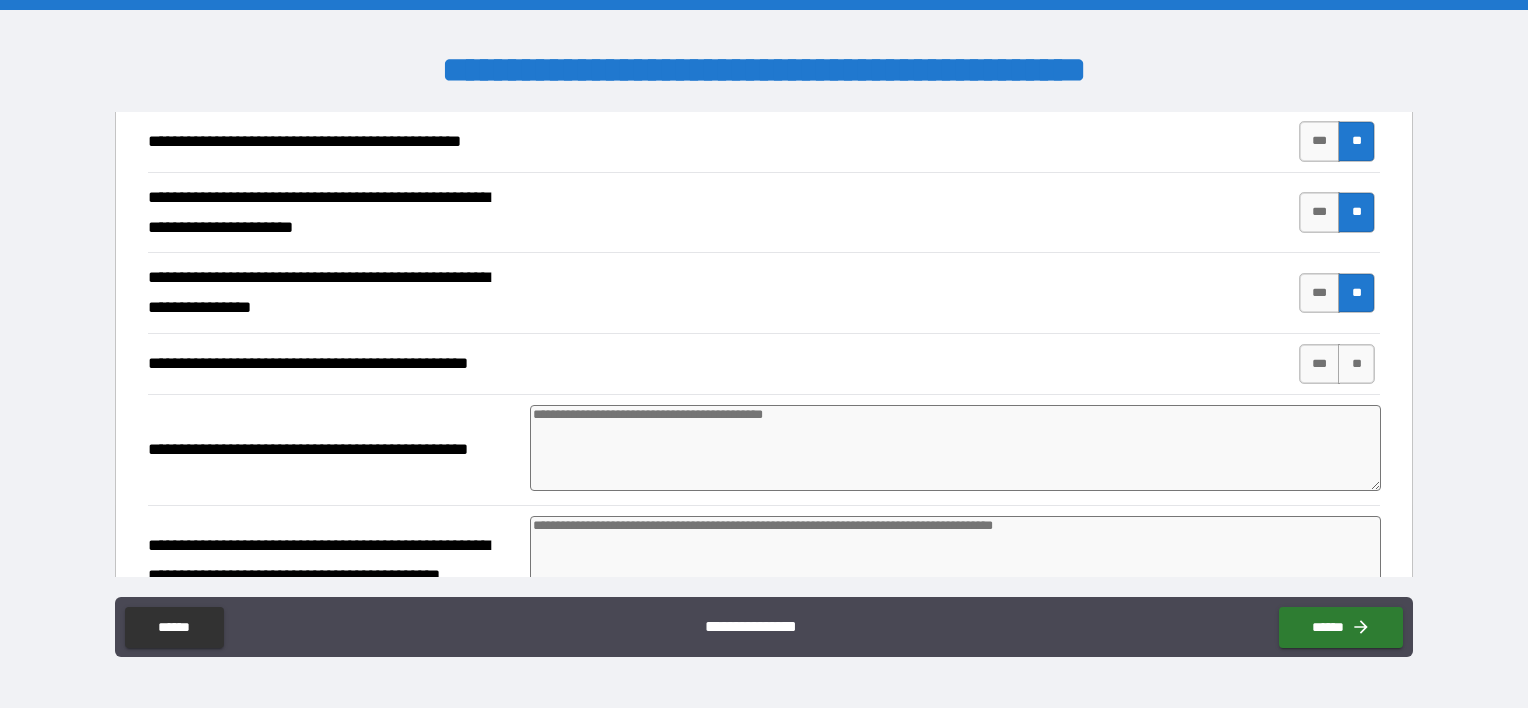 scroll, scrollTop: 3800, scrollLeft: 0, axis: vertical 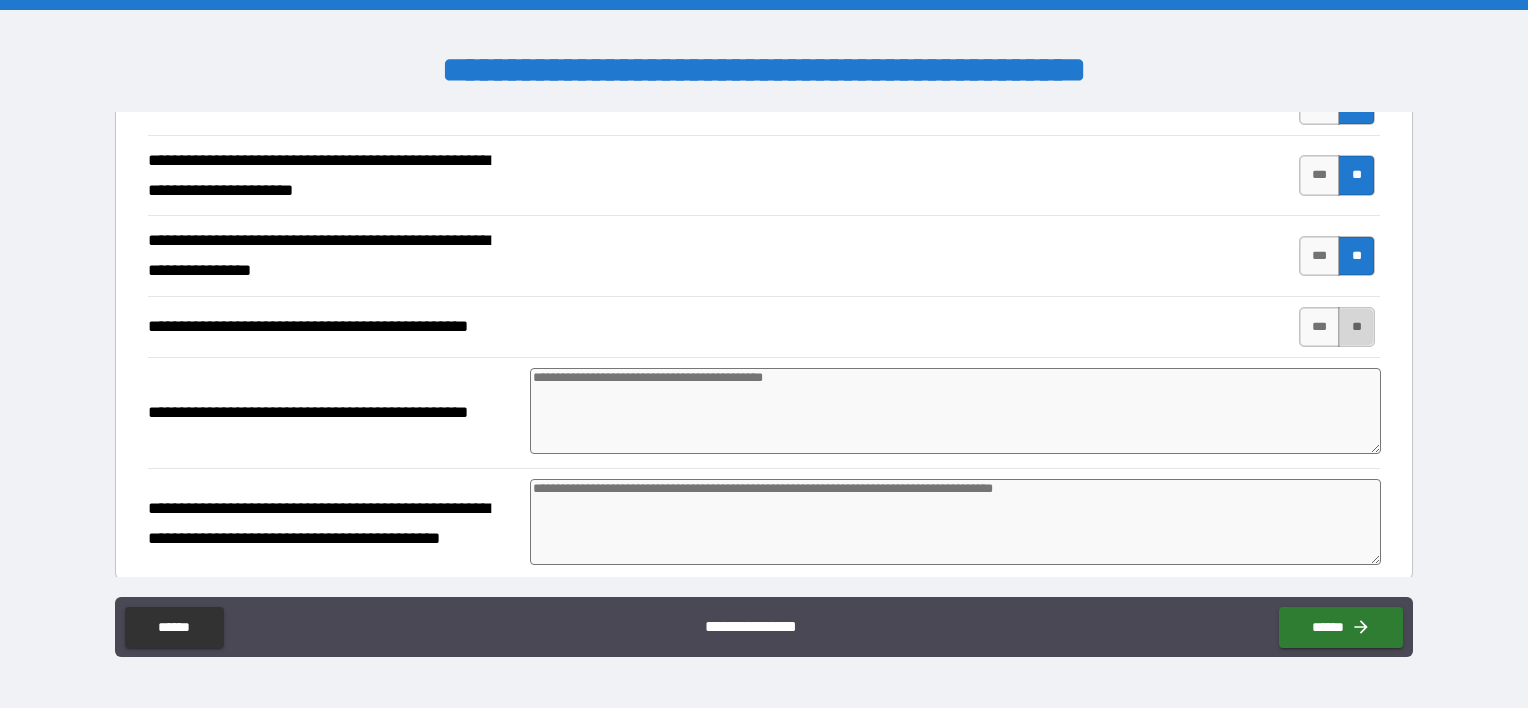 click on "**" at bounding box center [1356, 327] 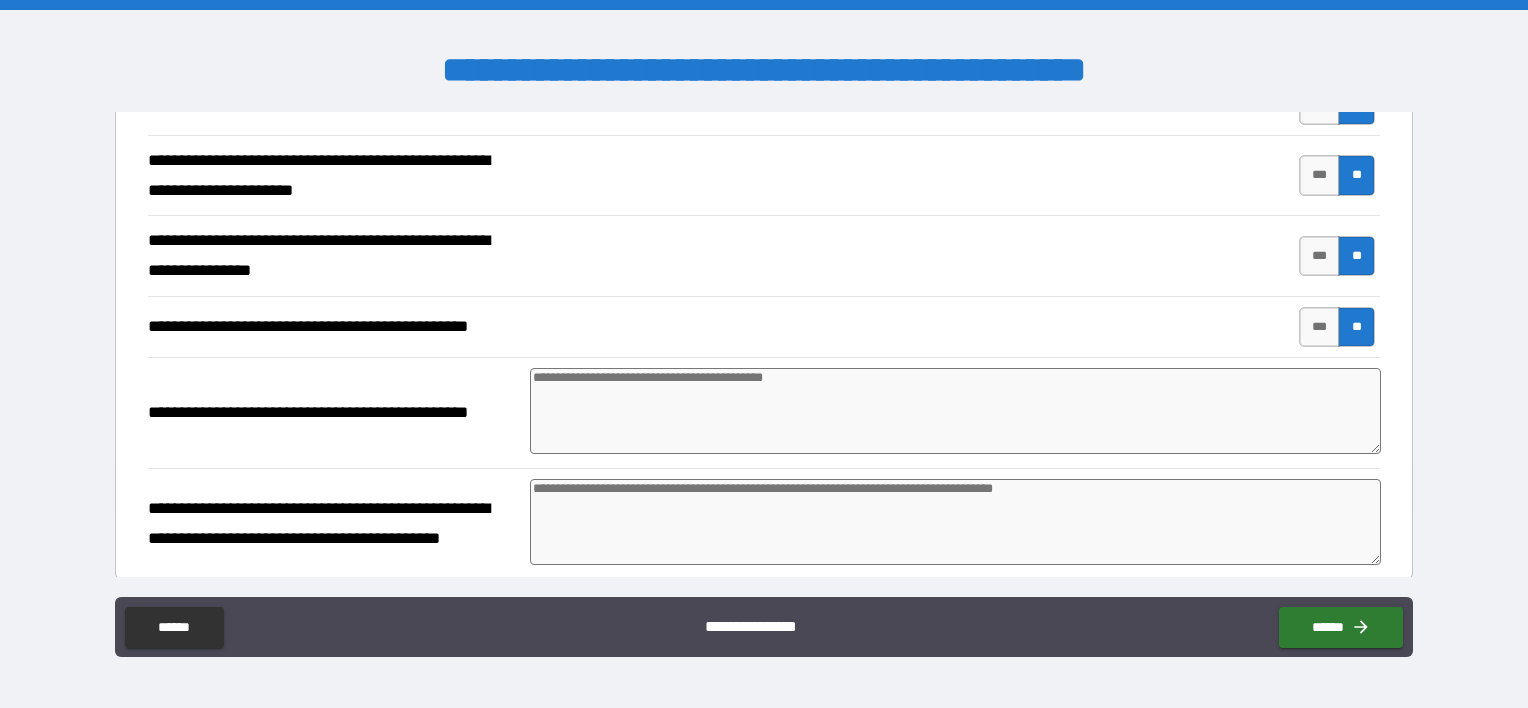 click at bounding box center (955, 411) 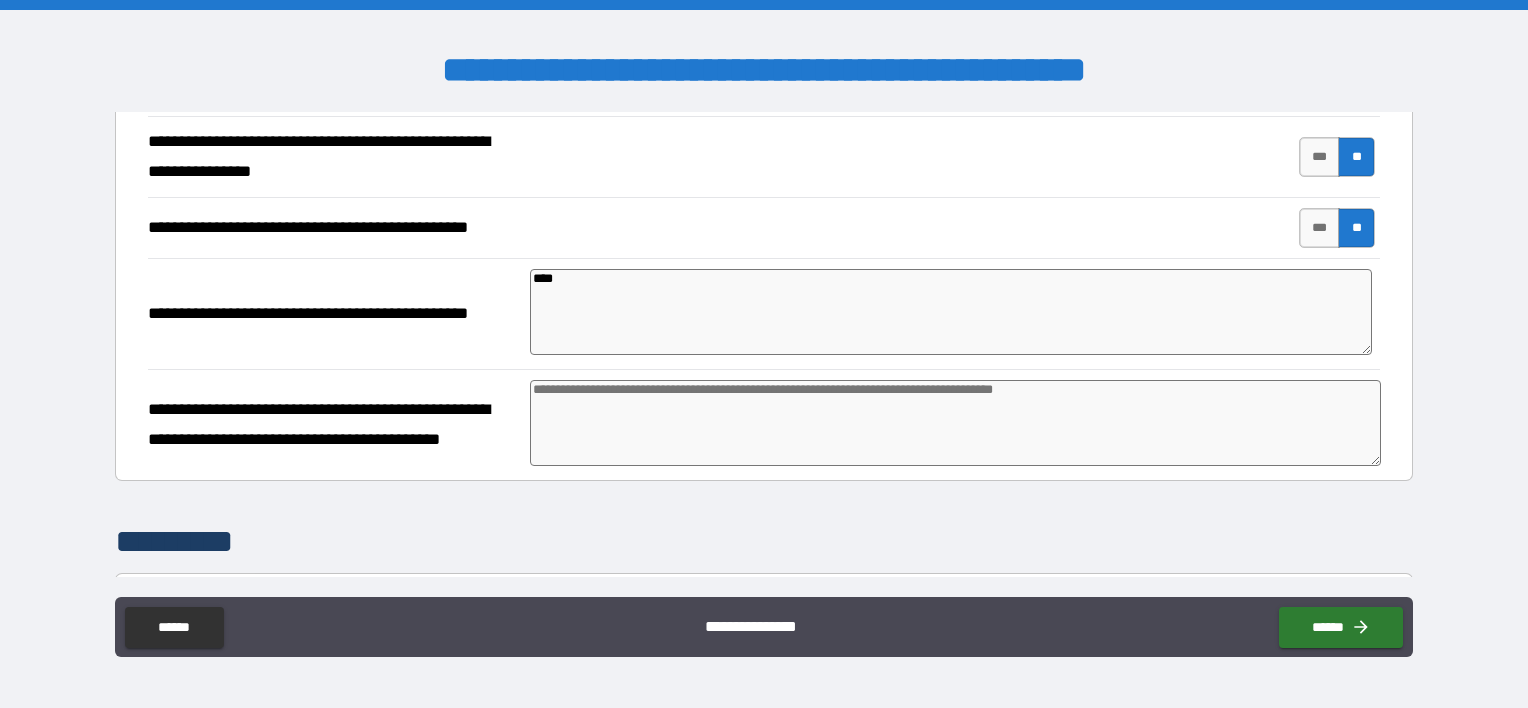 scroll, scrollTop: 3900, scrollLeft: 0, axis: vertical 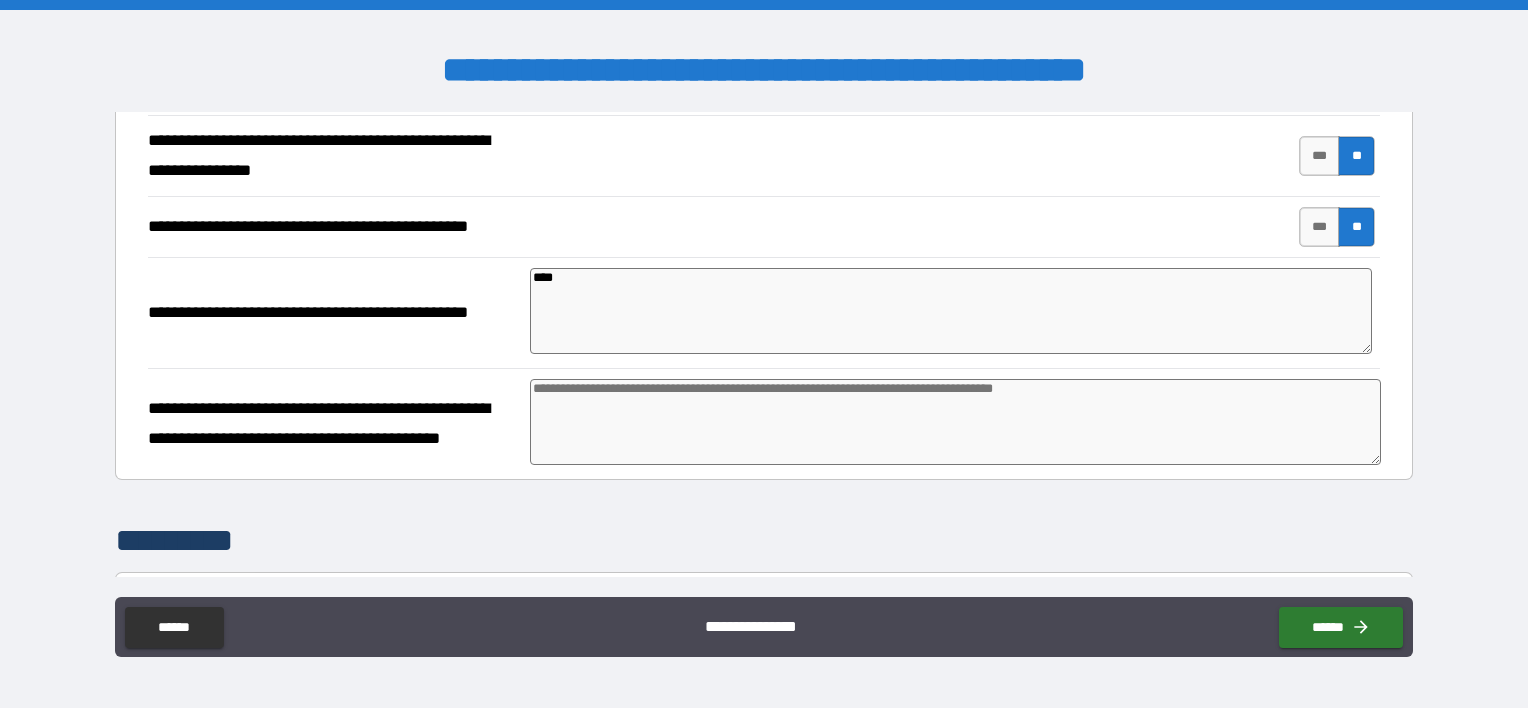 click at bounding box center [955, 422] 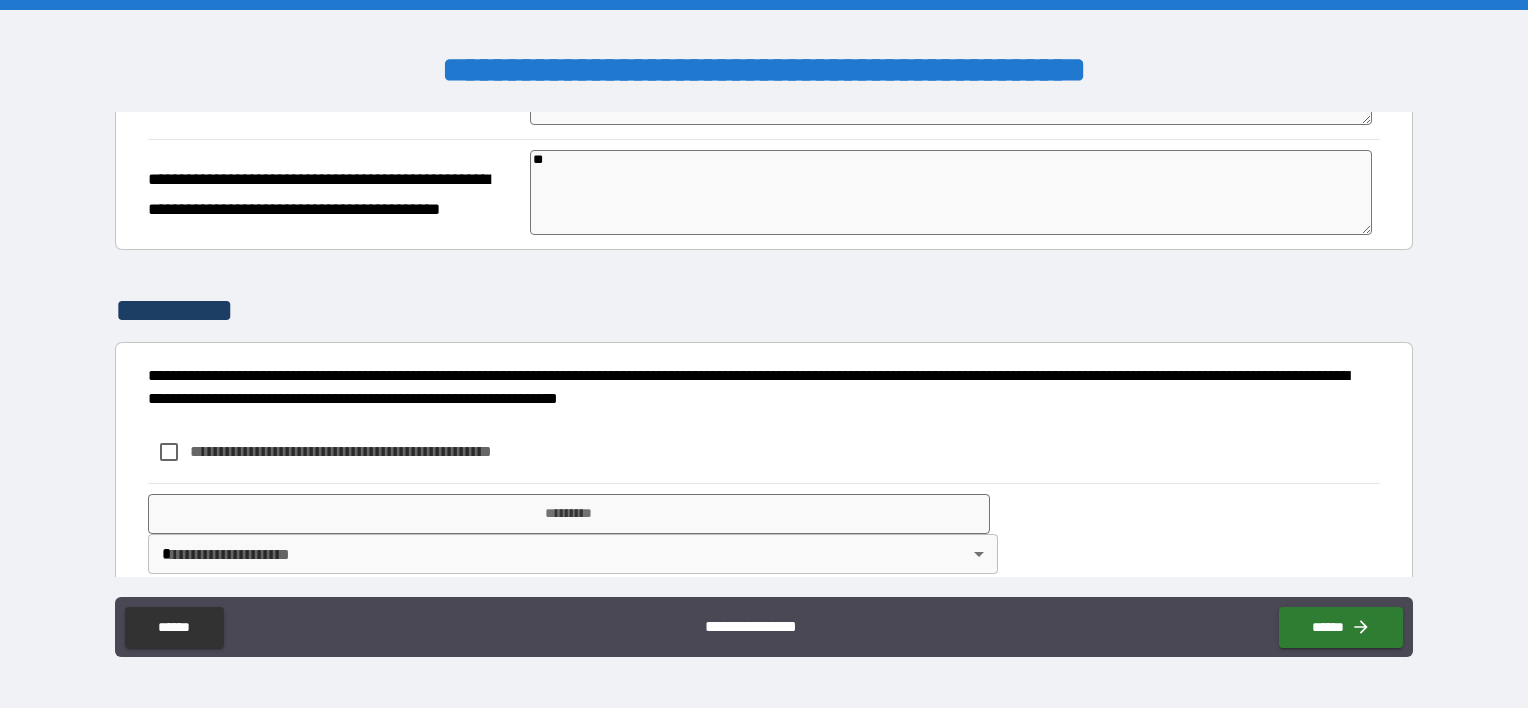 scroll, scrollTop: 4146, scrollLeft: 0, axis: vertical 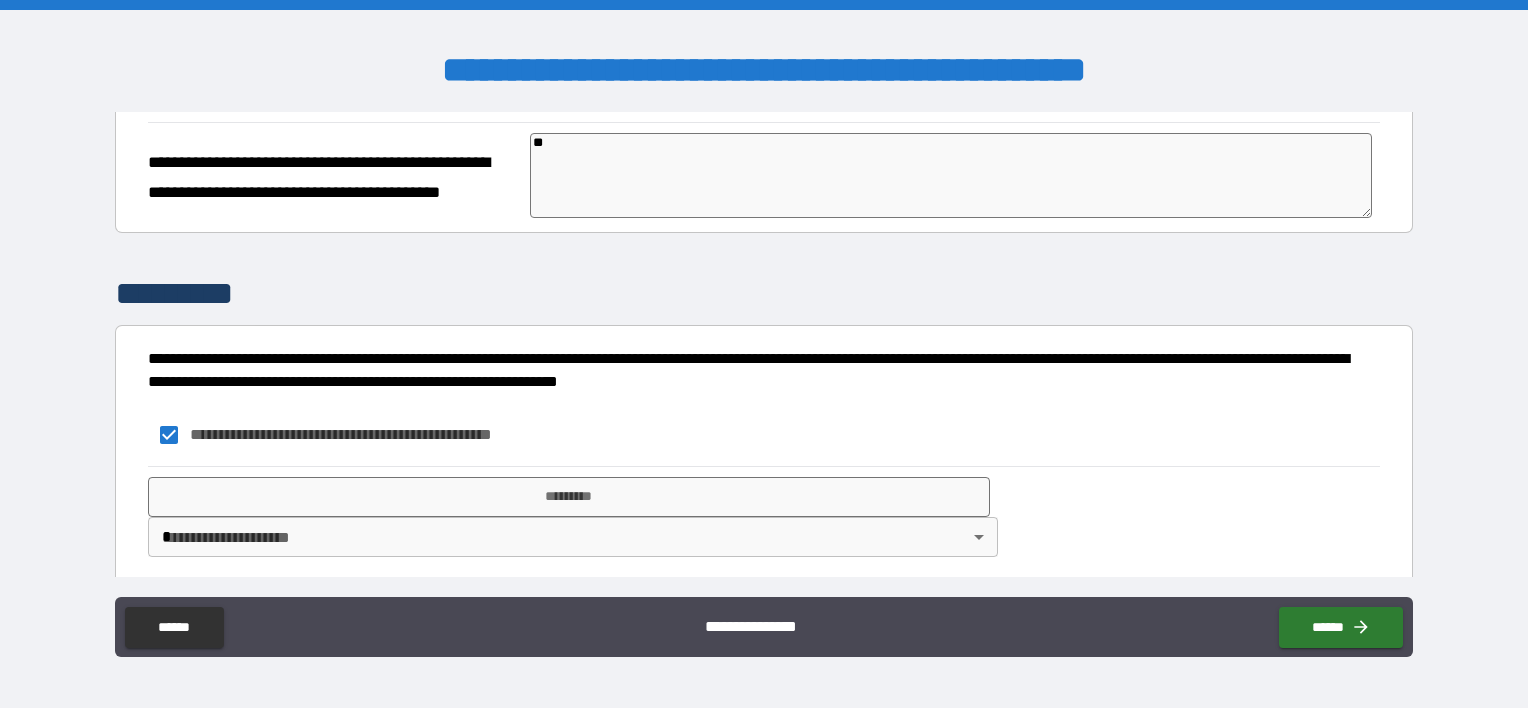 click on "**********" at bounding box center [764, 354] 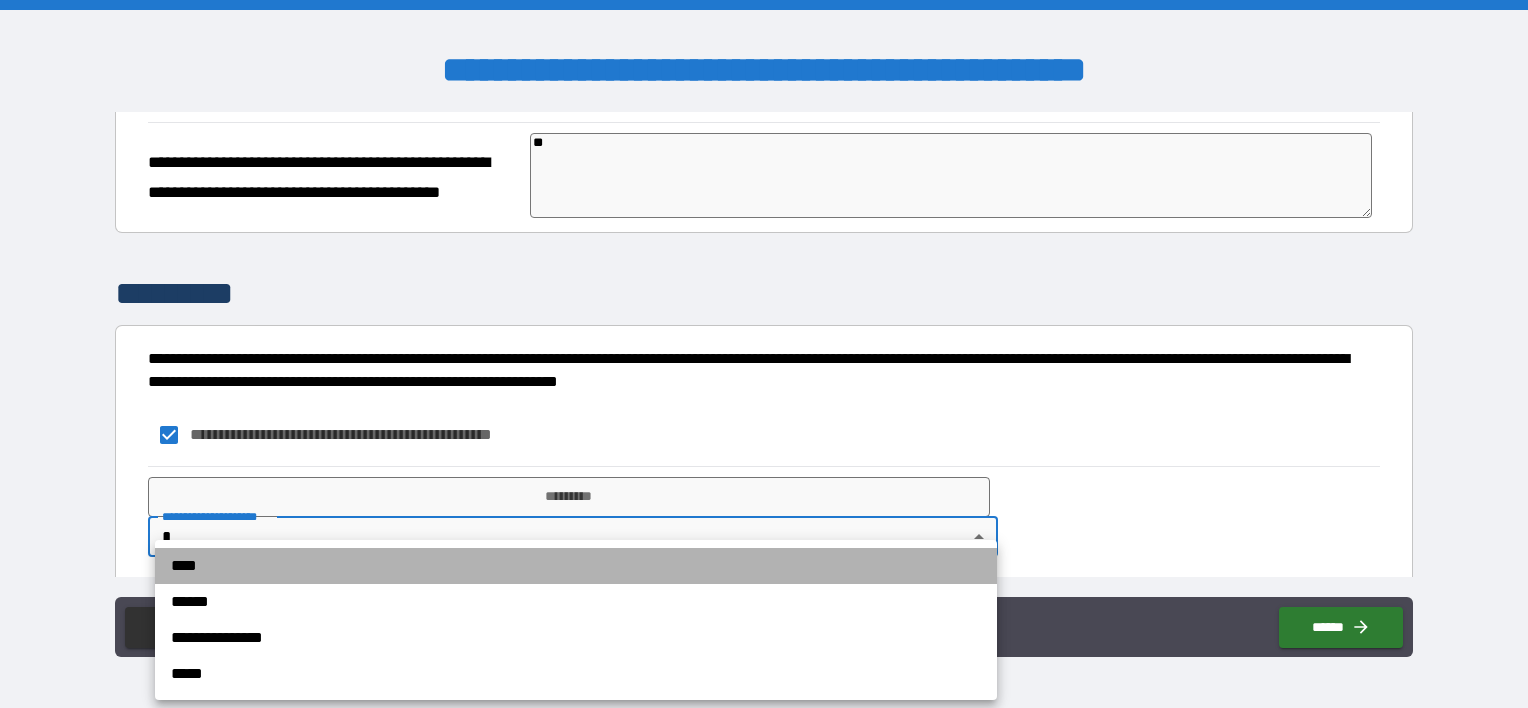 click on "****" at bounding box center (576, 566) 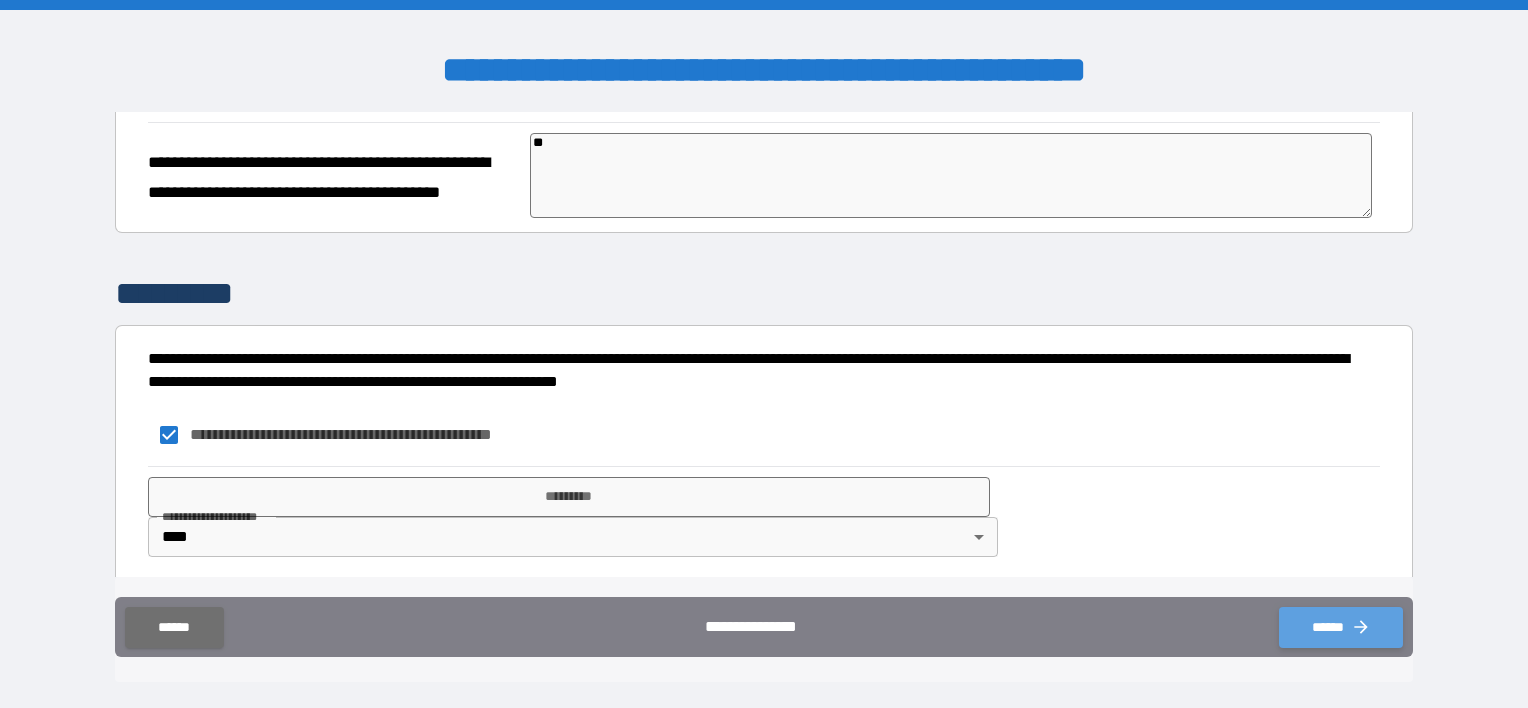 click on "******" at bounding box center (1341, 627) 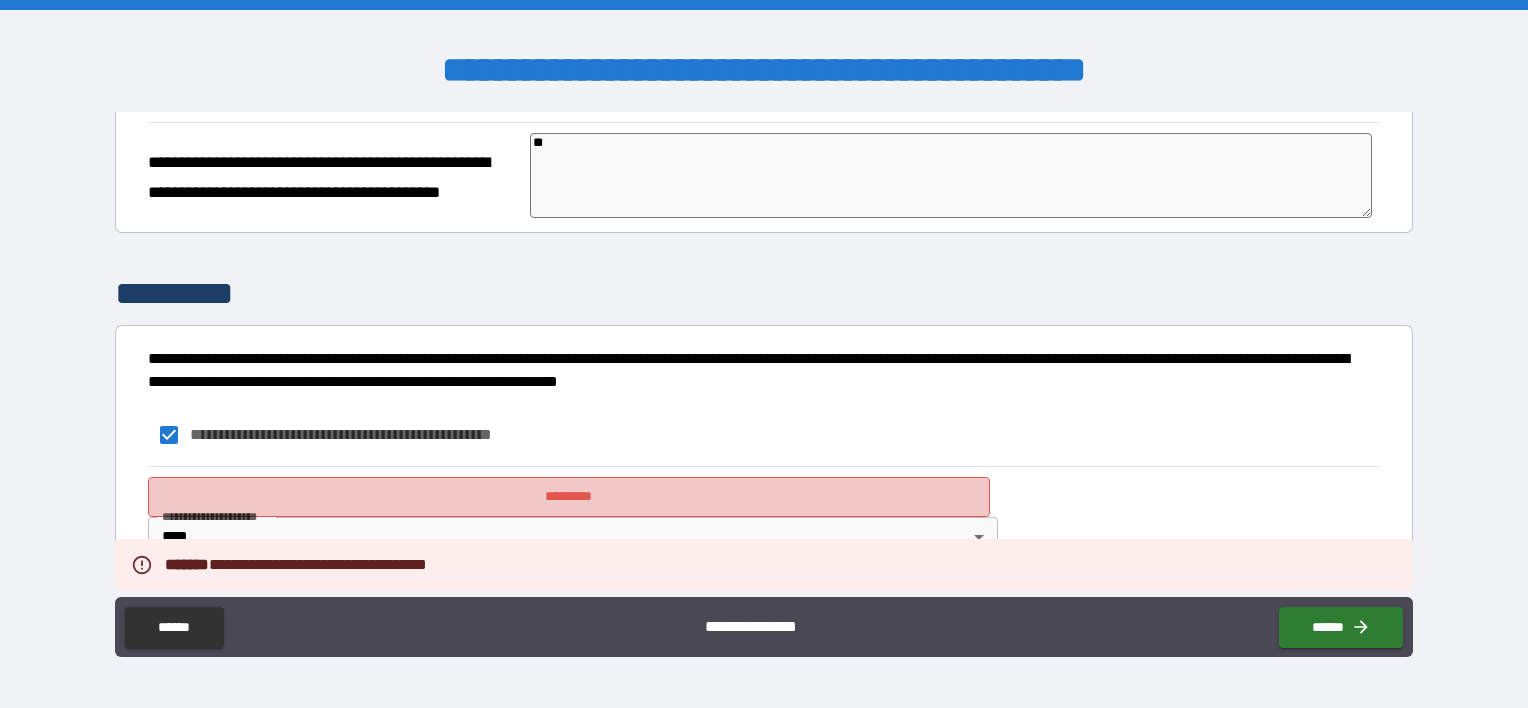click on "*********" at bounding box center (569, 497) 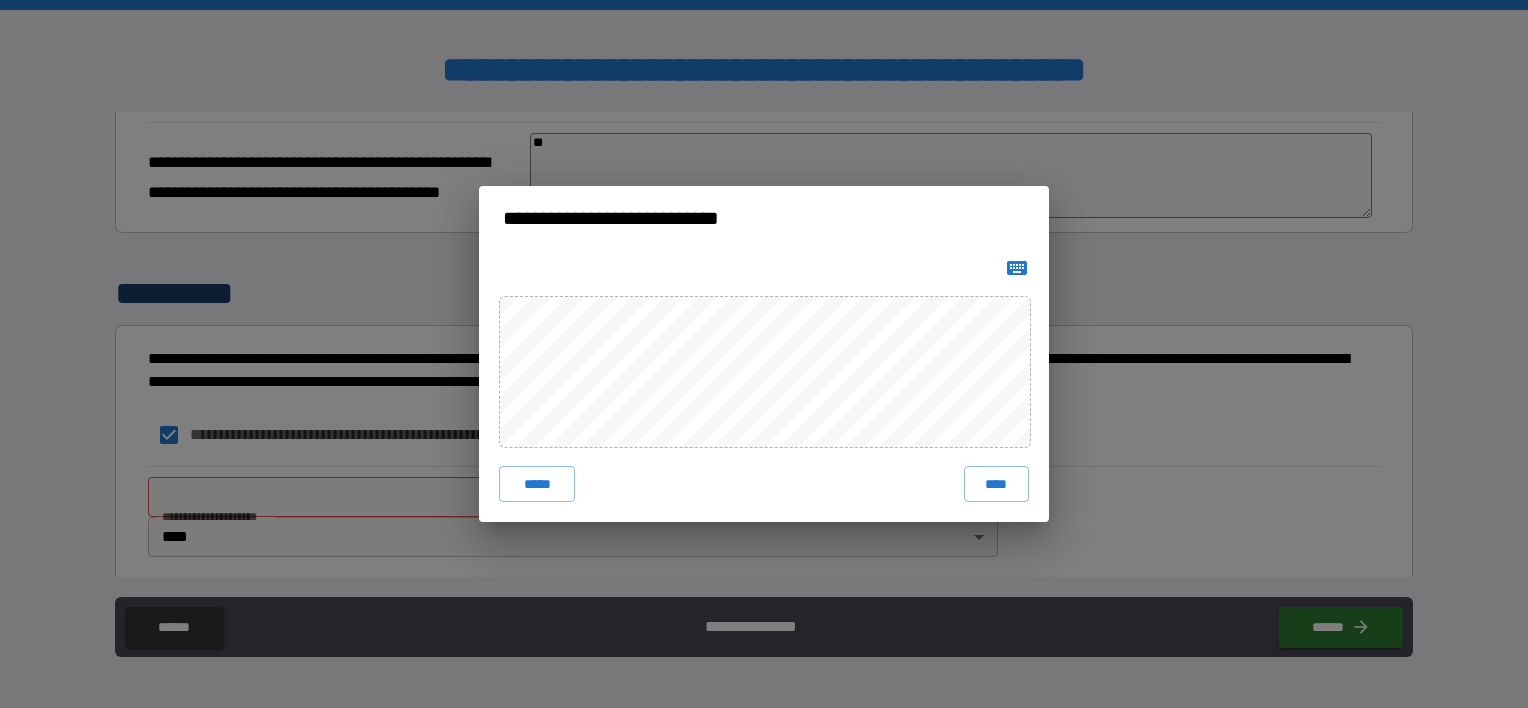click on "***** ****" at bounding box center [764, 386] 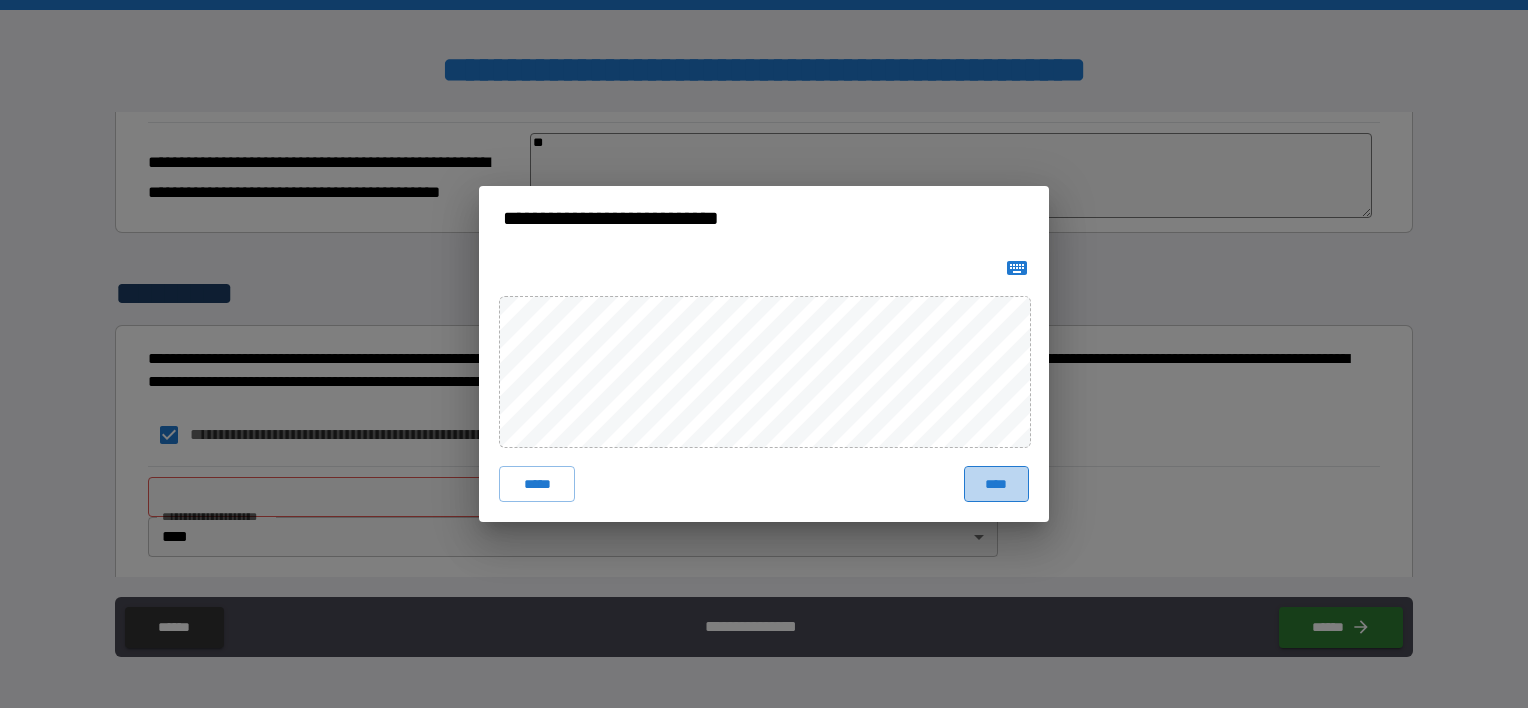 click on "****" at bounding box center (996, 484) 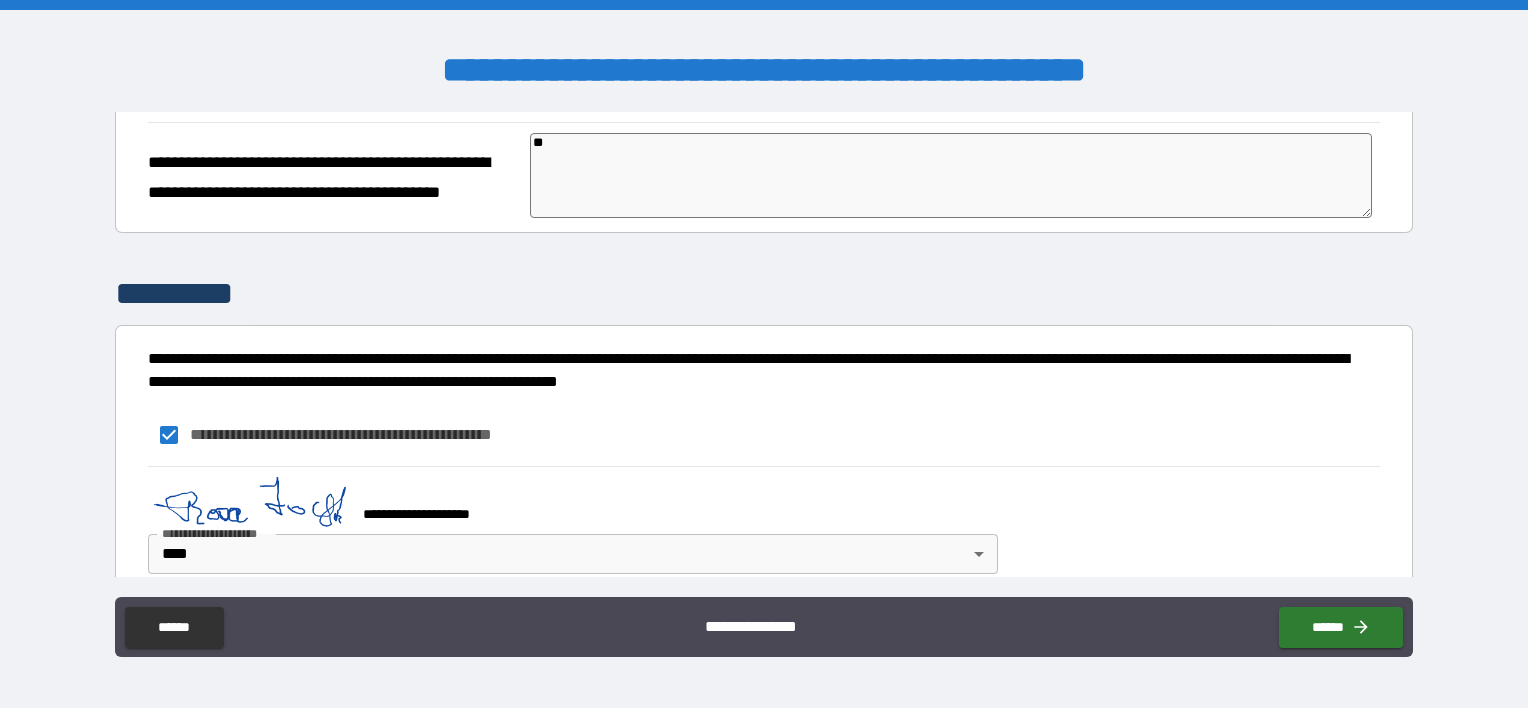 click at bounding box center (248, 505) 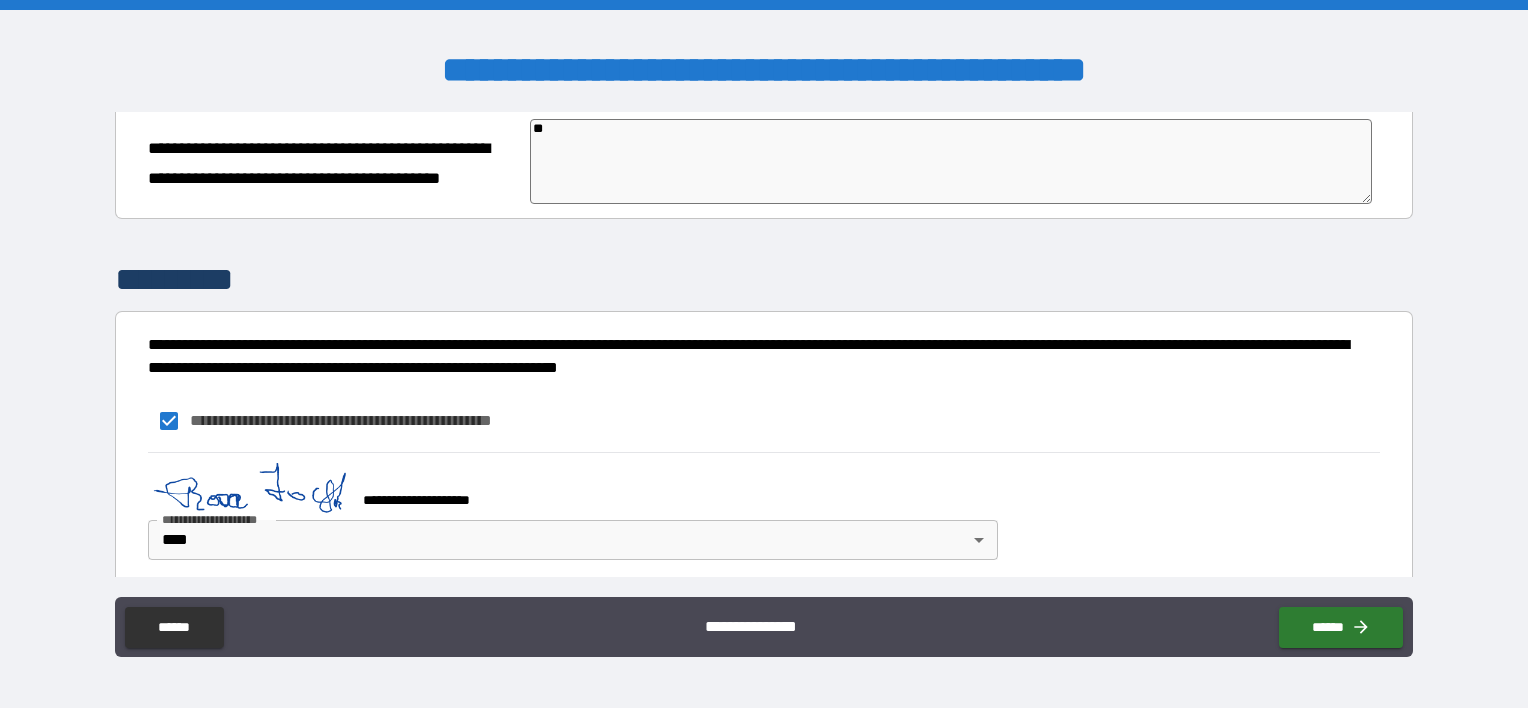 scroll, scrollTop: 4163, scrollLeft: 0, axis: vertical 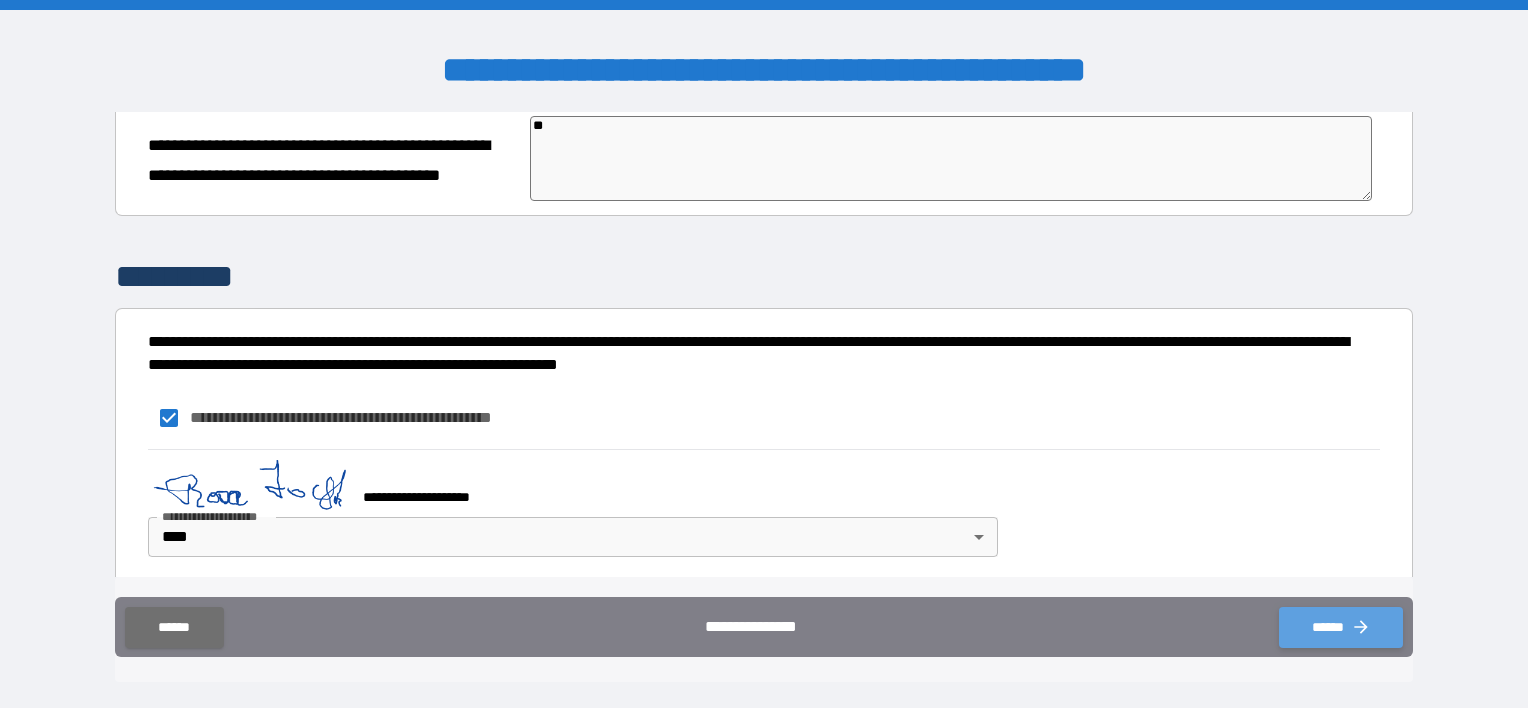 click on "******" at bounding box center [1341, 627] 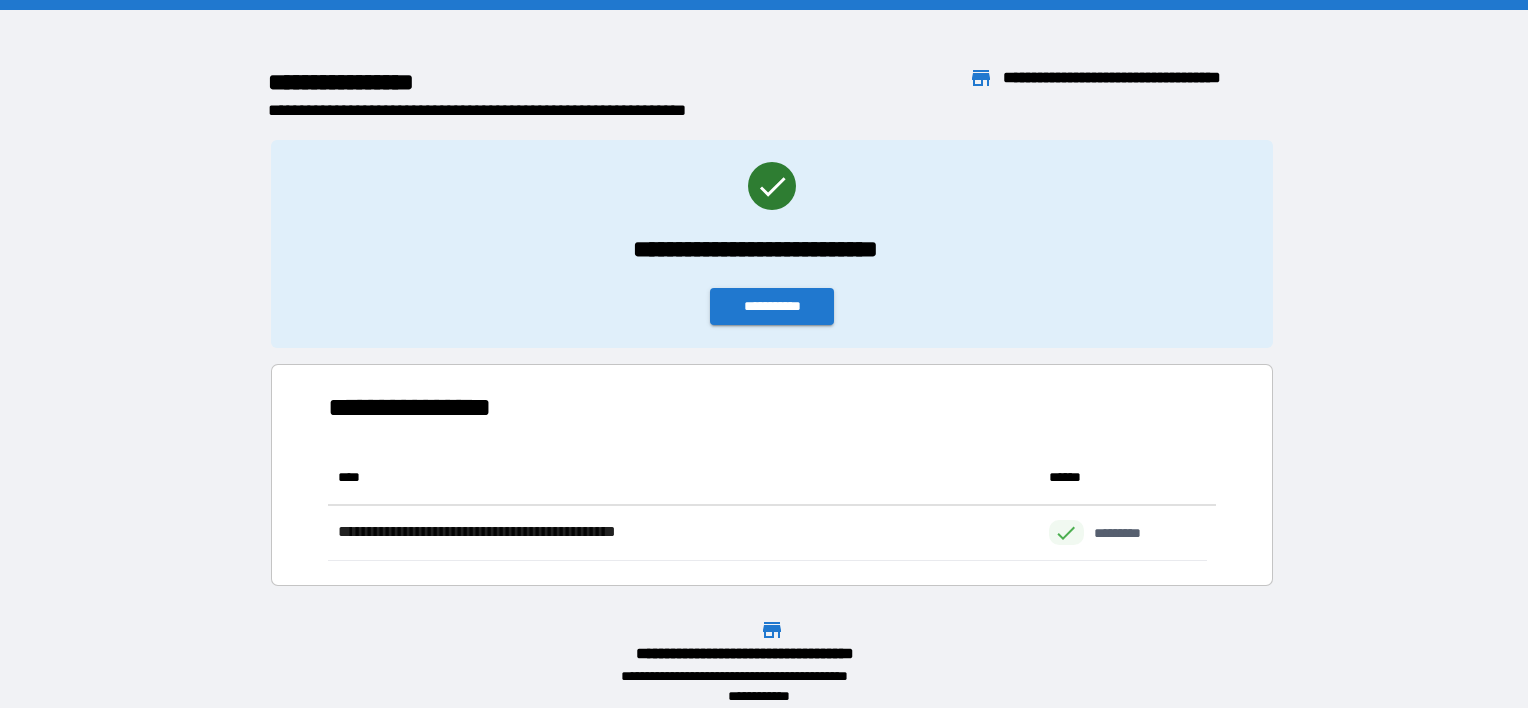 scroll, scrollTop: 96, scrollLeft: 863, axis: both 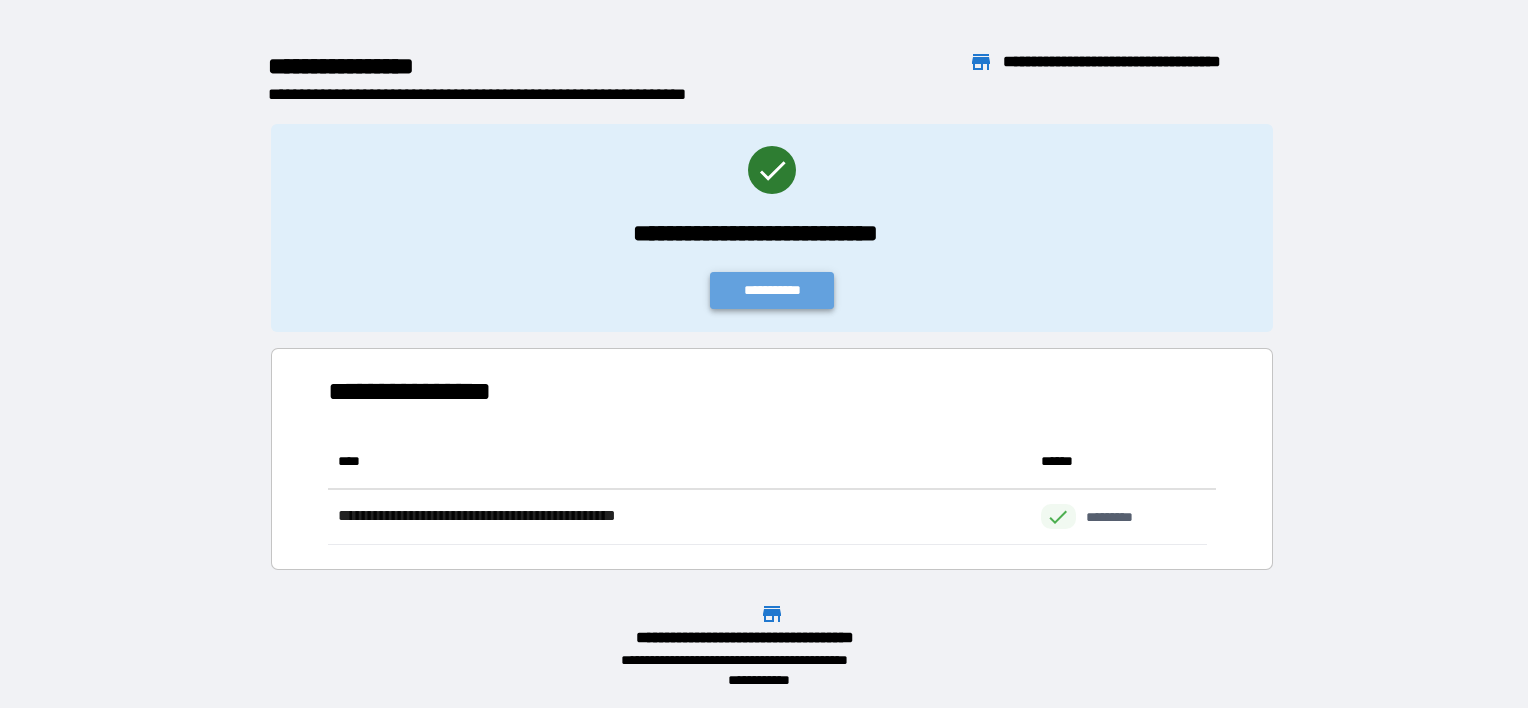 click on "**********" at bounding box center [772, 290] 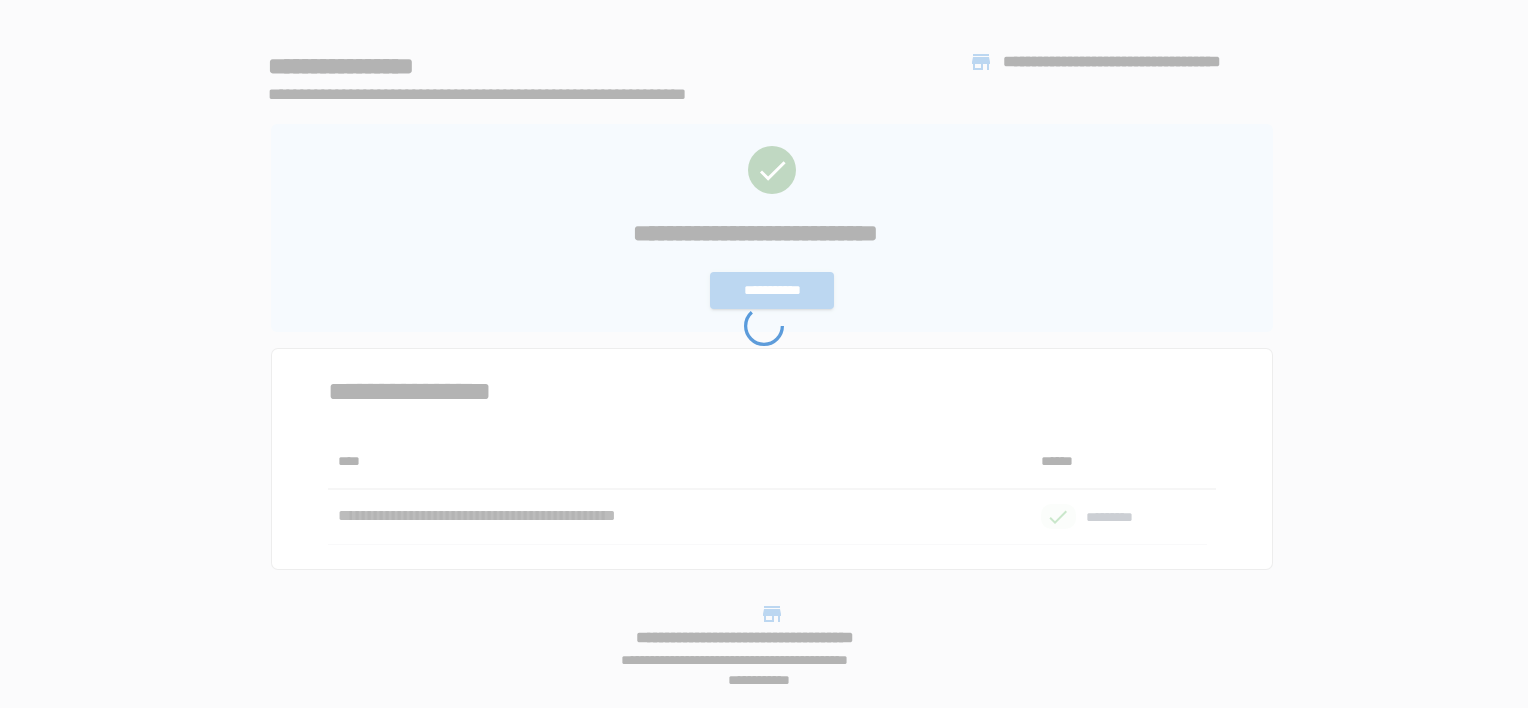 scroll, scrollTop: 0, scrollLeft: 0, axis: both 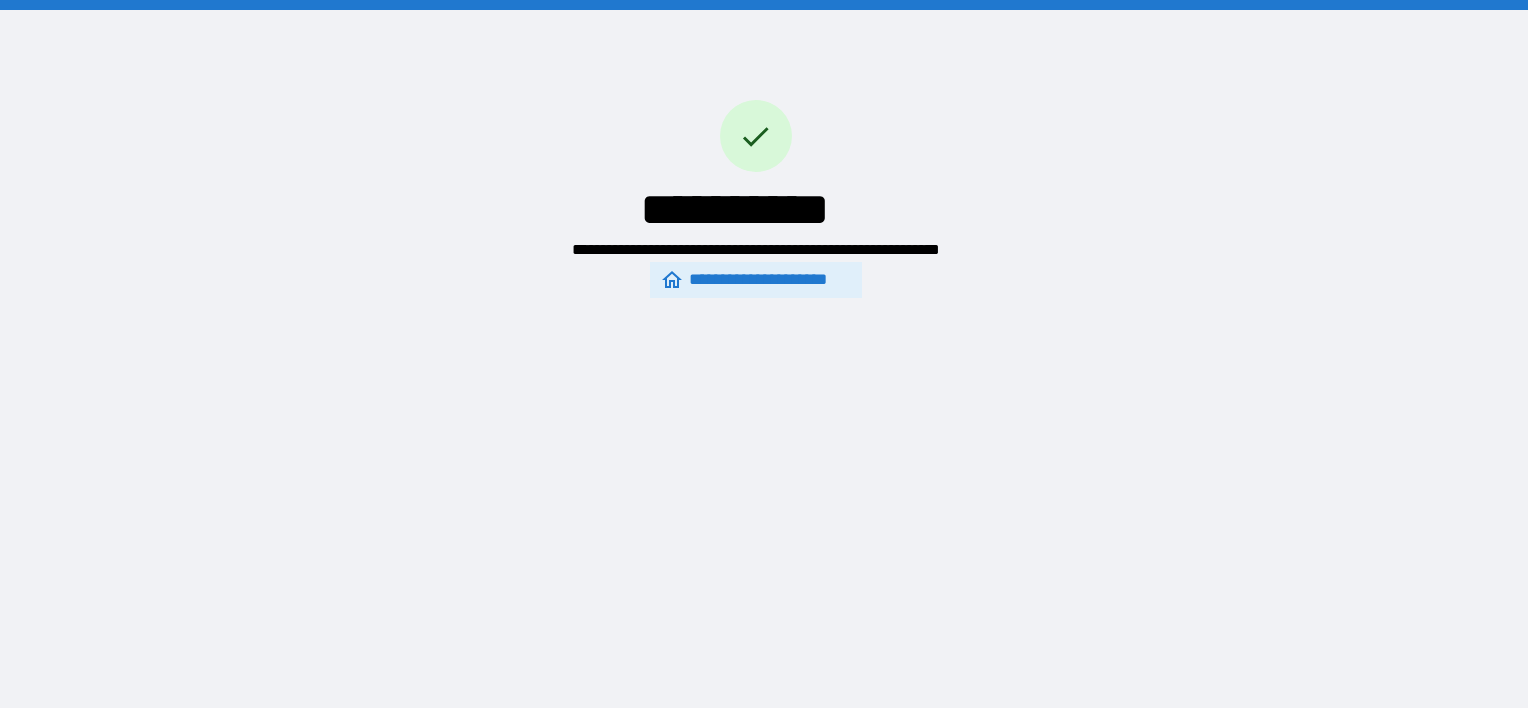 click on "**********" at bounding box center (755, 280) 